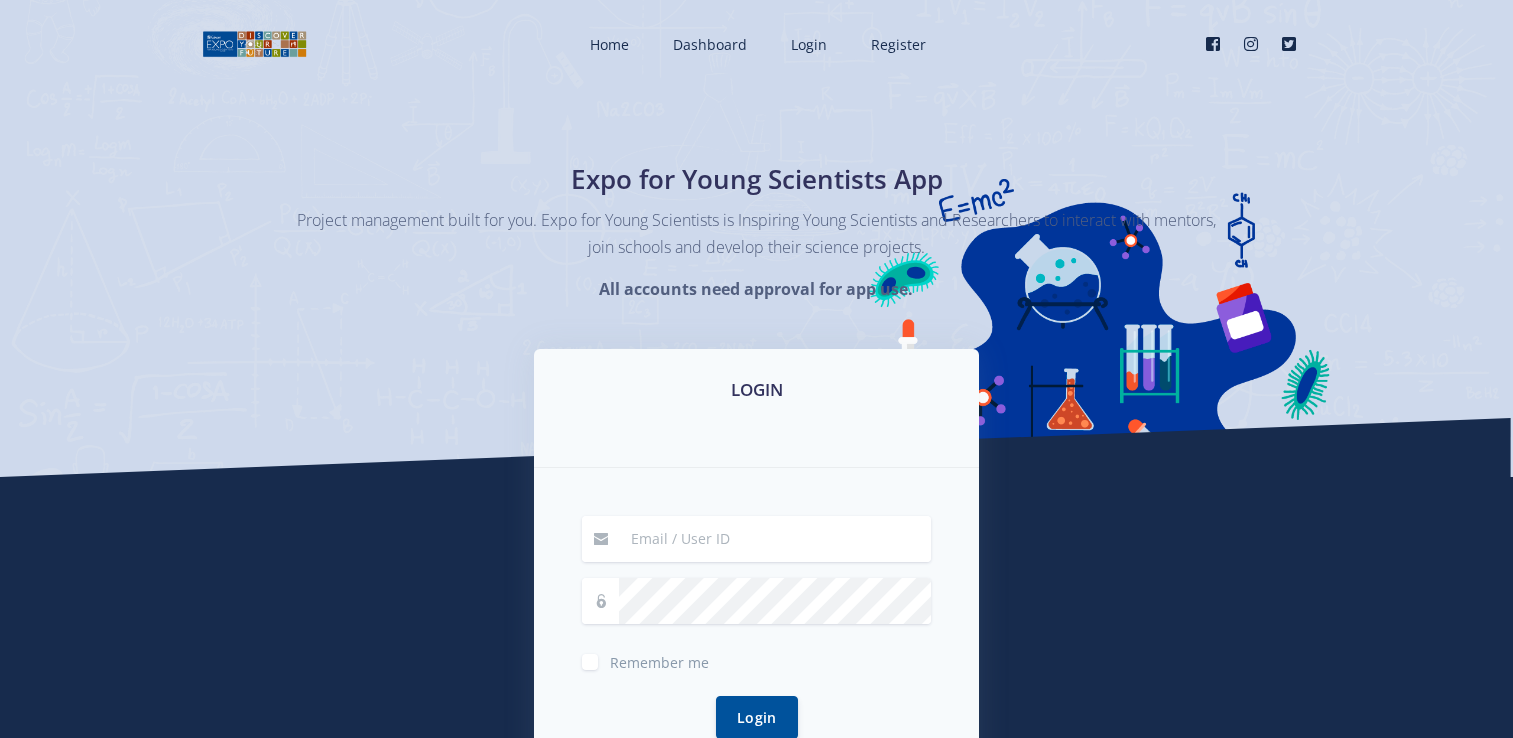 scroll, scrollTop: 0, scrollLeft: 0, axis: both 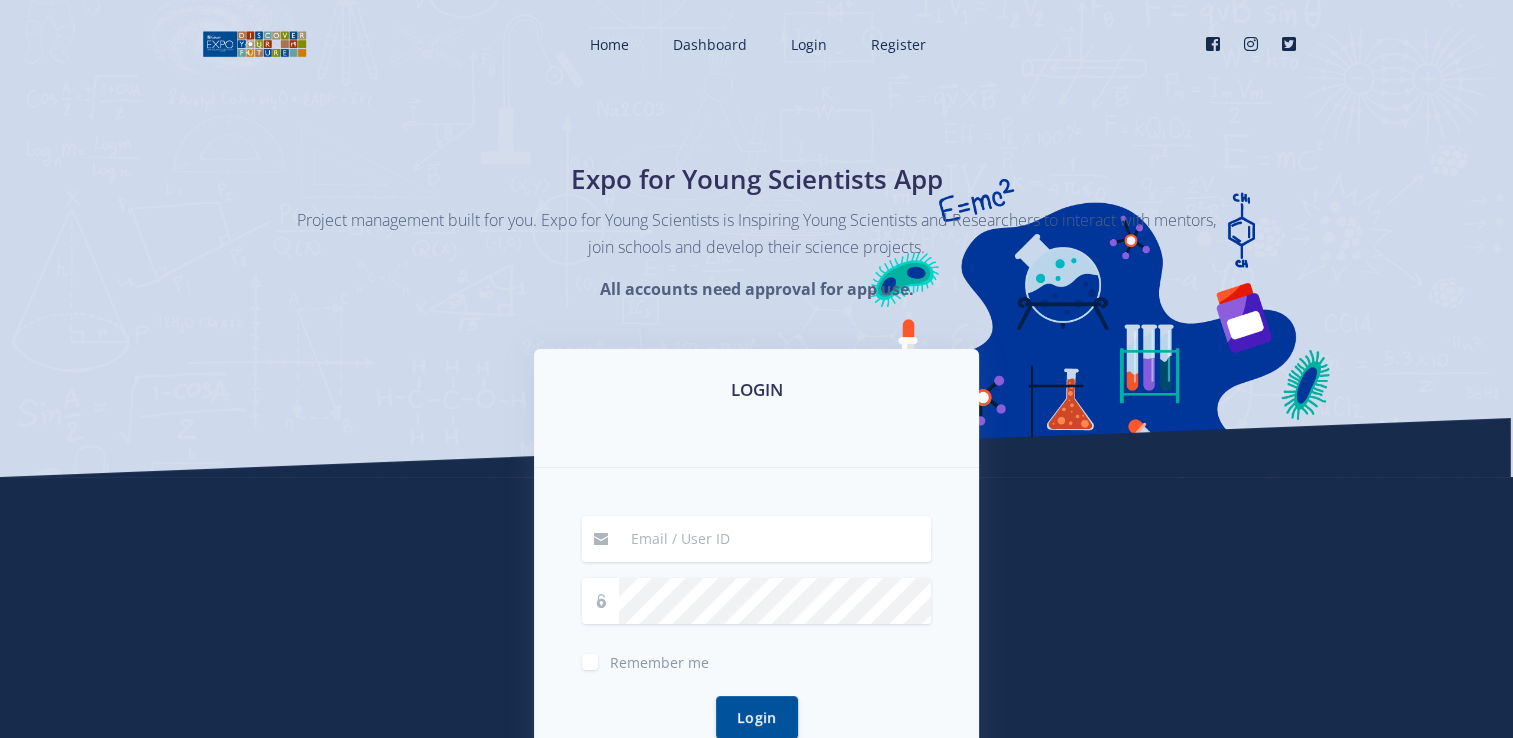 click at bounding box center (775, 539) 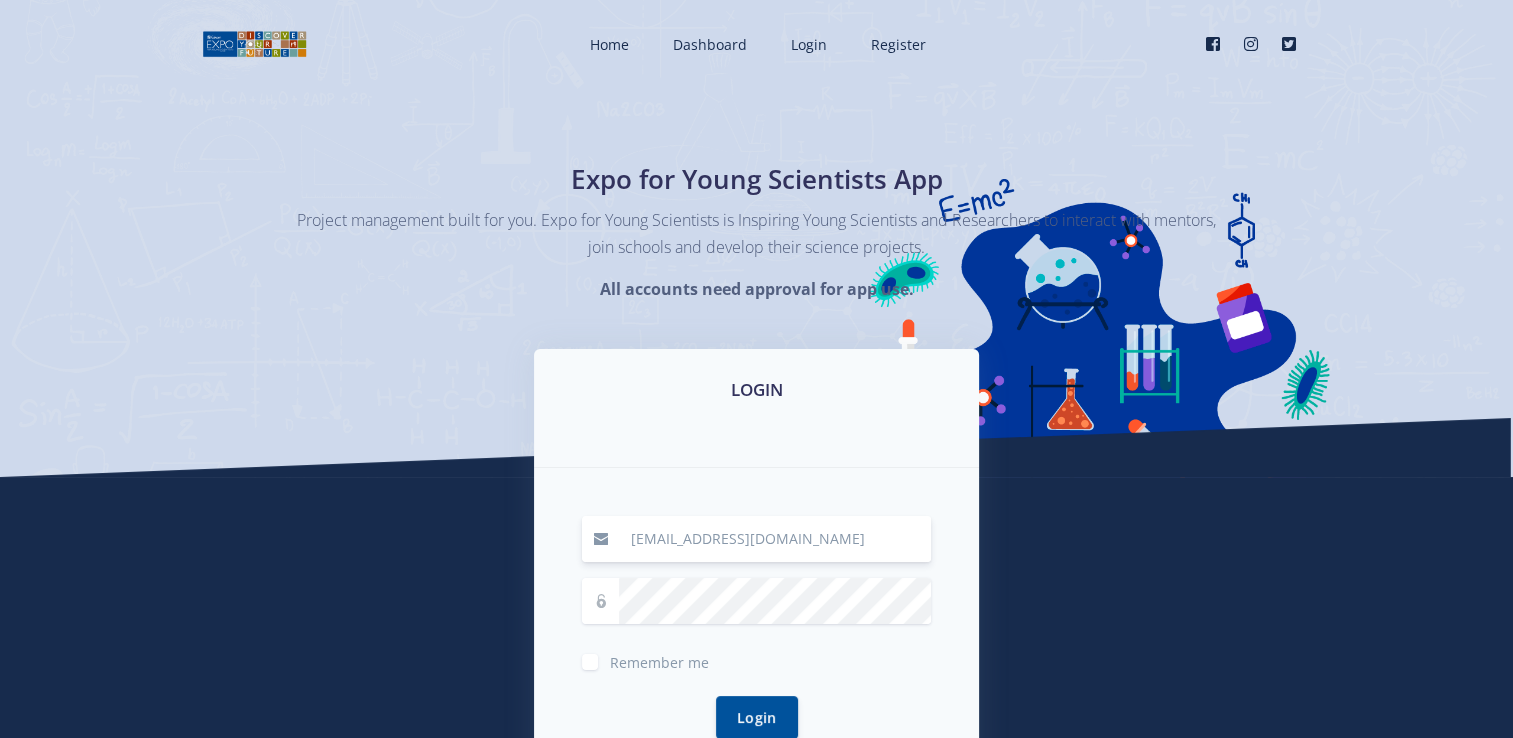 type on "kamvelihlempungose@gmail.com" 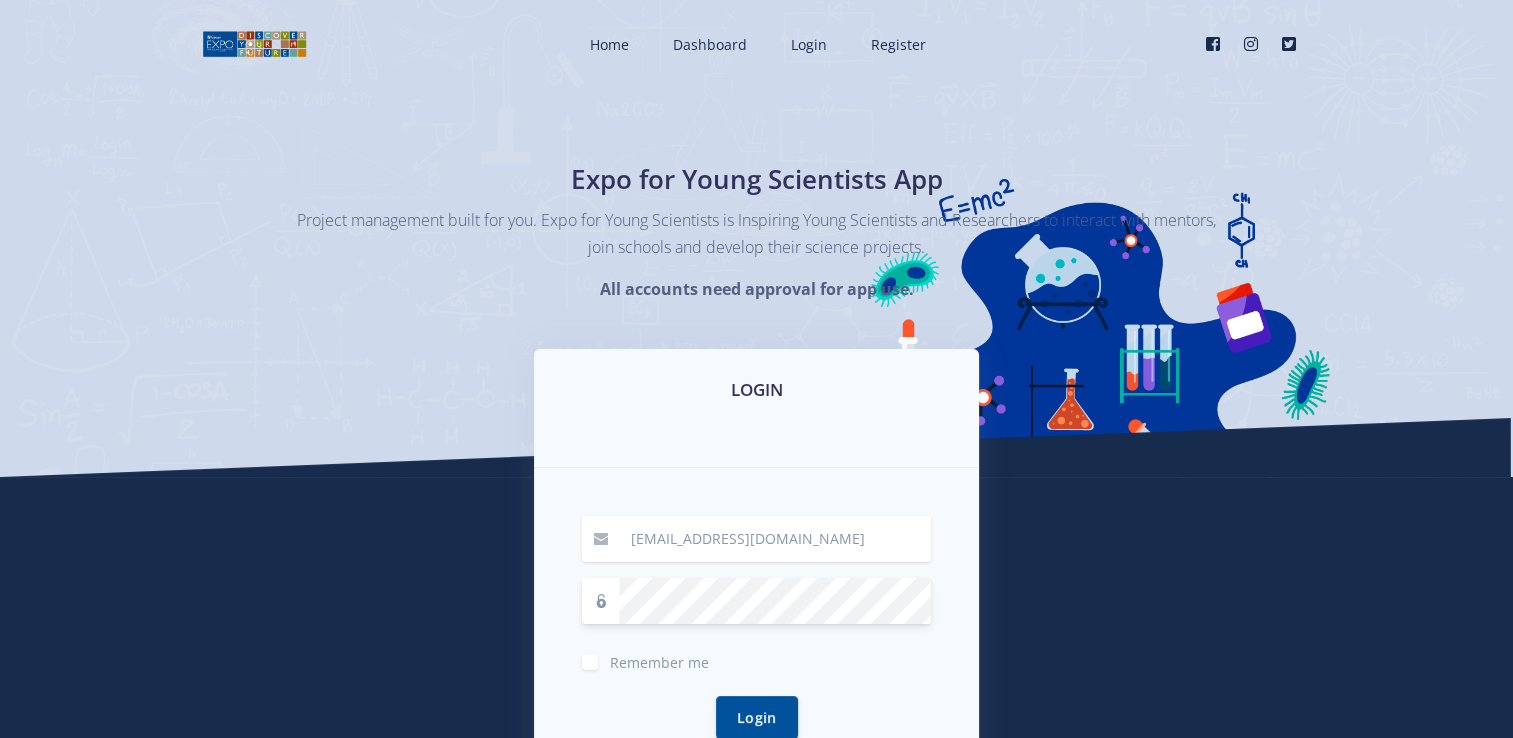 click on "Login" at bounding box center (757, 717) 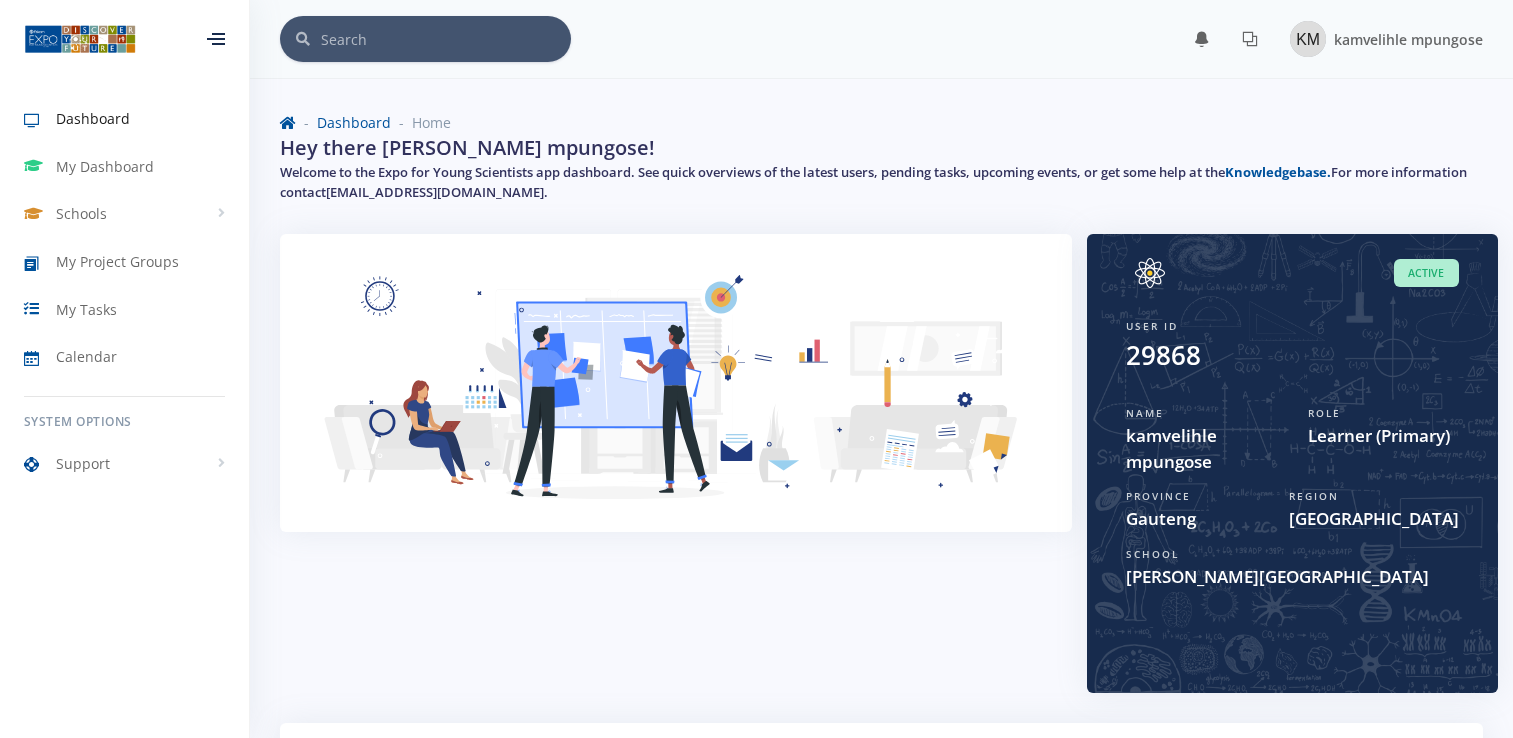 scroll, scrollTop: 0, scrollLeft: 0, axis: both 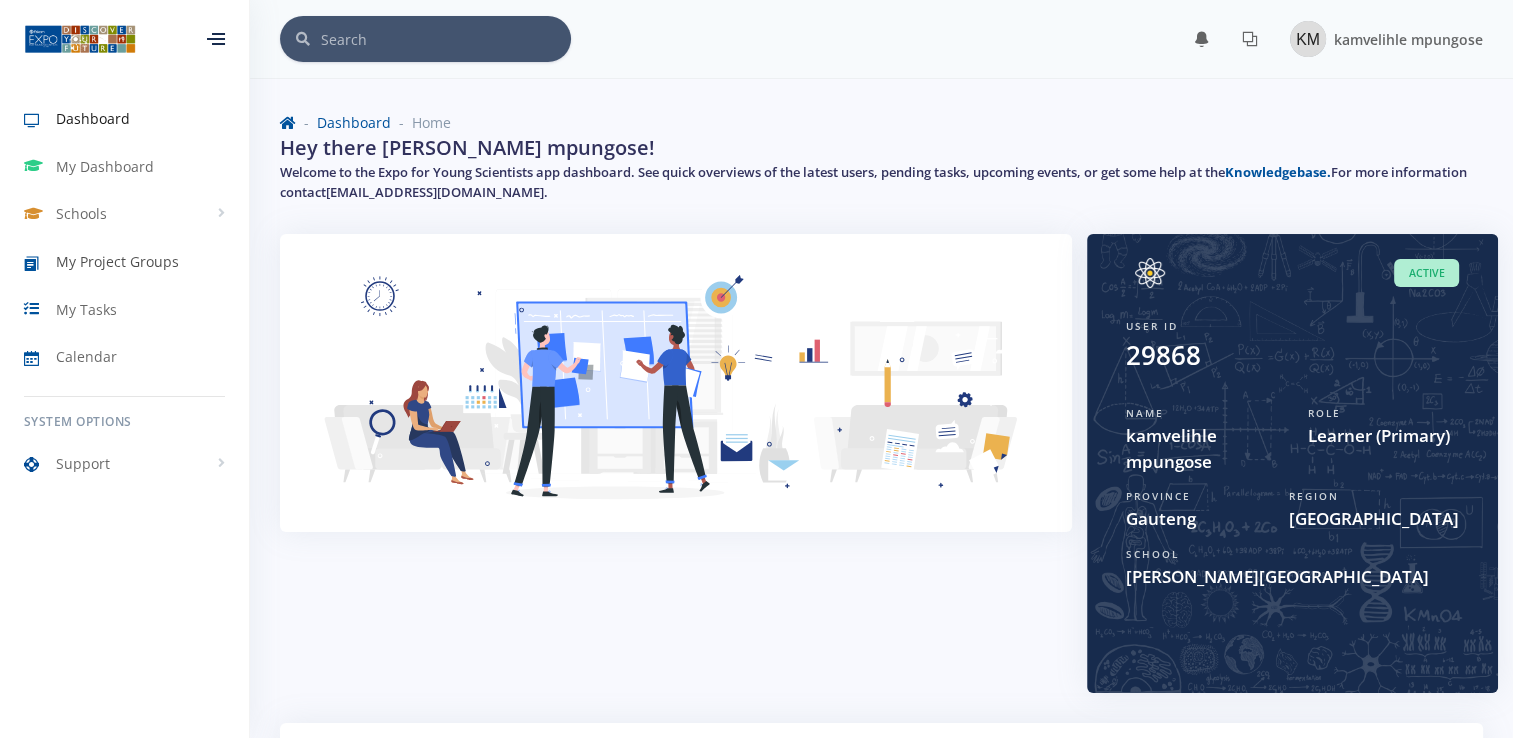 click on "My Project Groups" at bounding box center [117, 261] 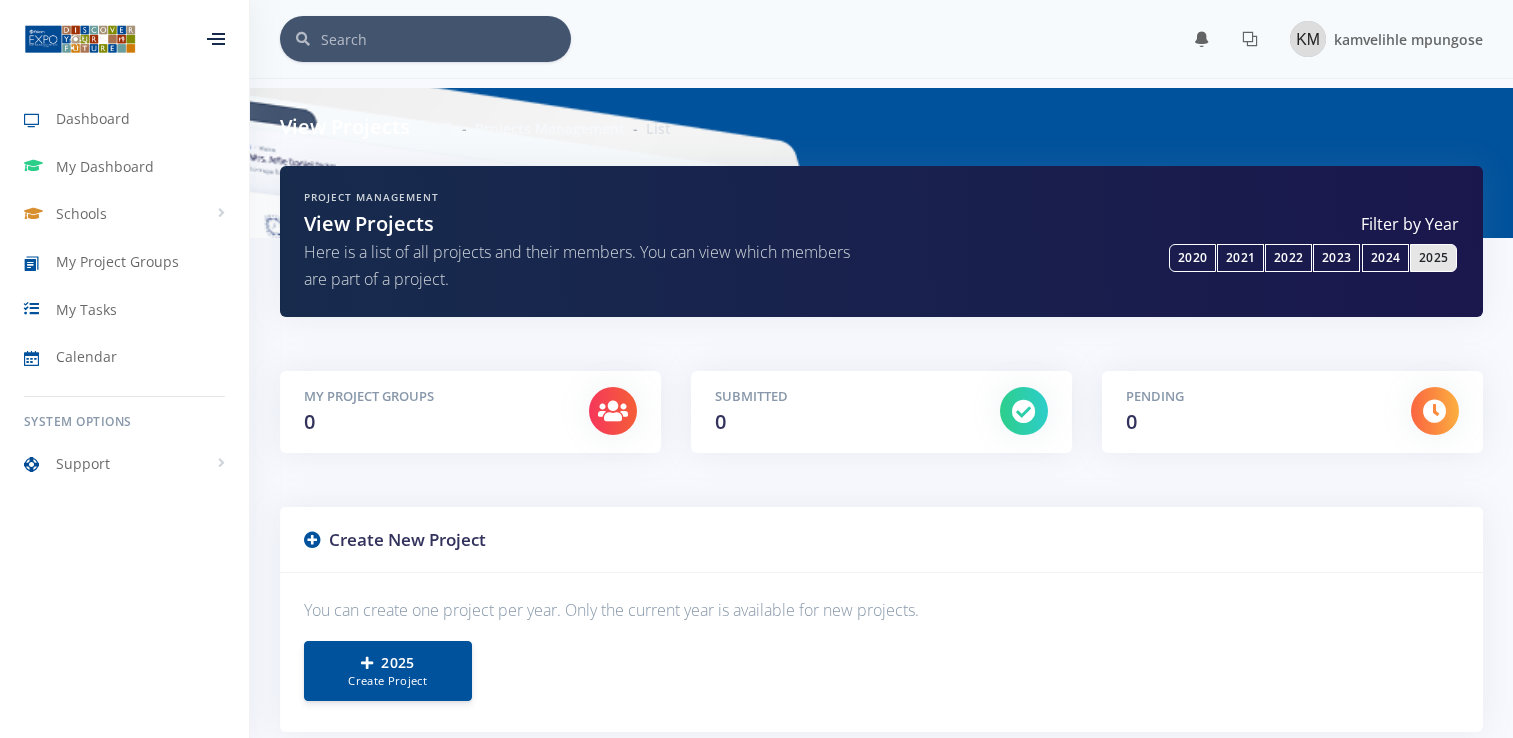 scroll, scrollTop: 0, scrollLeft: 0, axis: both 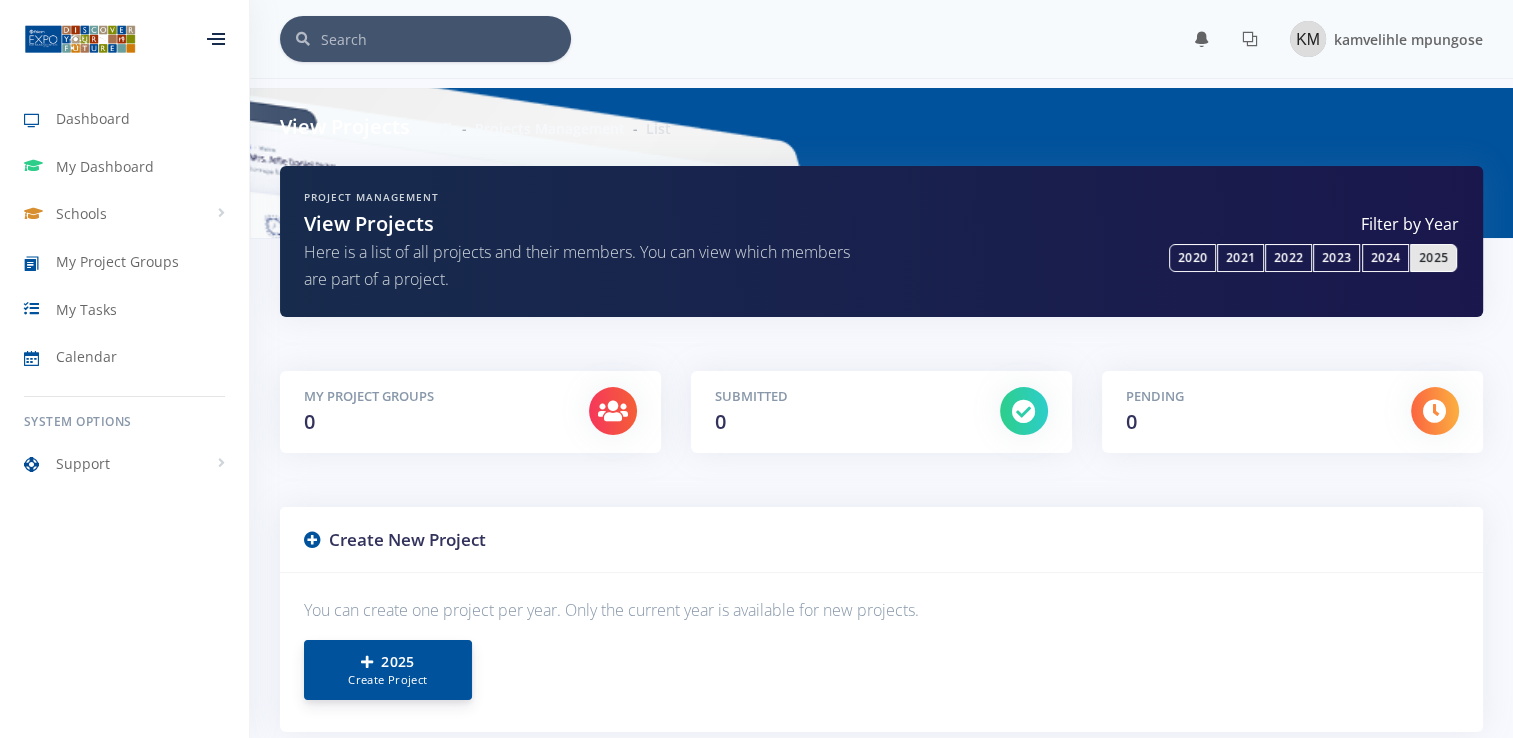 click on "Create Project" at bounding box center (388, 680) 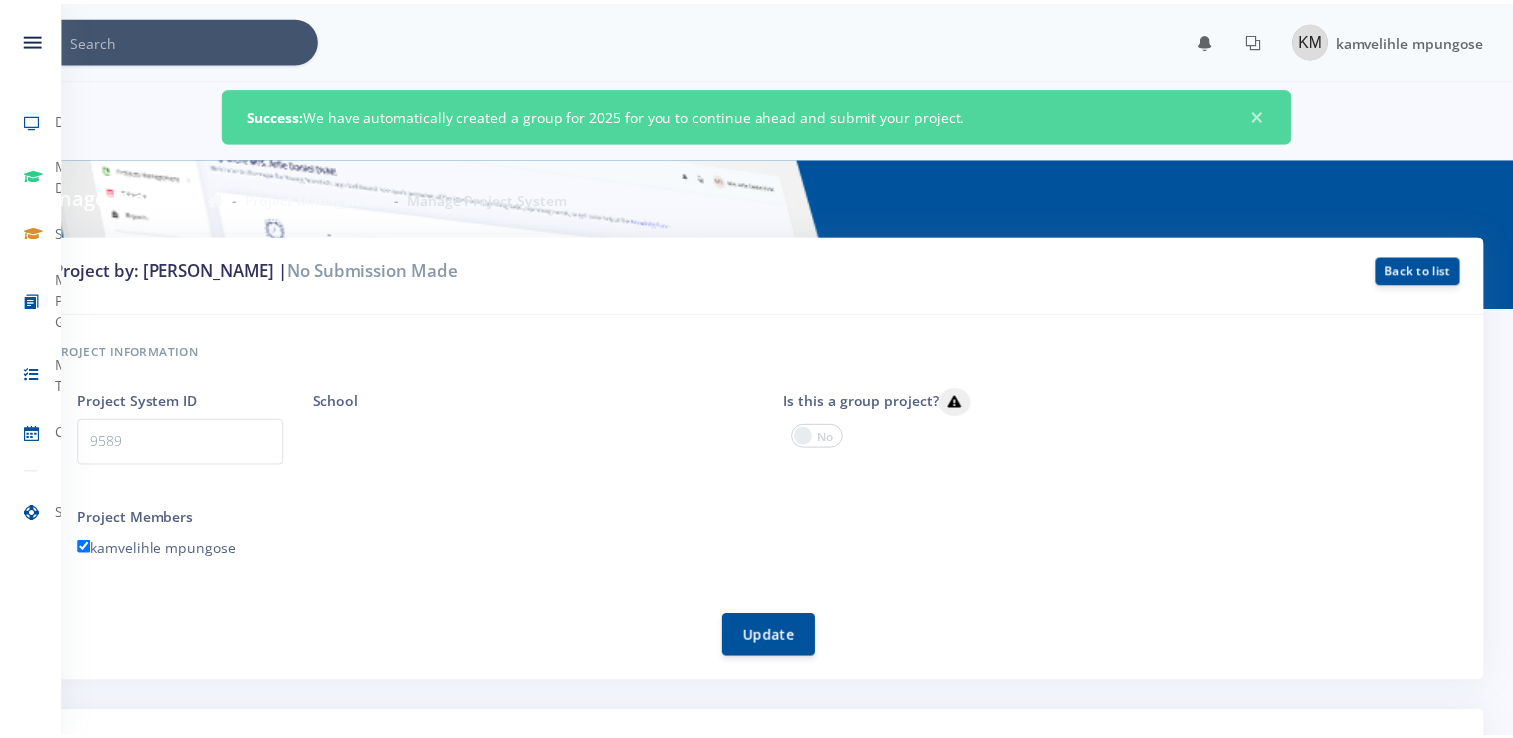 scroll, scrollTop: 0, scrollLeft: 0, axis: both 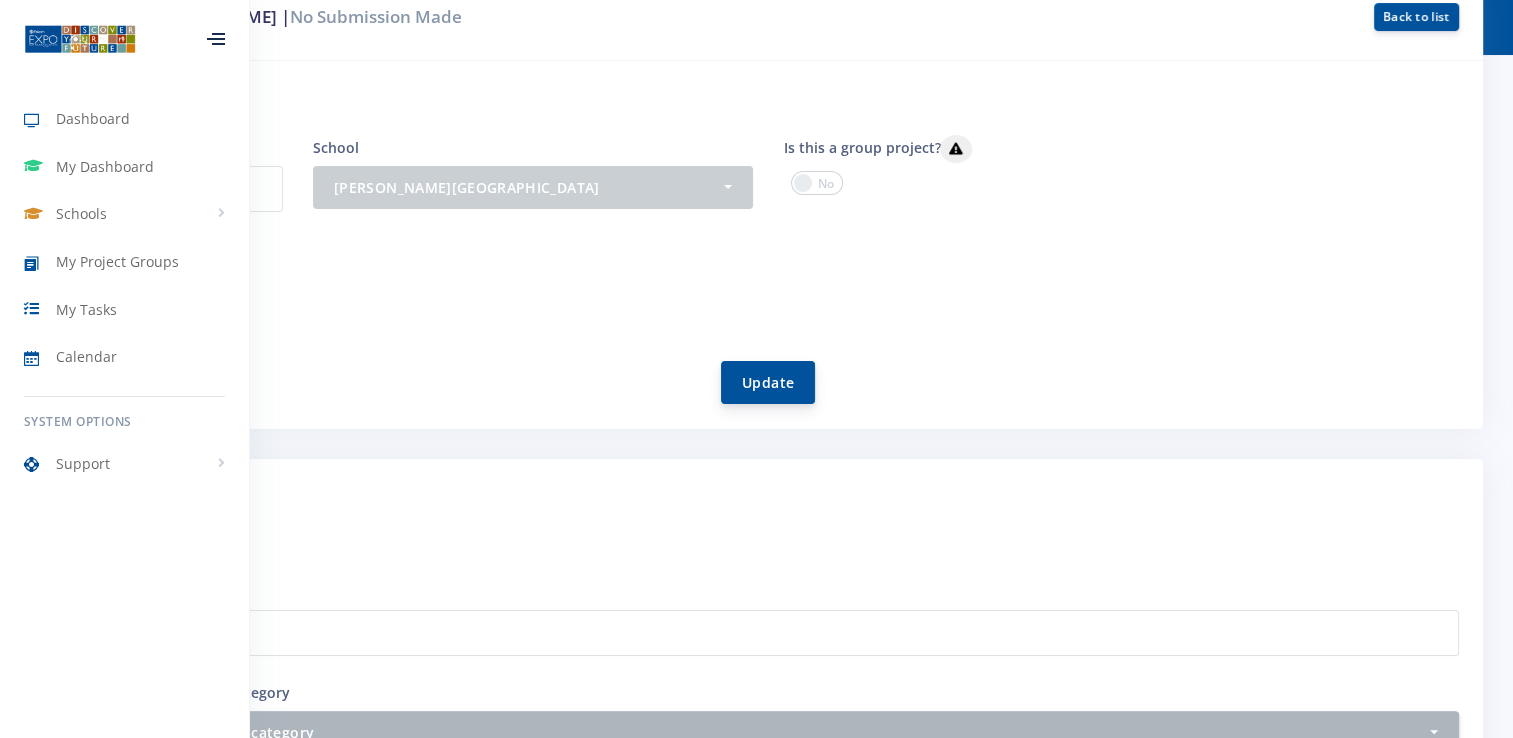 click on "Update" at bounding box center (768, 382) 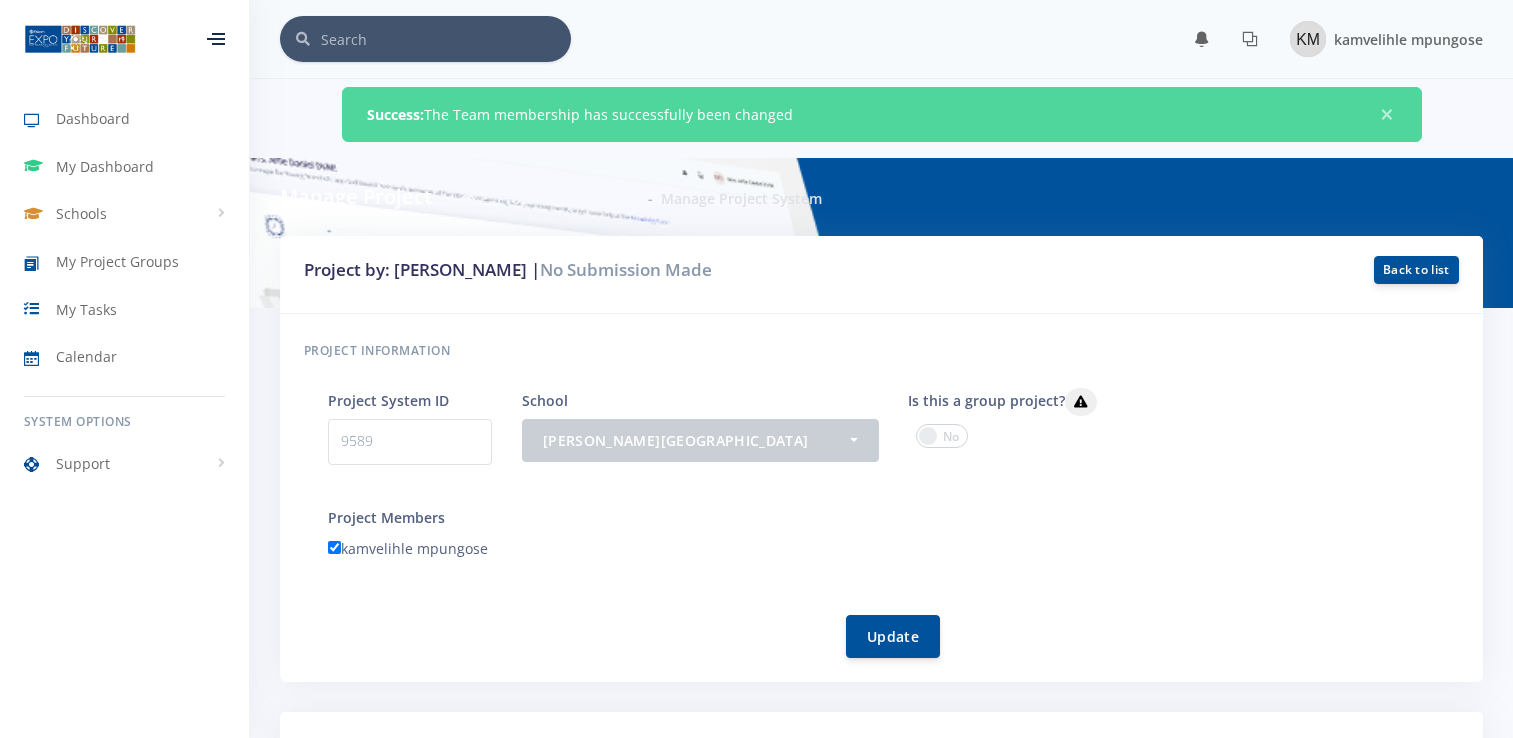 scroll, scrollTop: 0, scrollLeft: 0, axis: both 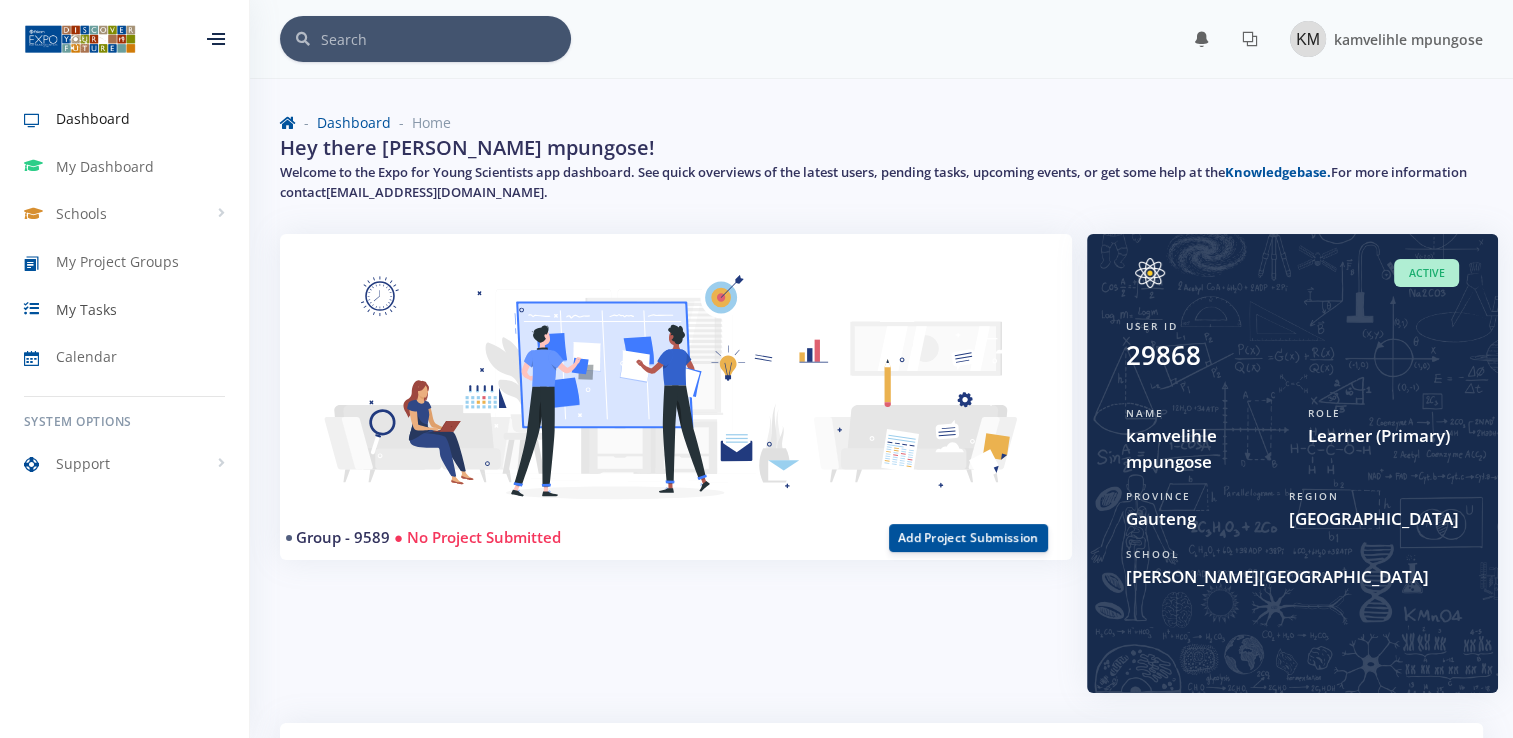 click on "My Tasks" at bounding box center [86, 309] 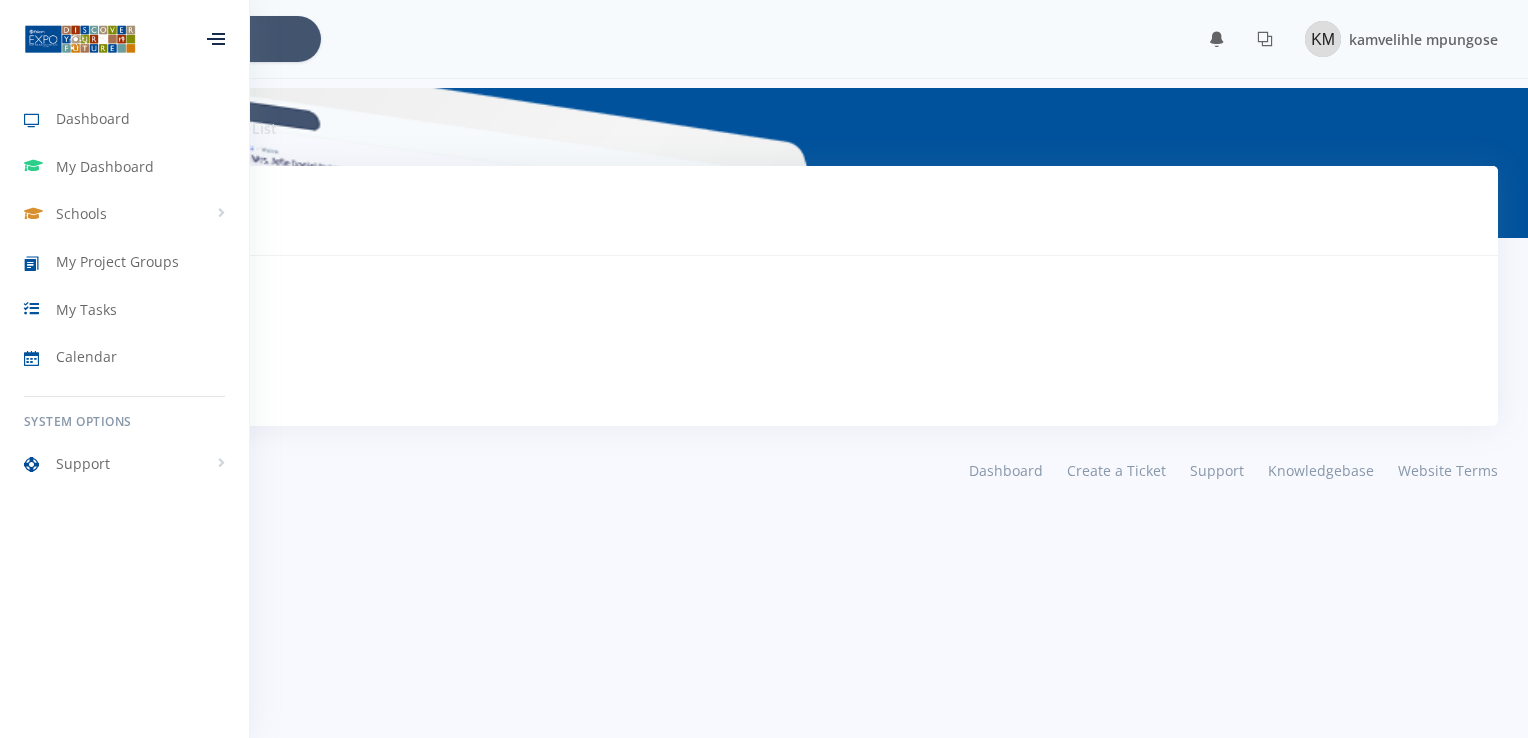 scroll, scrollTop: 0, scrollLeft: 0, axis: both 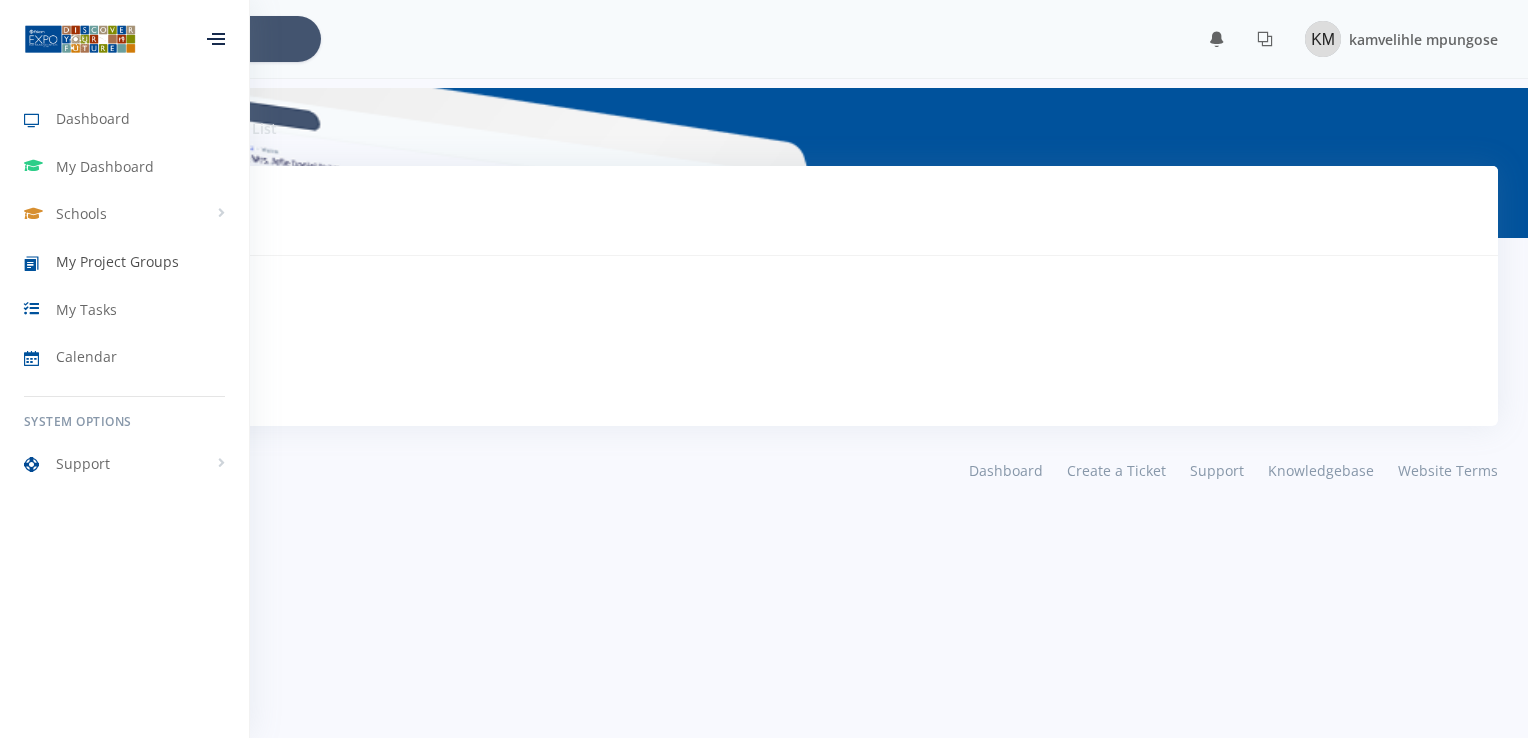 click on "My Project Groups" at bounding box center [117, 261] 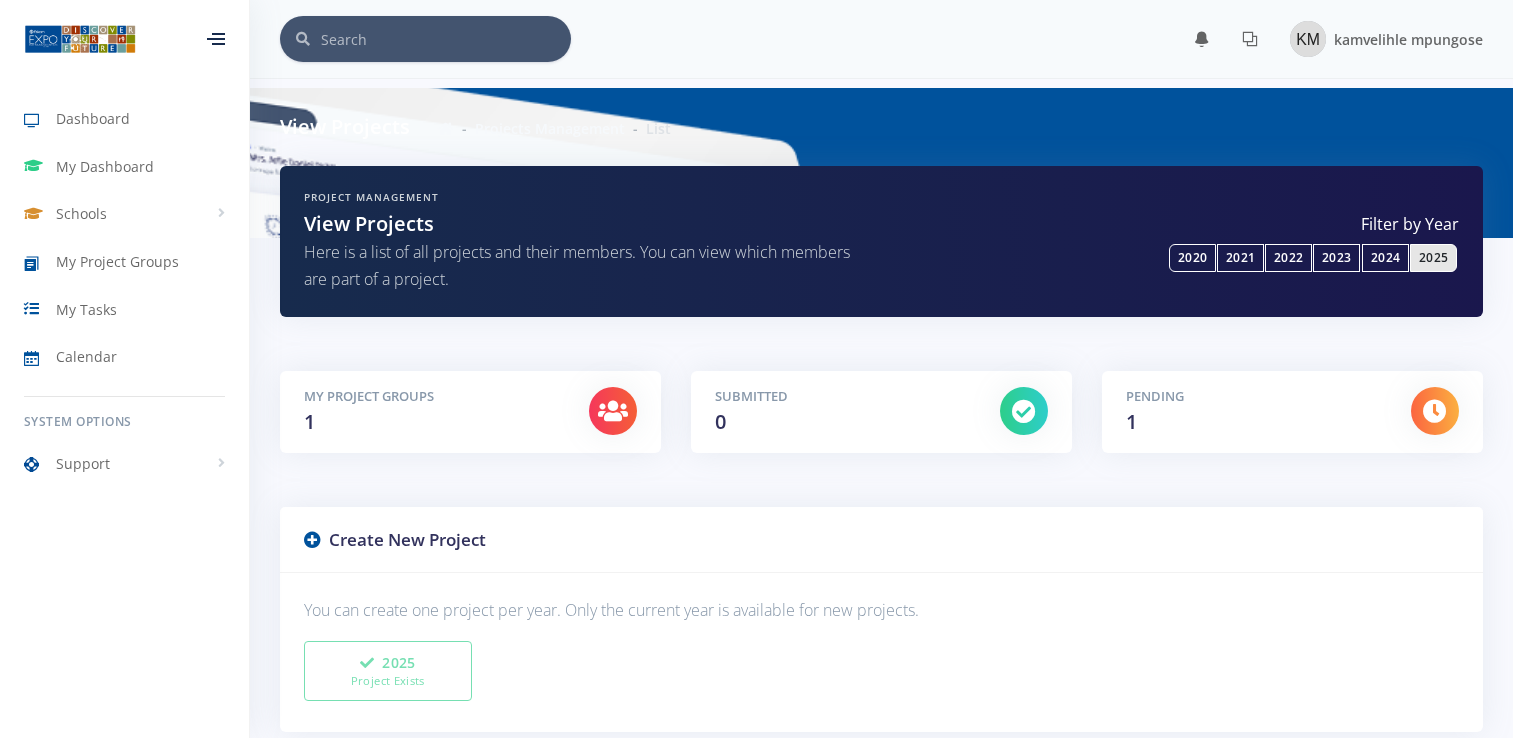 scroll, scrollTop: 0, scrollLeft: 0, axis: both 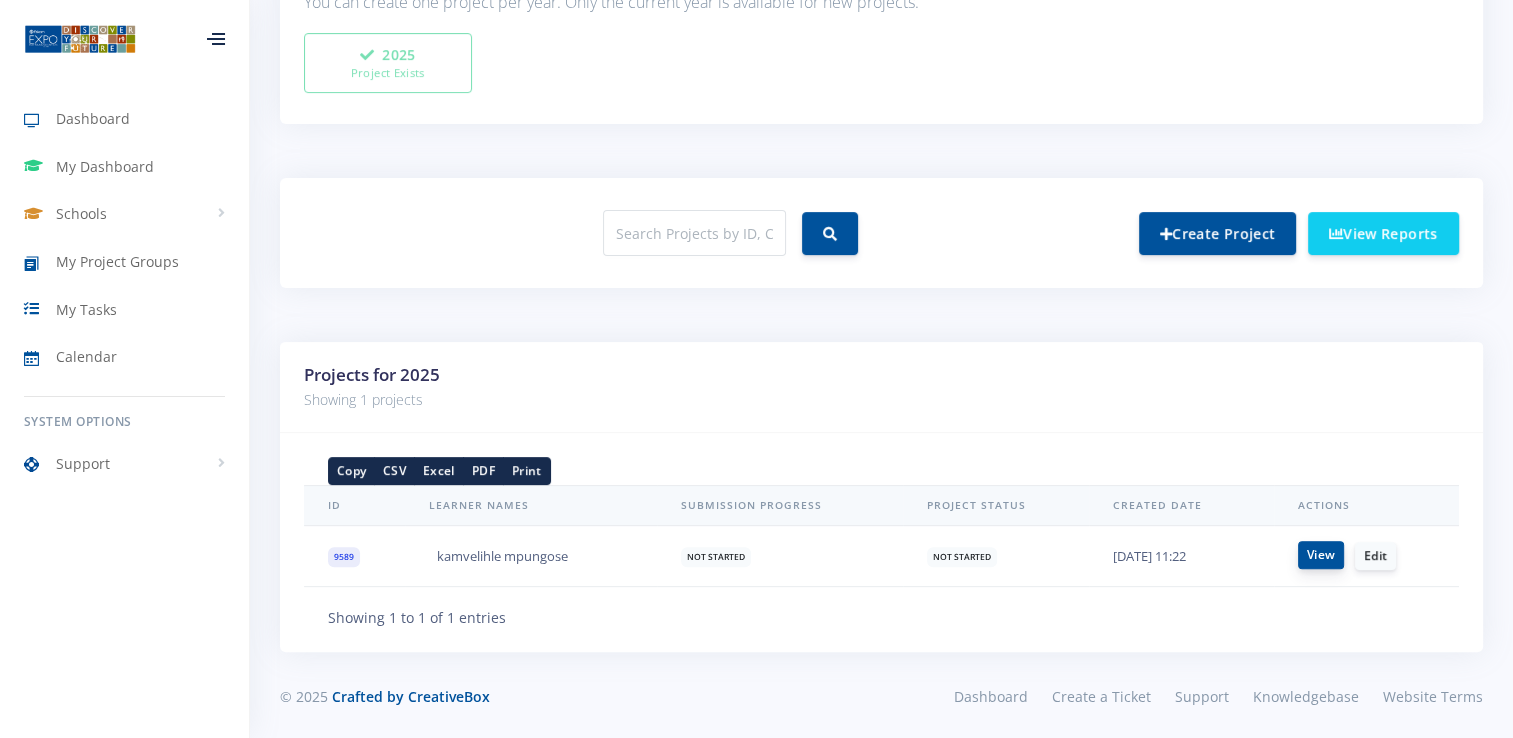 click on "View" at bounding box center [1321, 555] 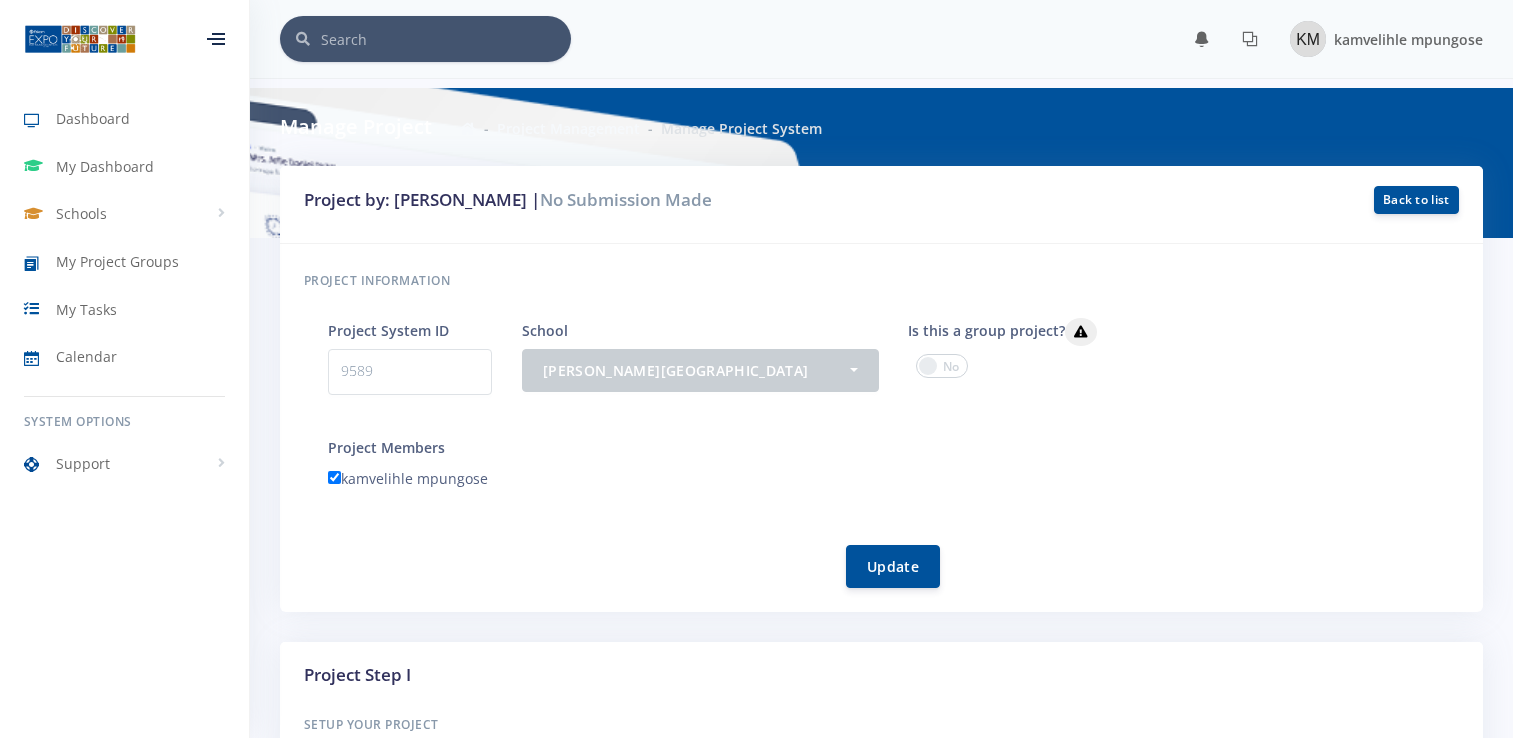 scroll, scrollTop: 0, scrollLeft: 0, axis: both 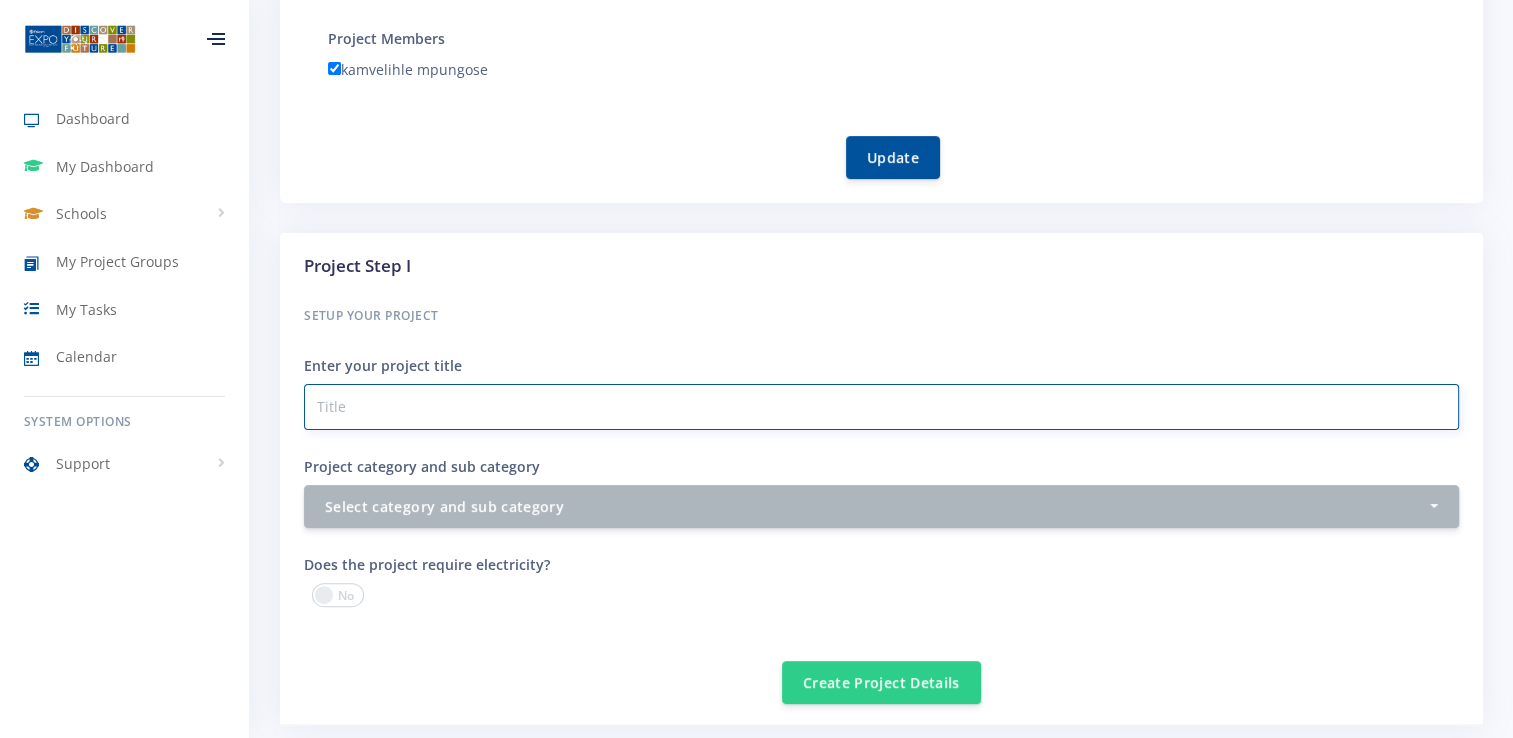 click on "Project category and sub category" at bounding box center [881, 407] 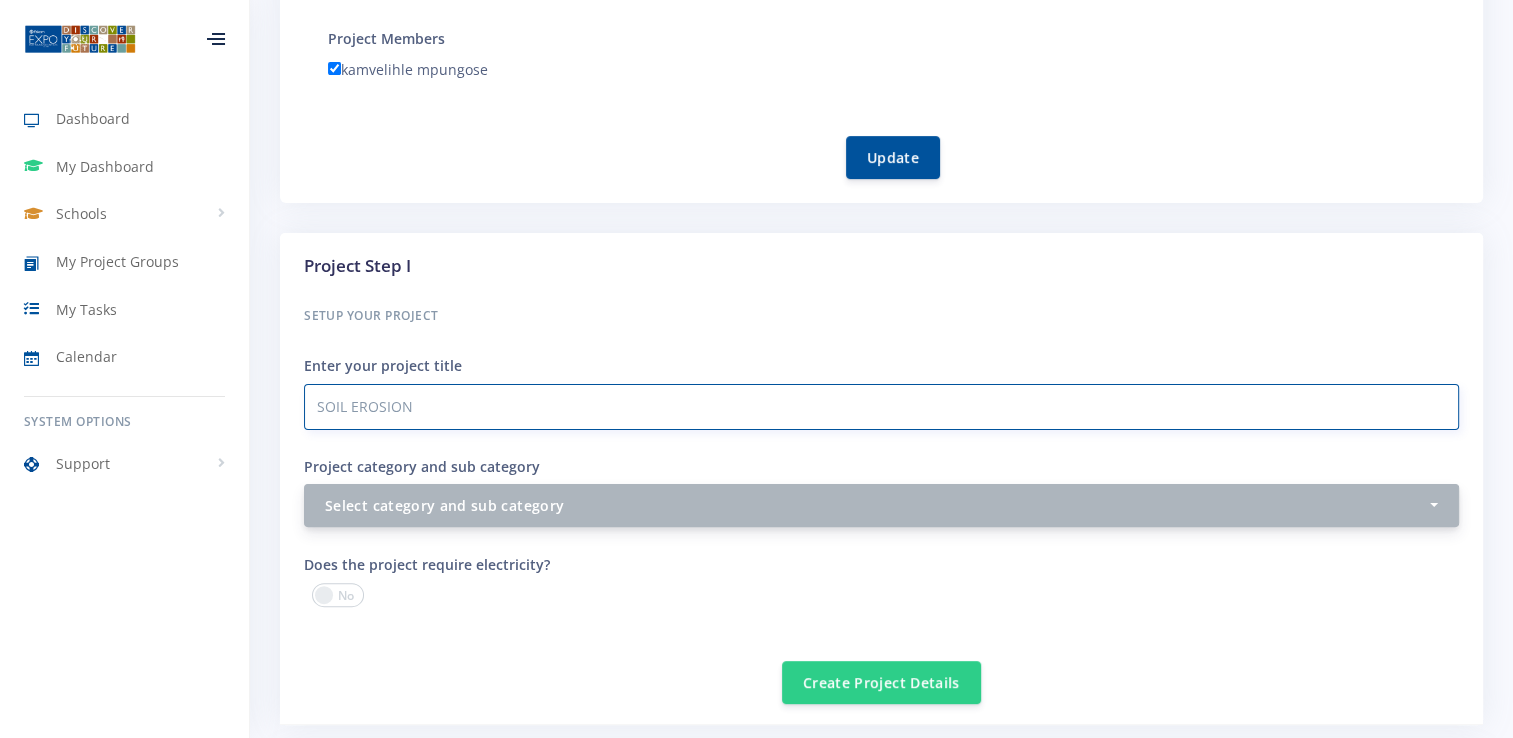 type on "SOIL EROSION" 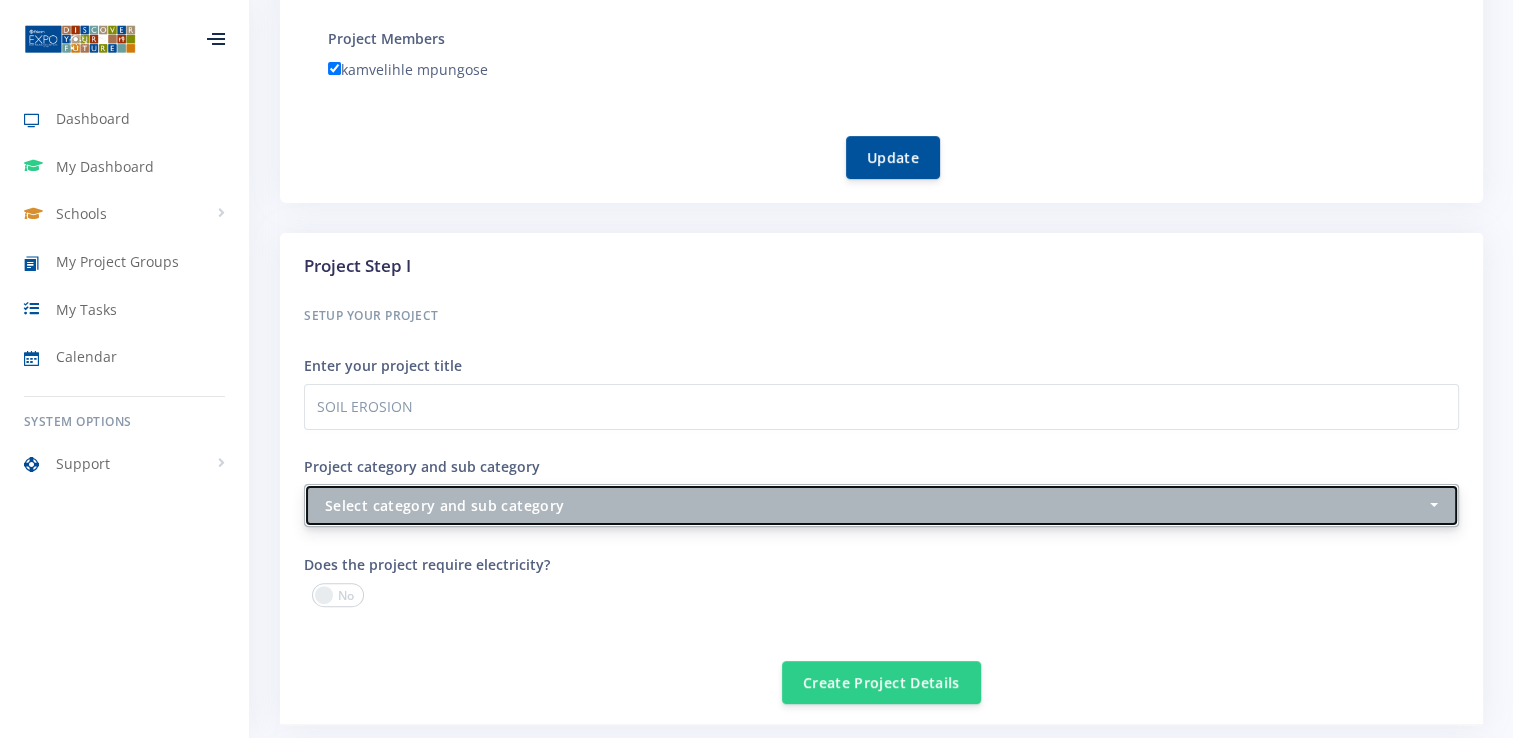 click on "Select category and sub category" at bounding box center [881, 505] 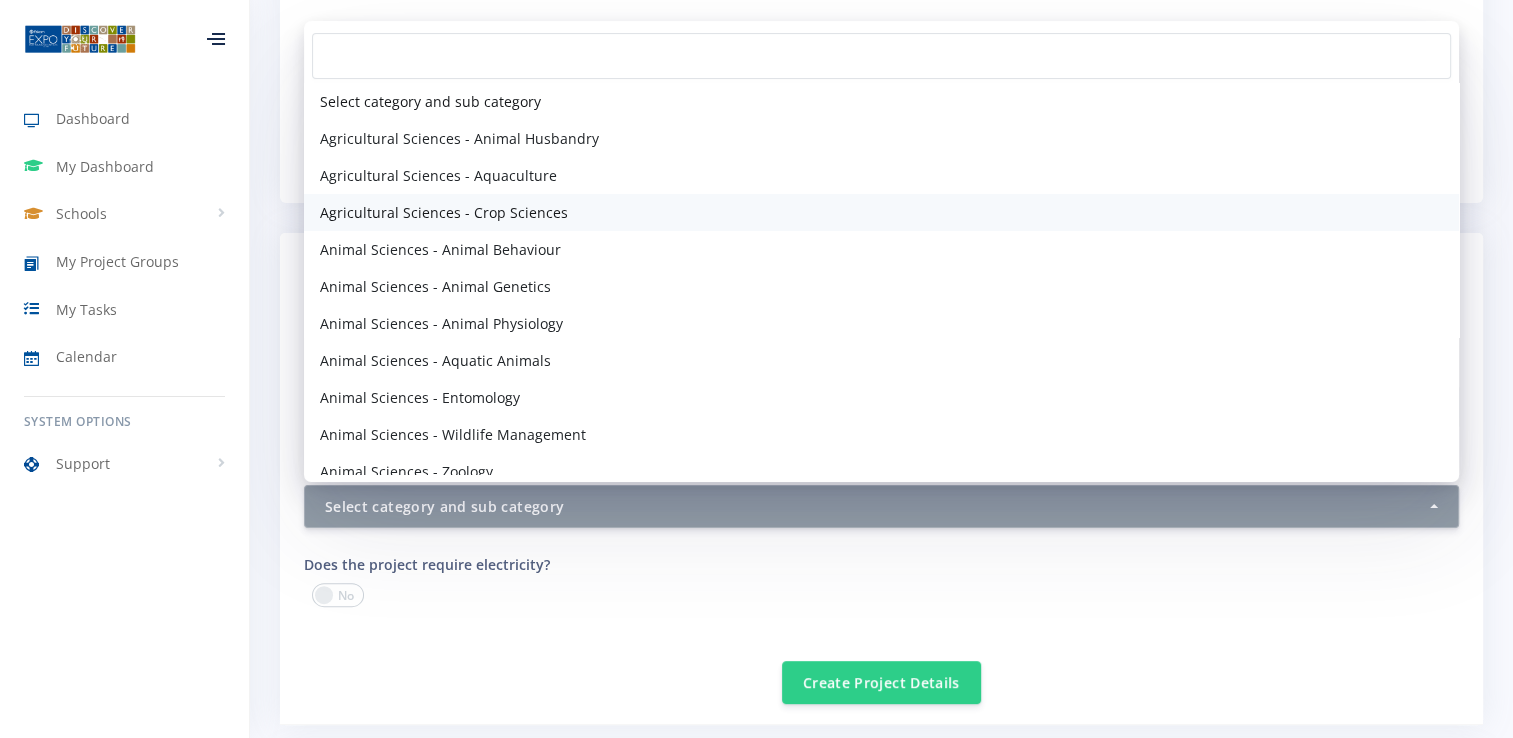 click on "Agricultural Sciences - Crop Sciences" at bounding box center (444, 212) 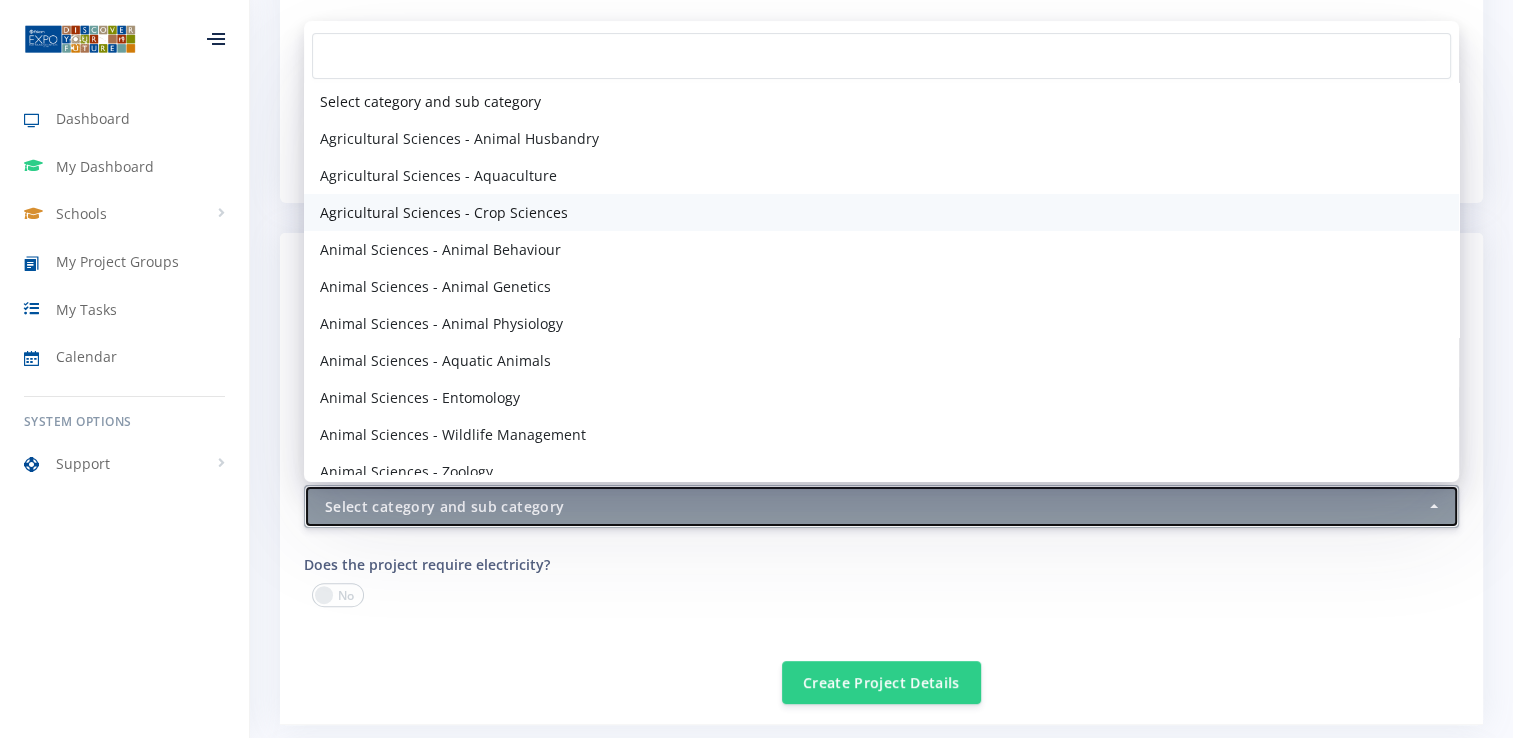 select on "3" 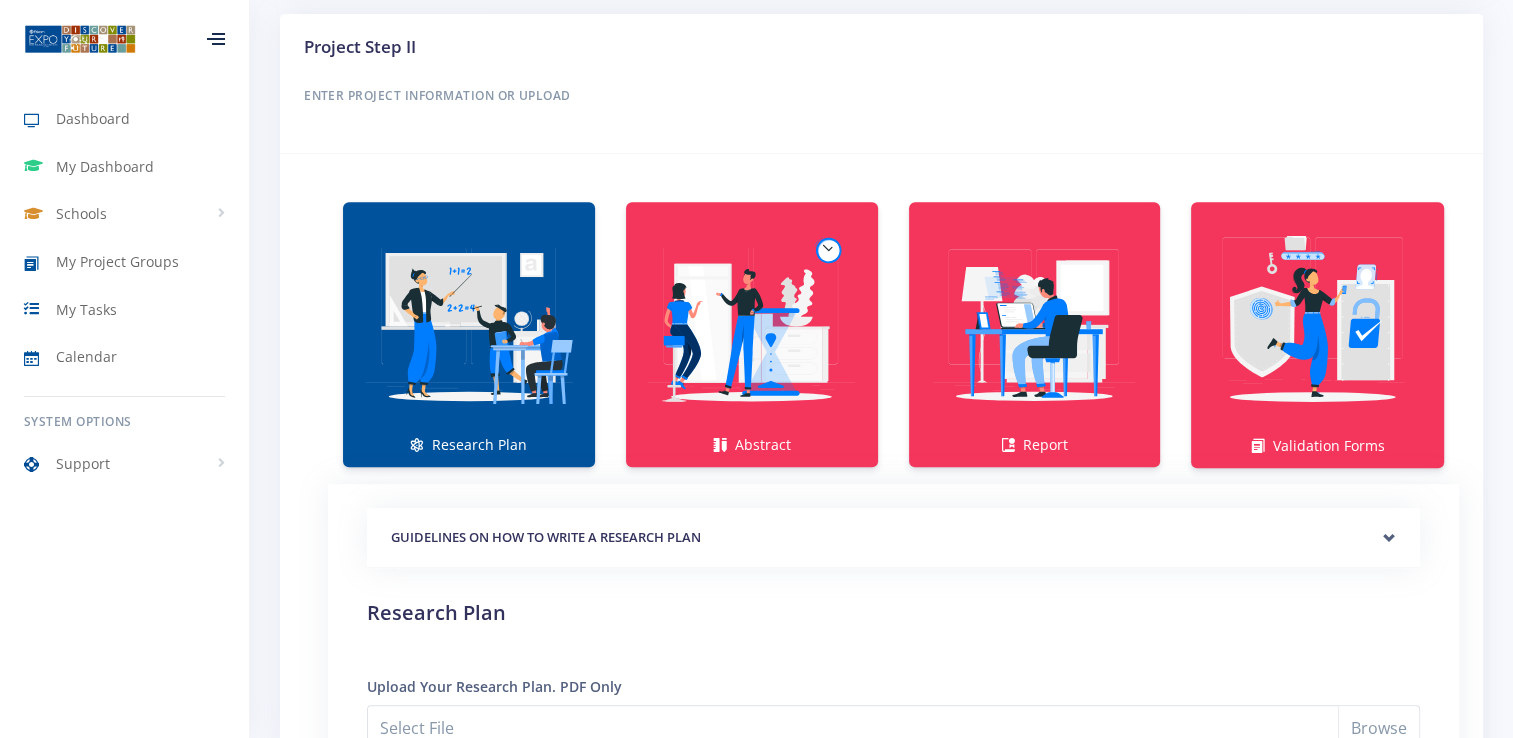 scroll, scrollTop: 1156, scrollLeft: 0, axis: vertical 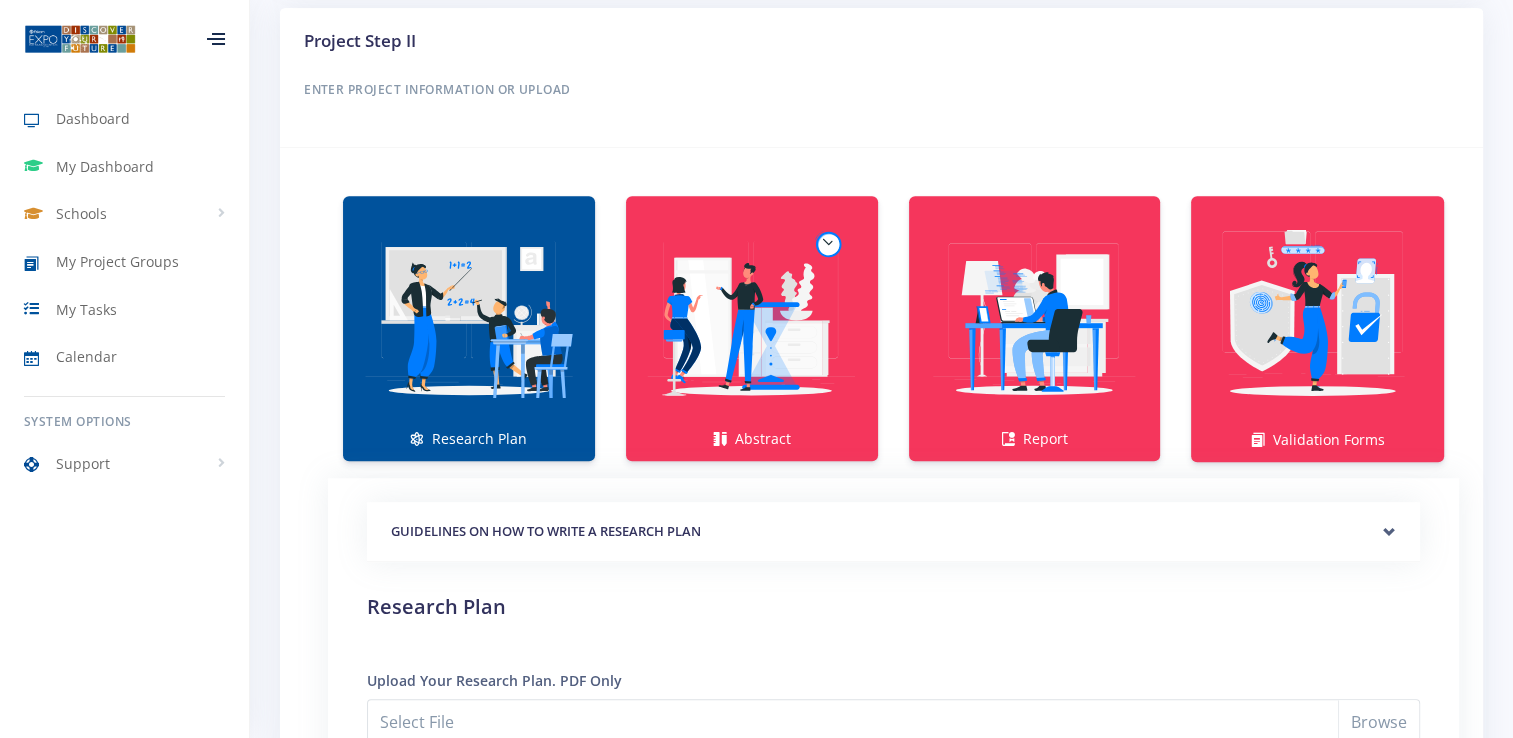 click at bounding box center [469, 318] 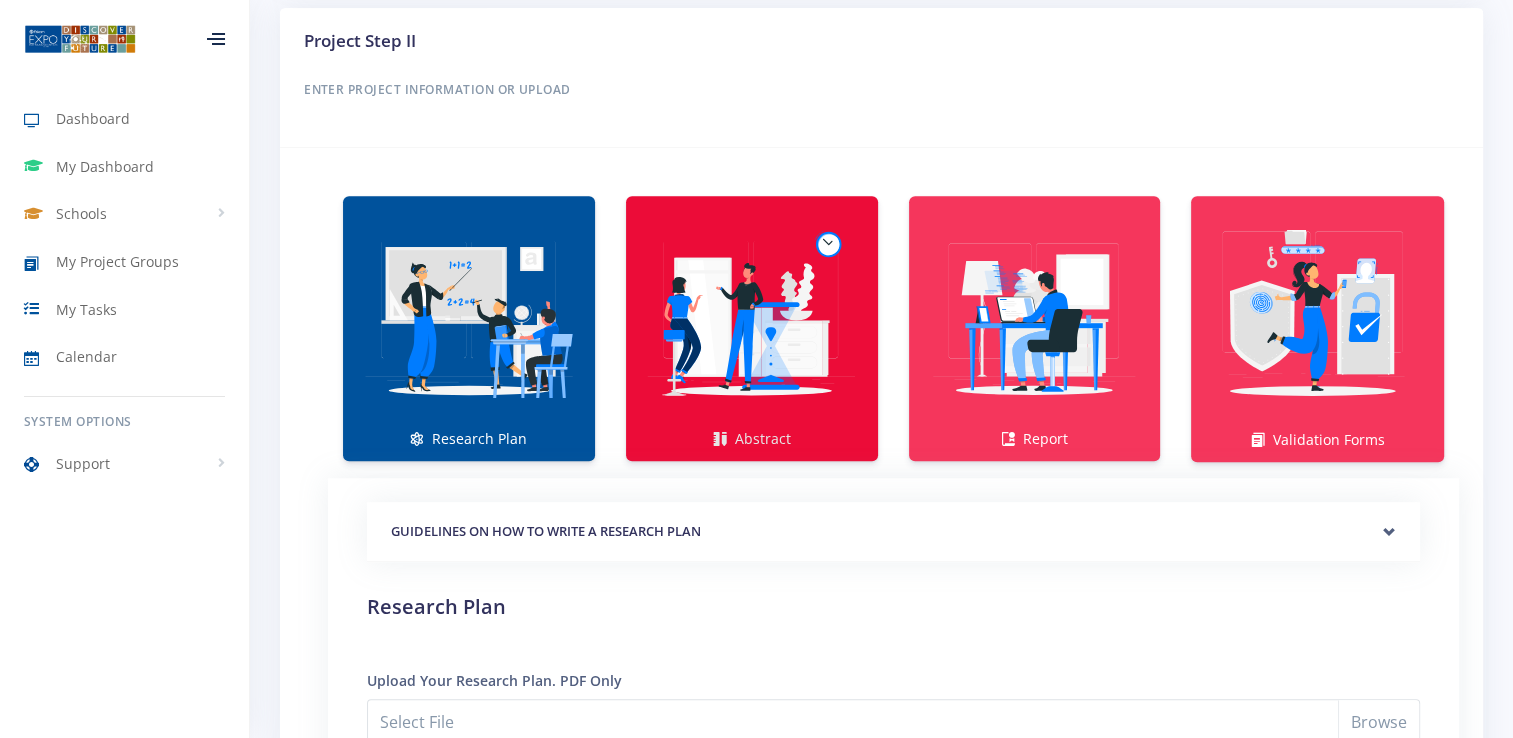 click at bounding box center [752, 318] 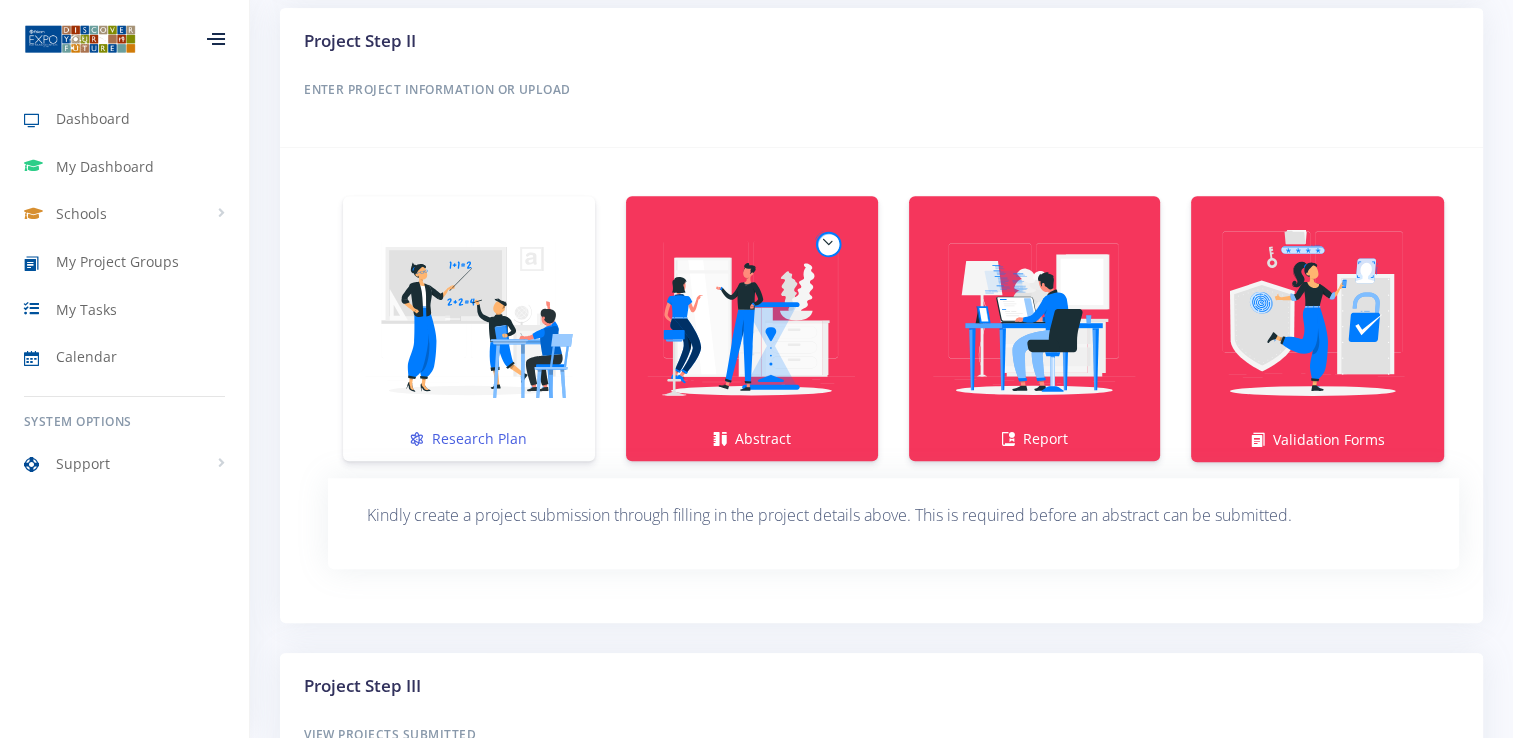 click at bounding box center [469, 318] 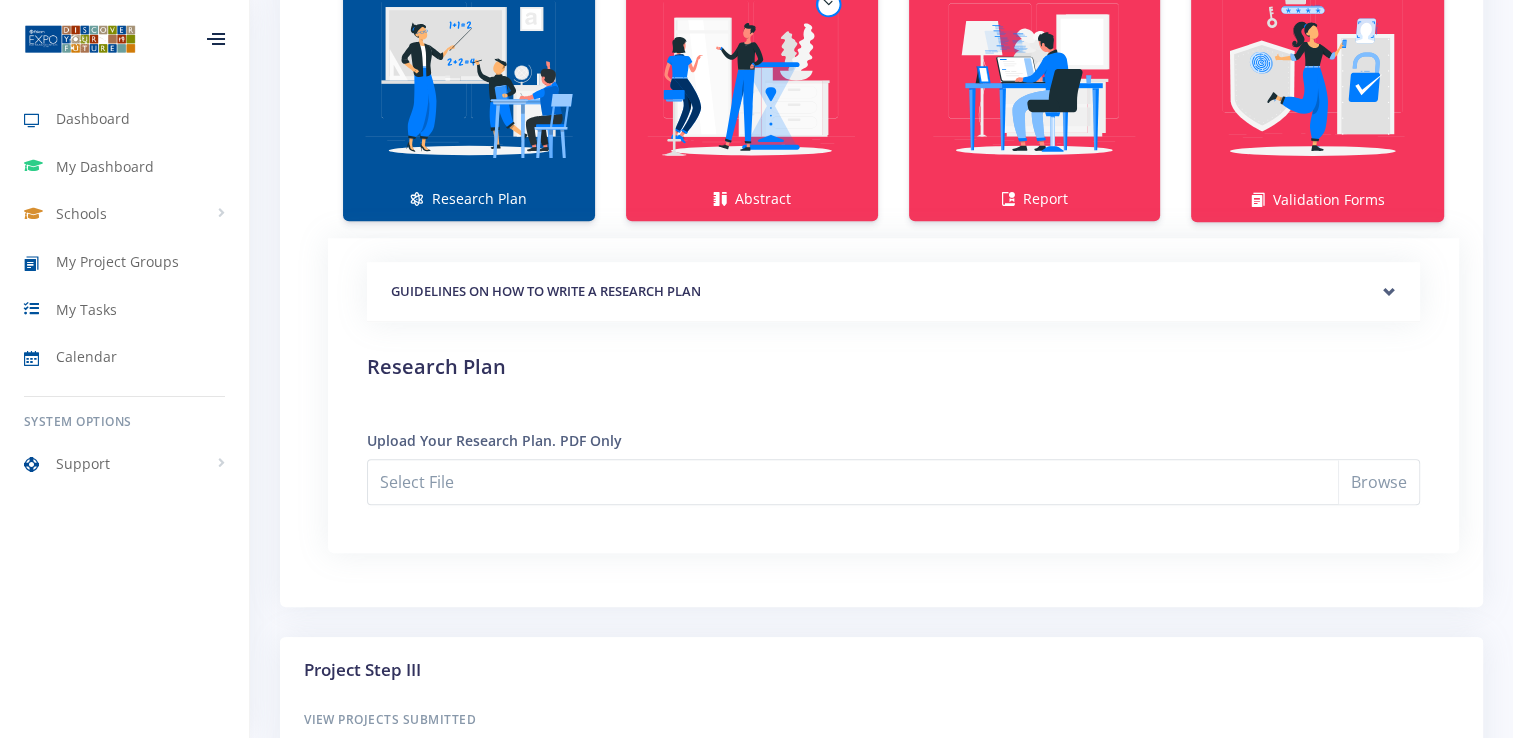 scroll, scrollTop: 1398, scrollLeft: 0, axis: vertical 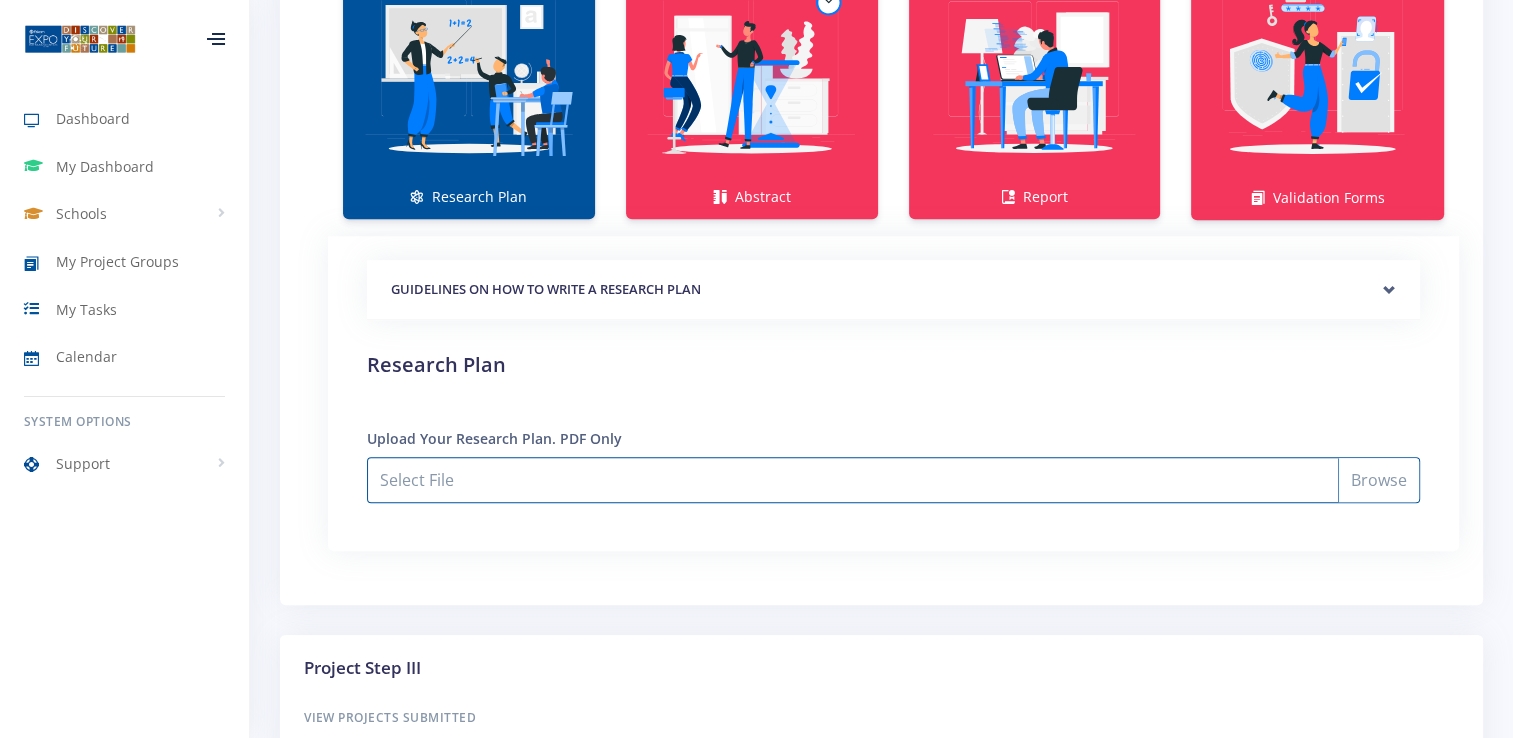 click on "Select File" at bounding box center (893, 480) 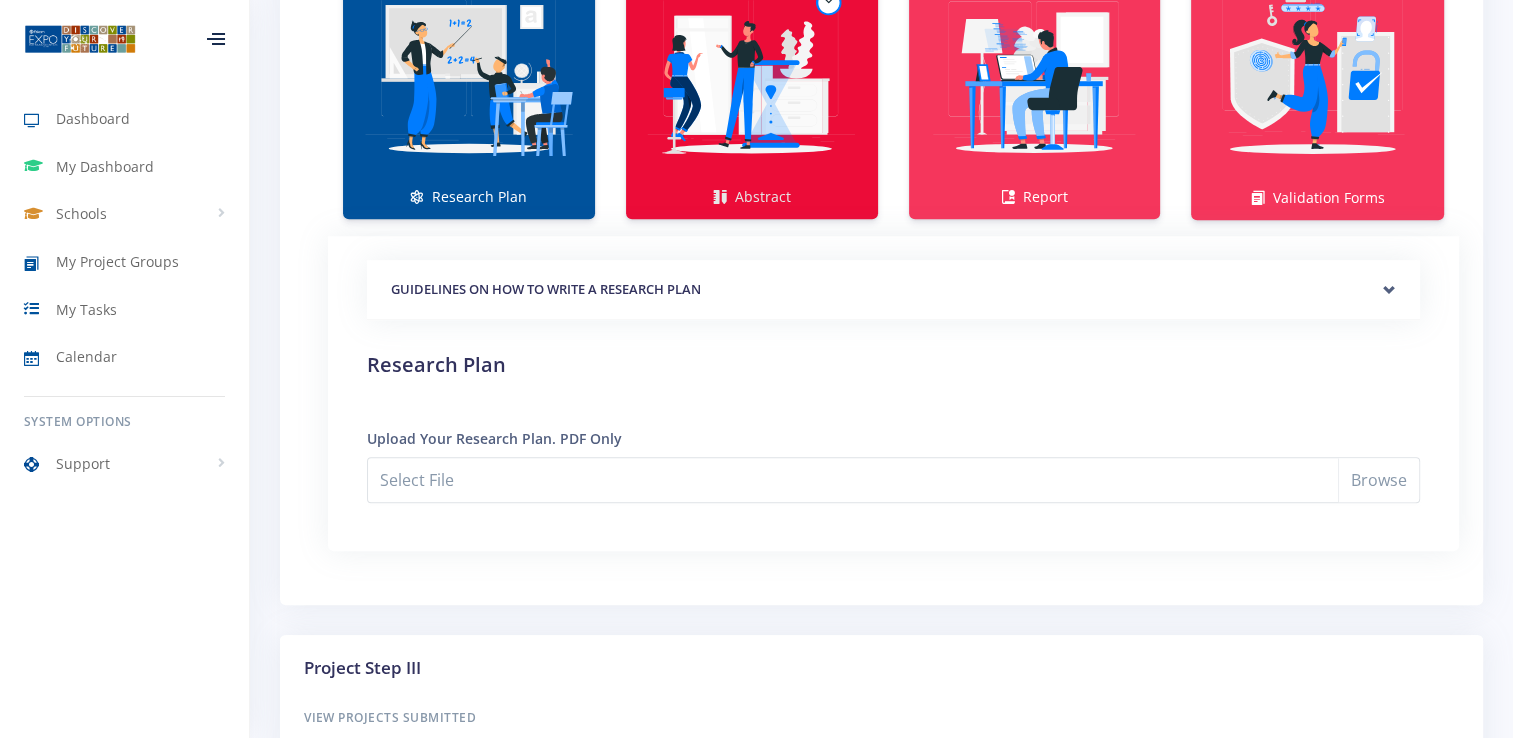 click at bounding box center (752, 76) 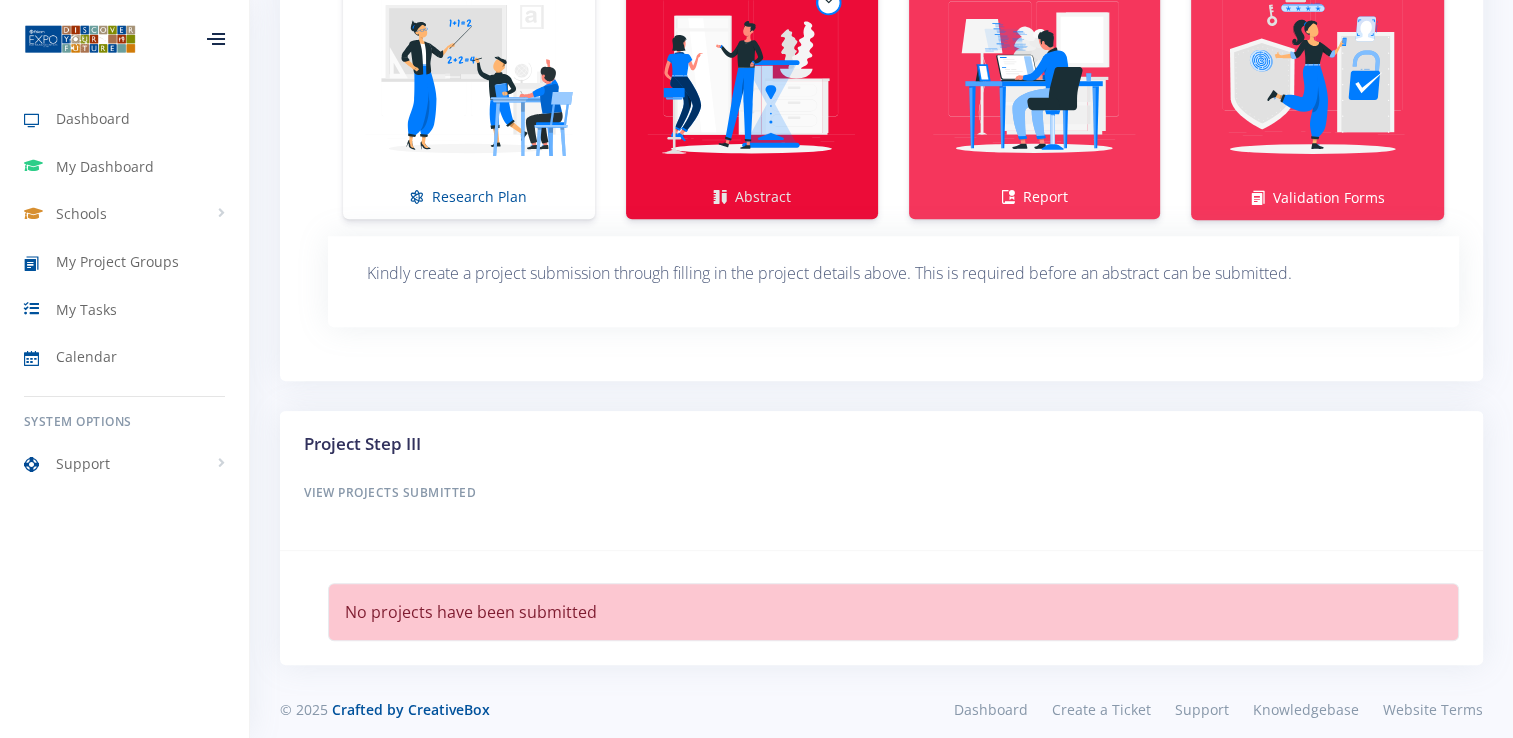scroll, scrollTop: 1408, scrollLeft: 0, axis: vertical 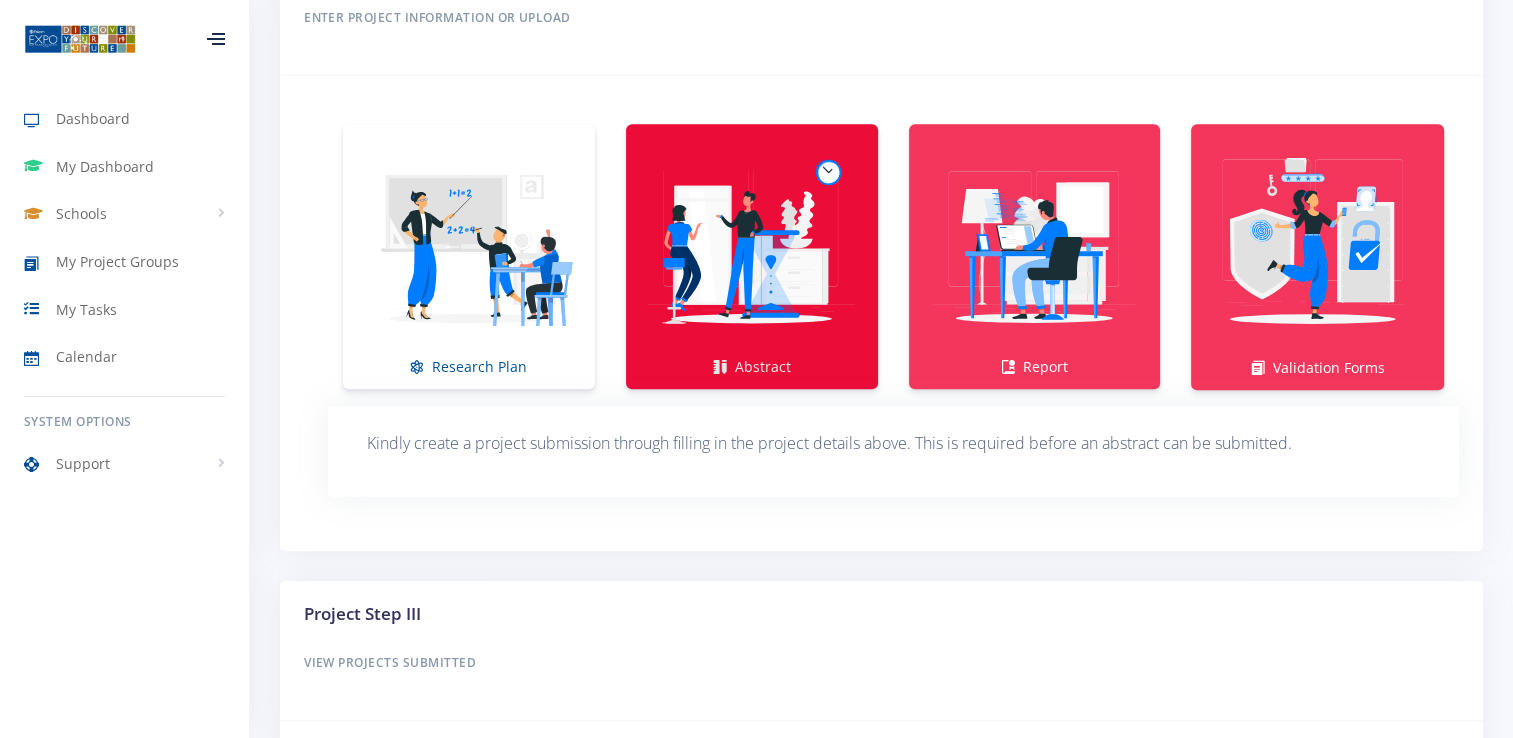 click at bounding box center [752, 246] 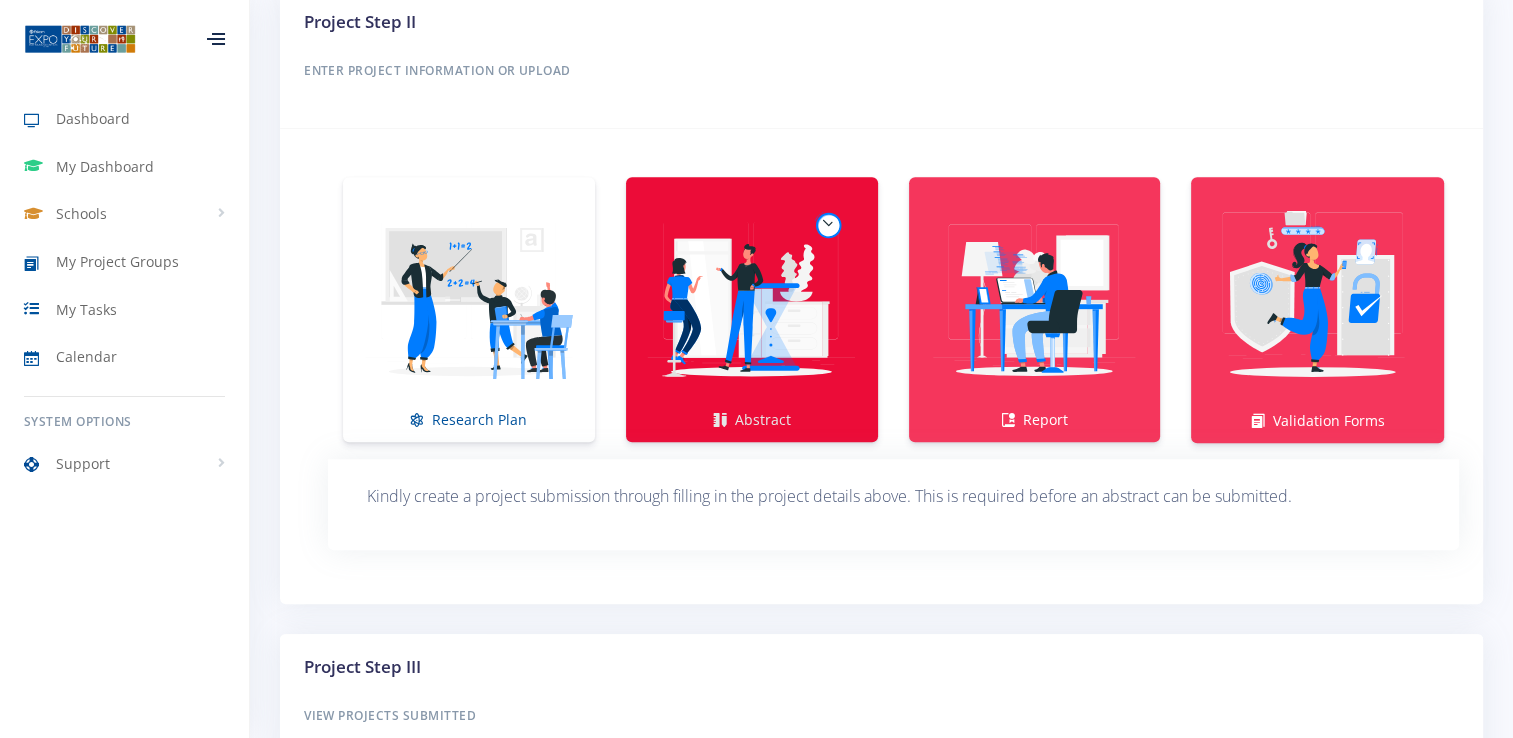 scroll, scrollTop: 1170, scrollLeft: 0, axis: vertical 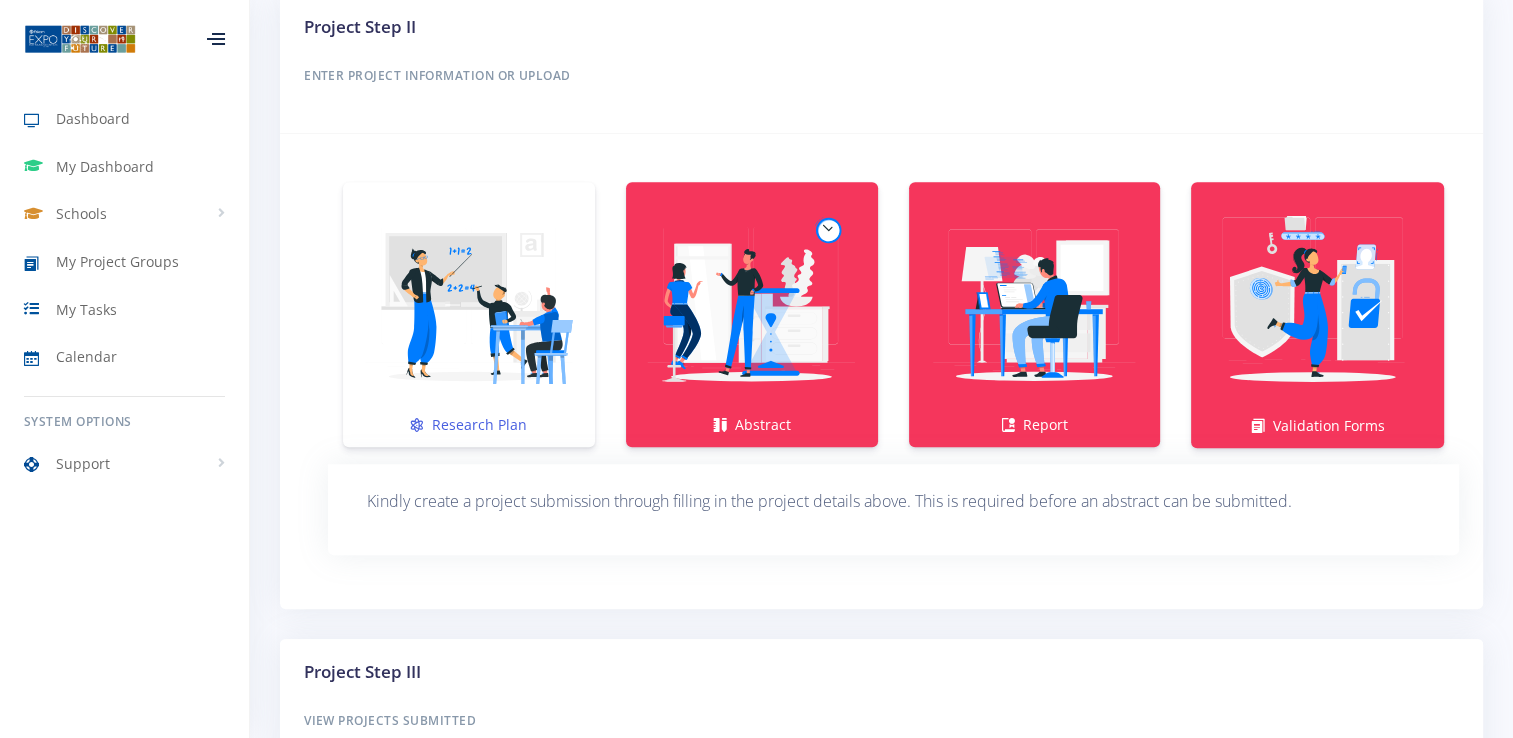 click at bounding box center (469, 304) 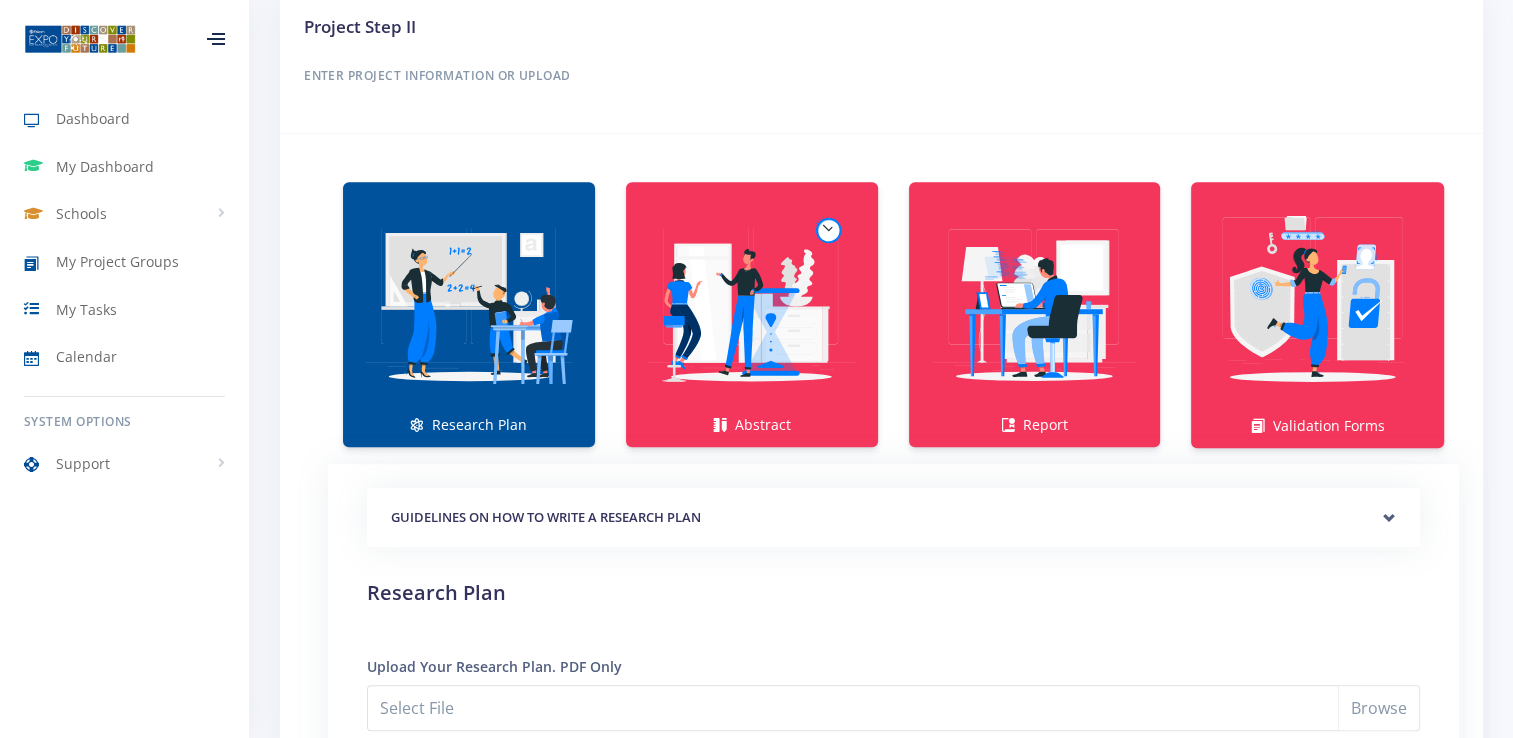 click on "GUIDELINES ON HOW TO WRITE A RESEARCH
PLAN" at bounding box center [893, 518] 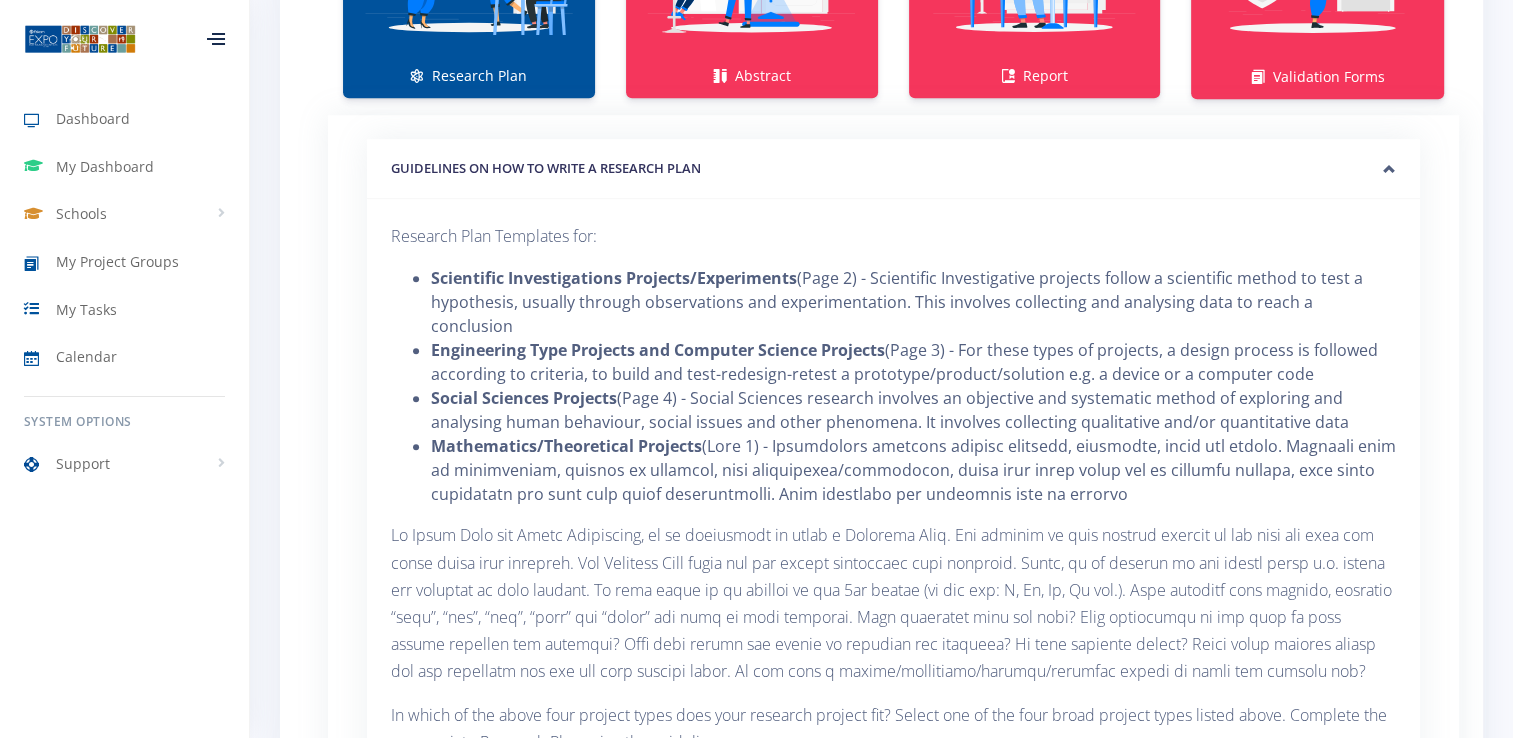 scroll, scrollTop: 1522, scrollLeft: 0, axis: vertical 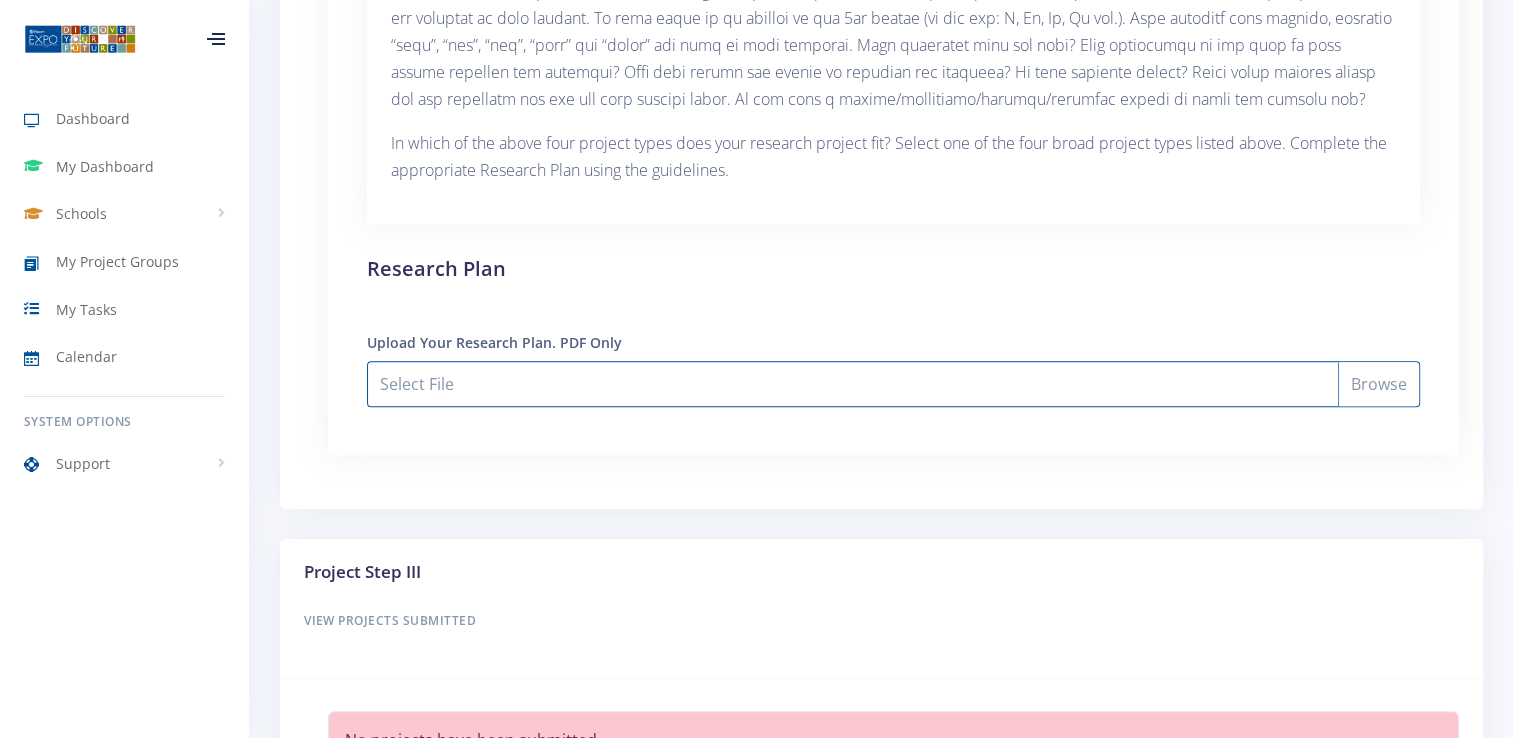 click on "Select File" at bounding box center (893, 384) 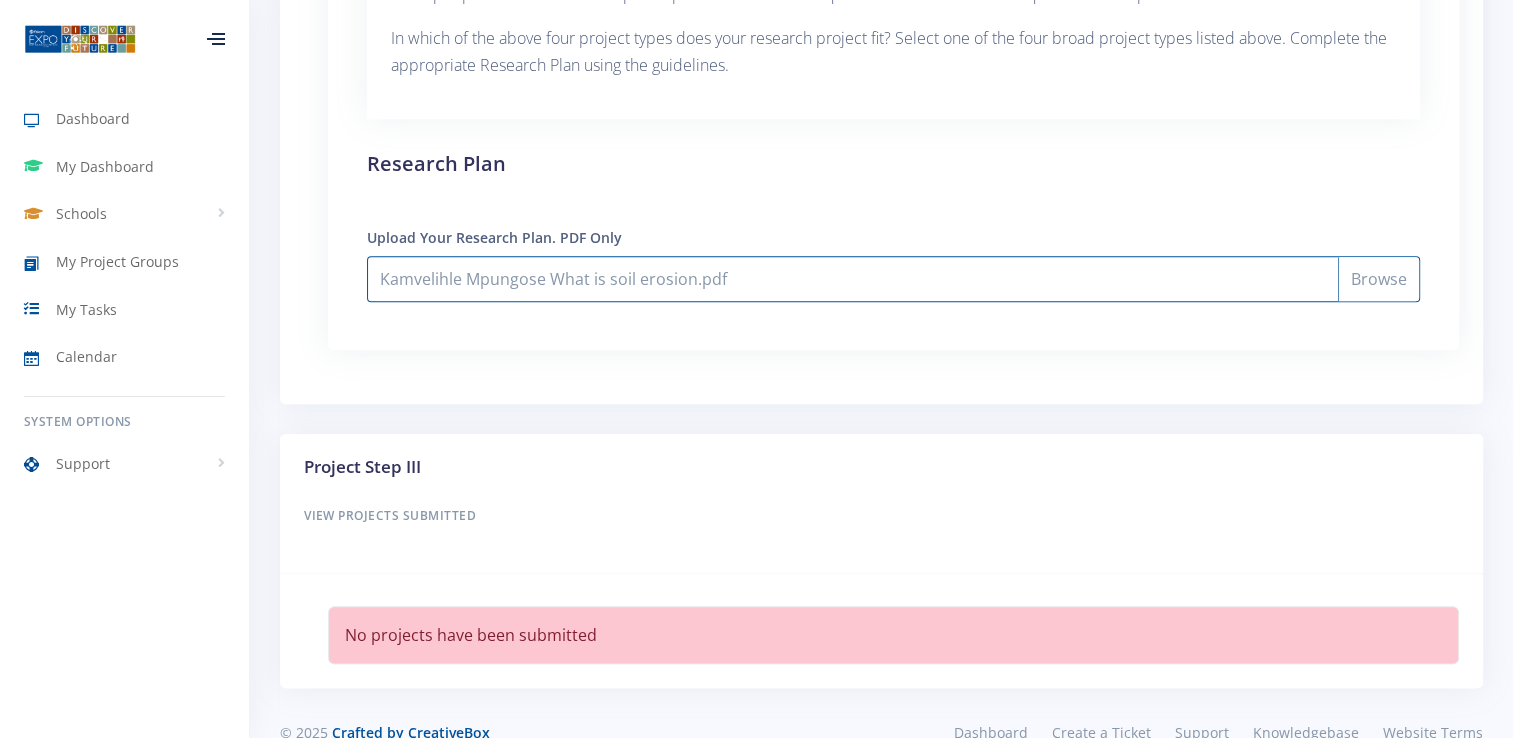 scroll, scrollTop: 2232, scrollLeft: 0, axis: vertical 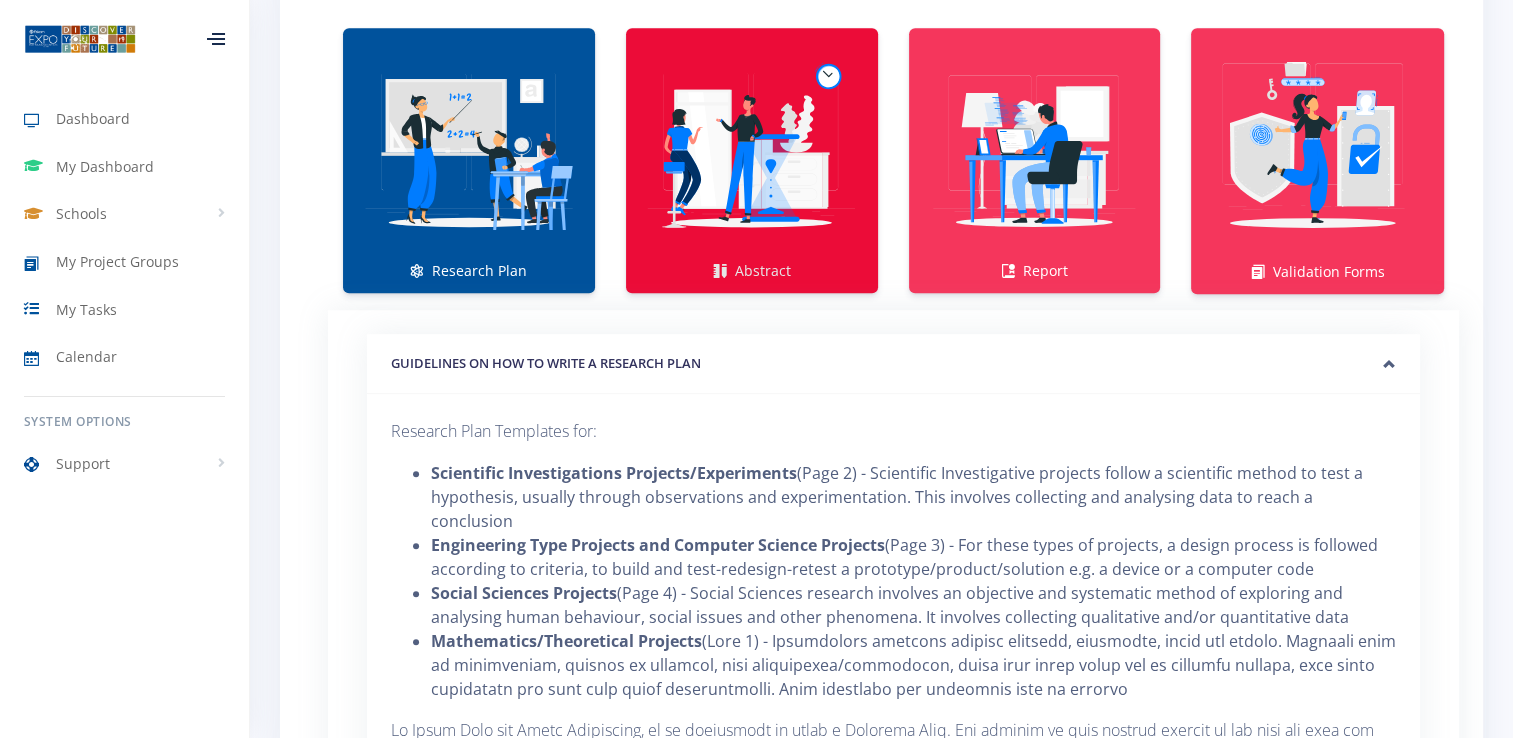 click at bounding box center (752, 150) 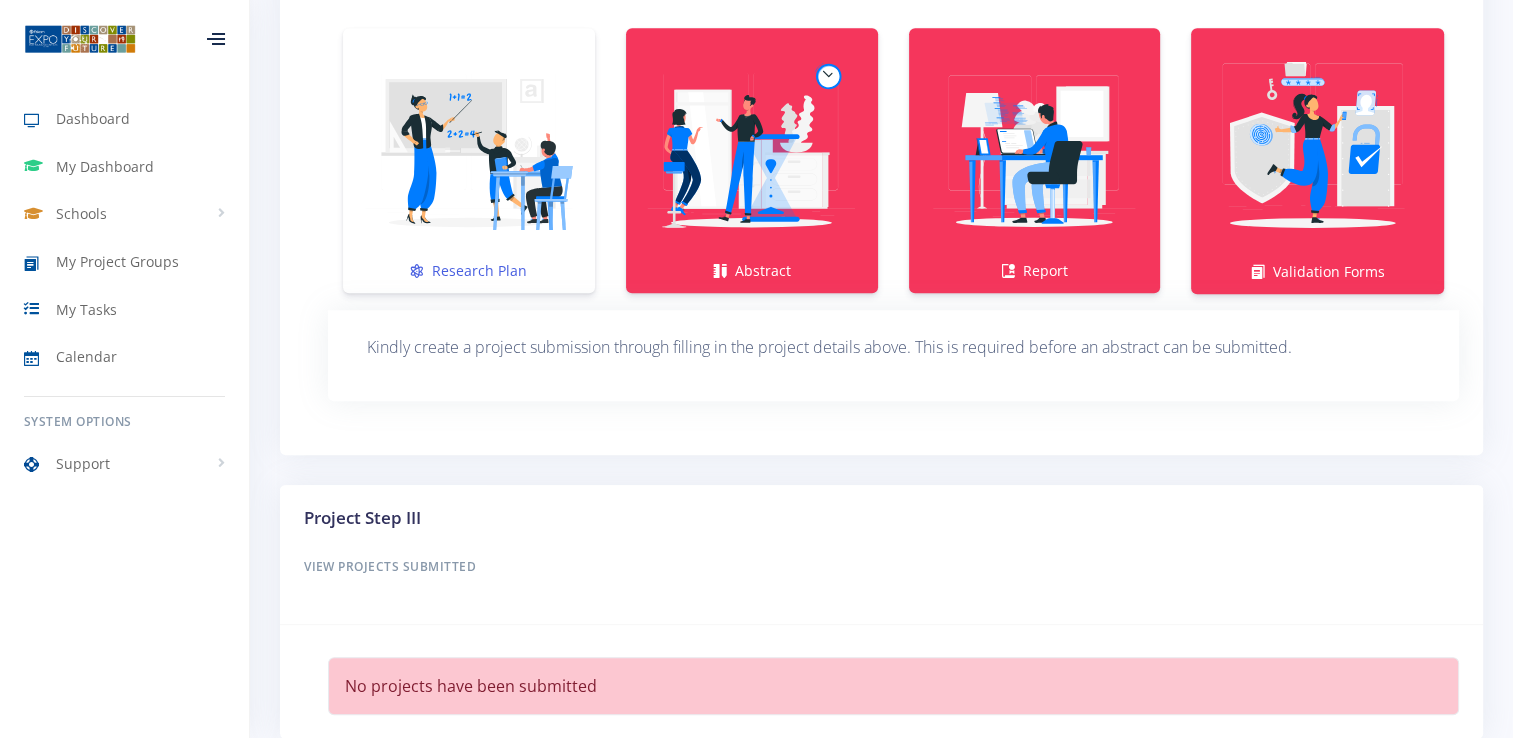 click at bounding box center (469, 150) 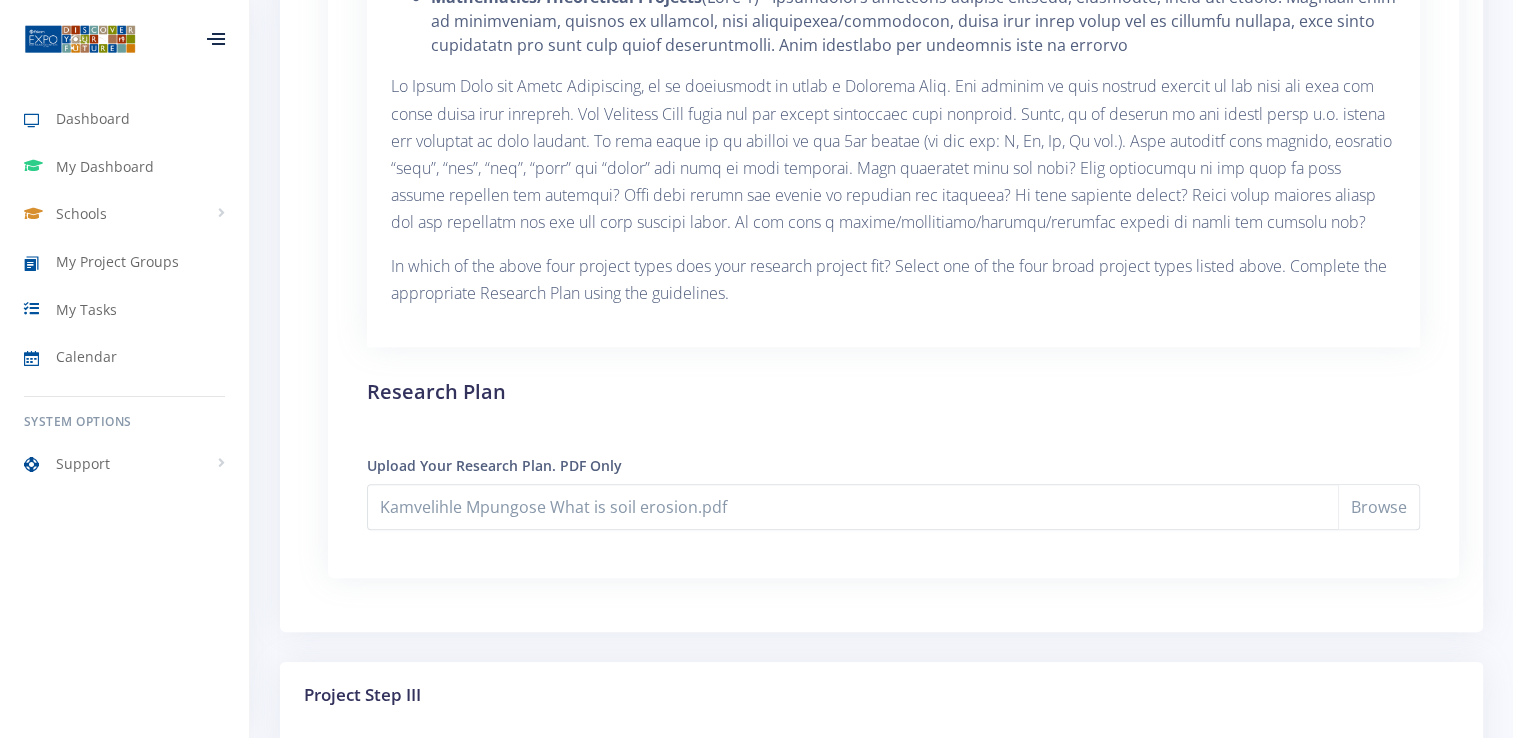 scroll, scrollTop: 2232, scrollLeft: 0, axis: vertical 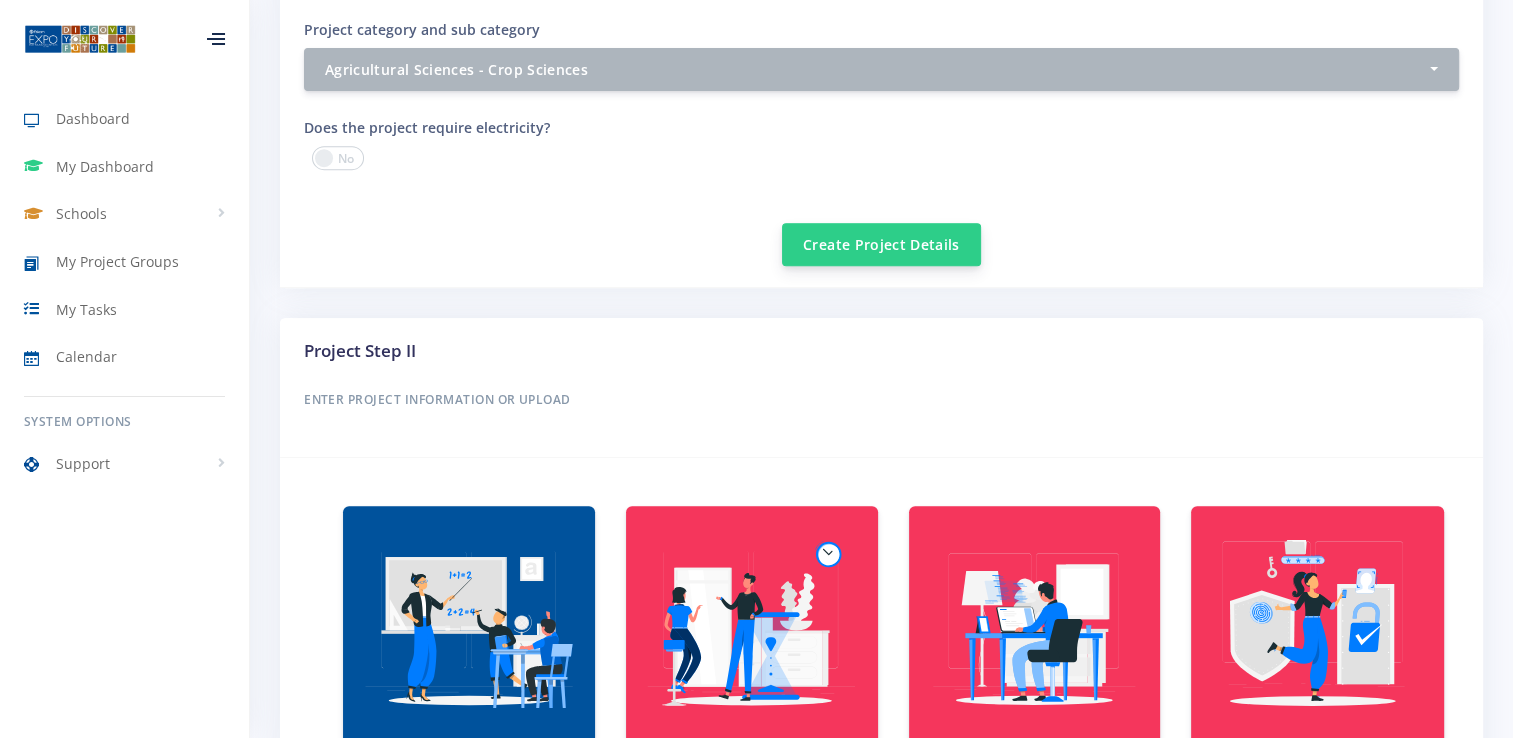 click on "Create Project Details" at bounding box center [881, 244] 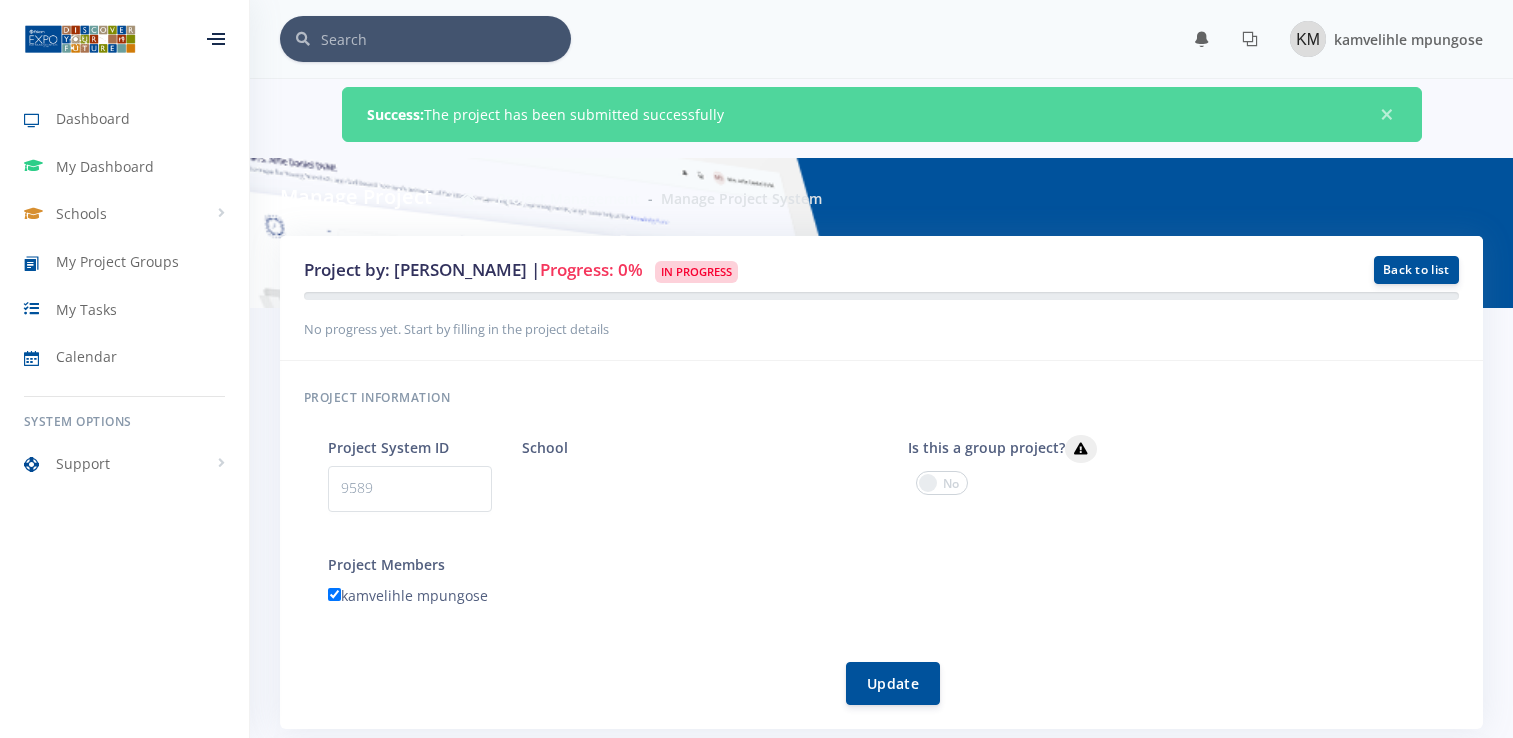 scroll, scrollTop: 0, scrollLeft: 0, axis: both 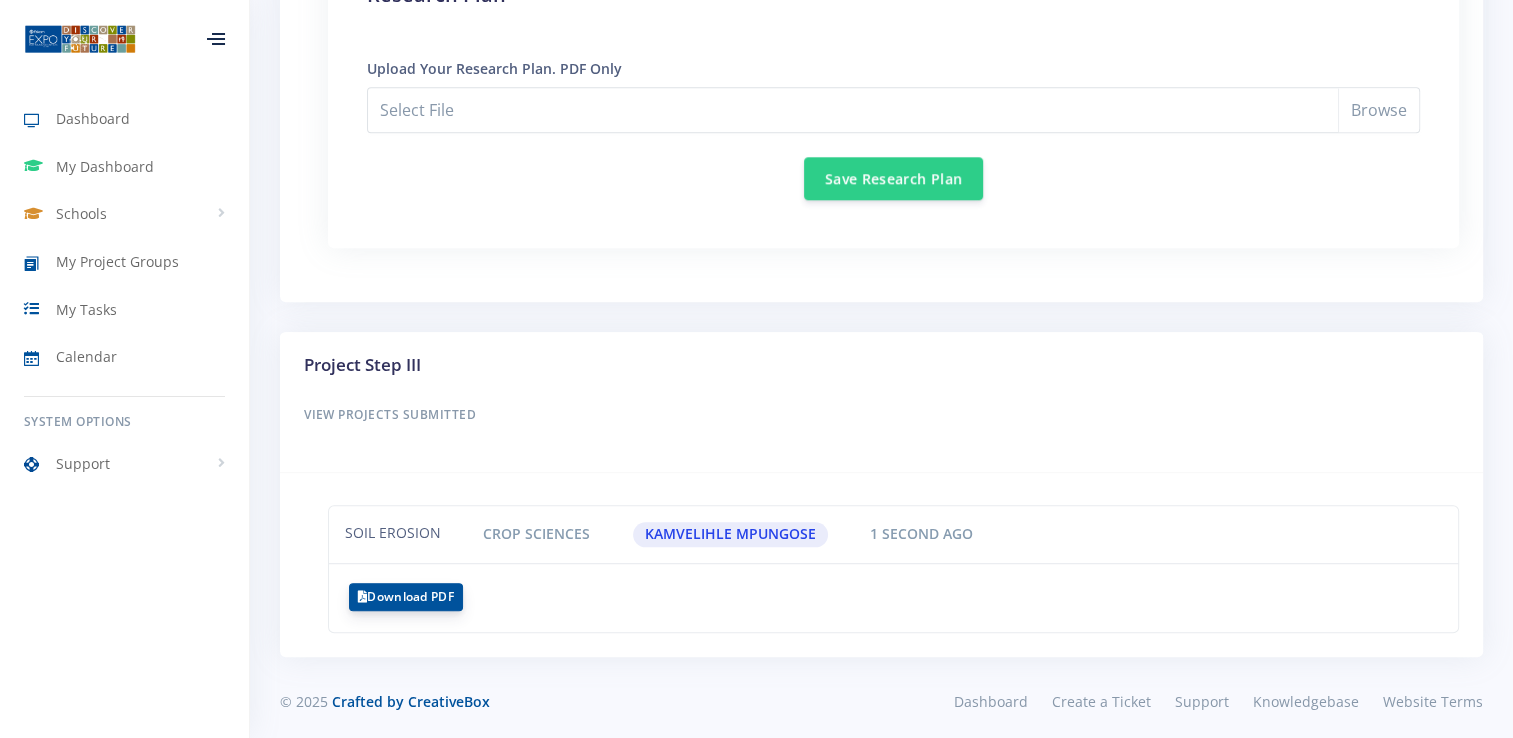 click on "Download PDF" at bounding box center [406, 597] 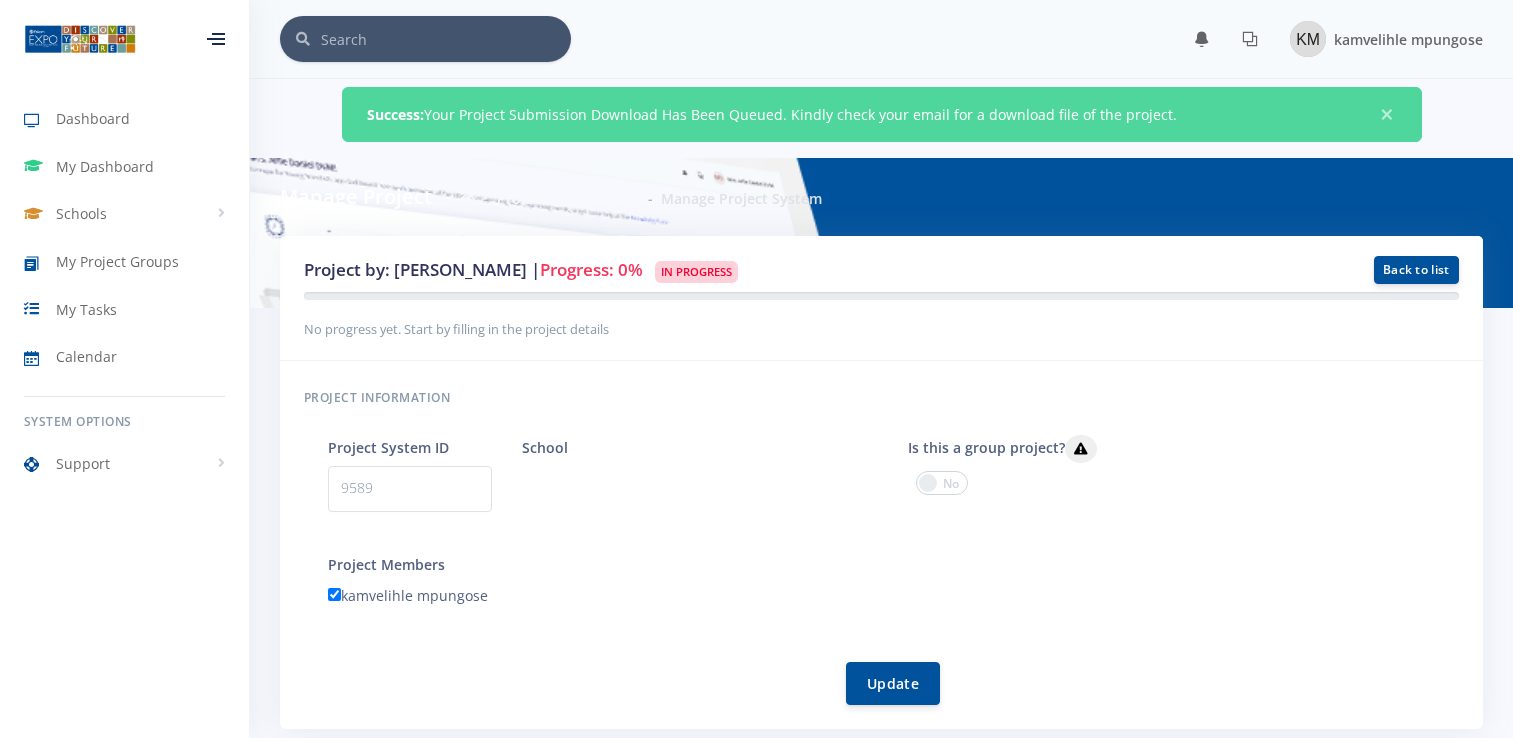 scroll, scrollTop: 0, scrollLeft: 0, axis: both 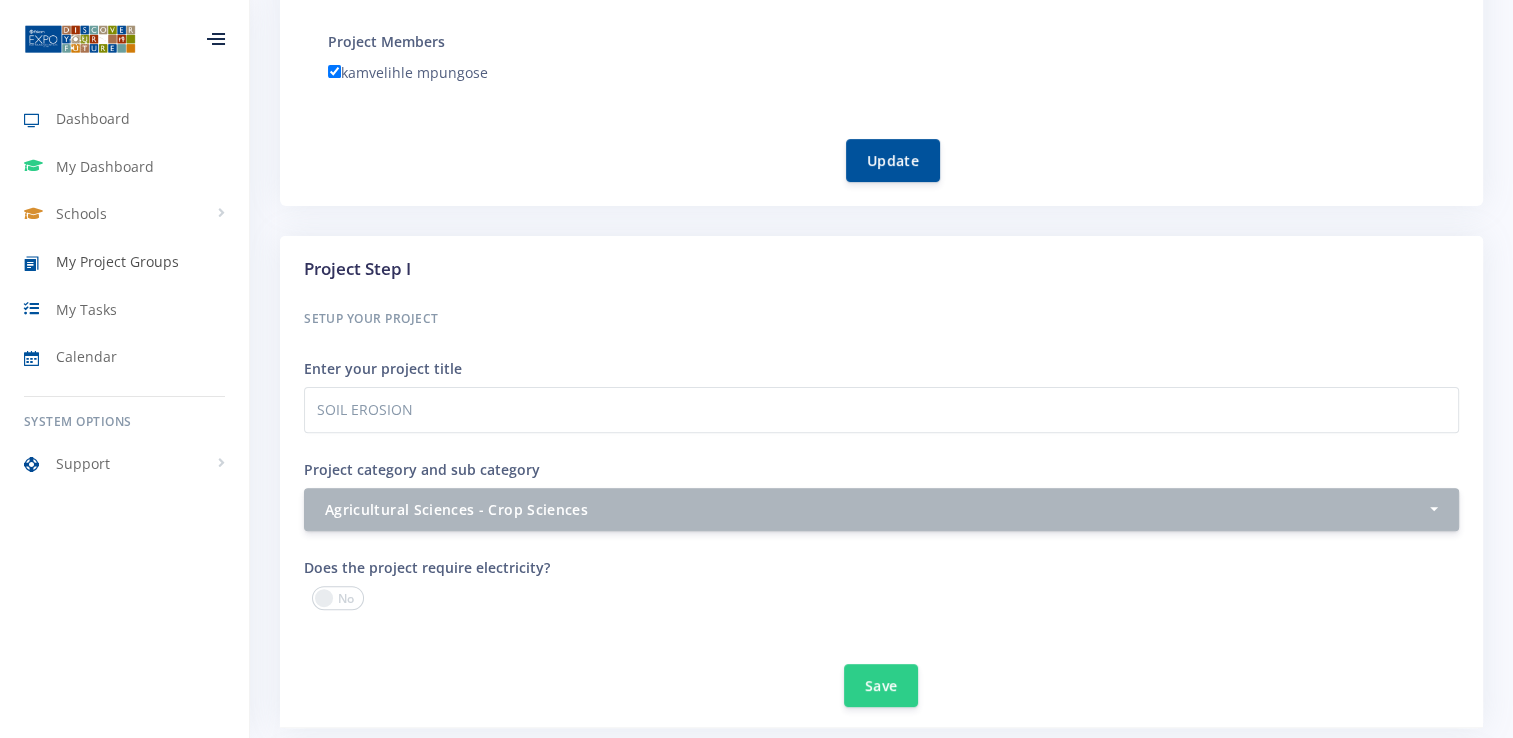 click on "My Project Groups" at bounding box center [124, 262] 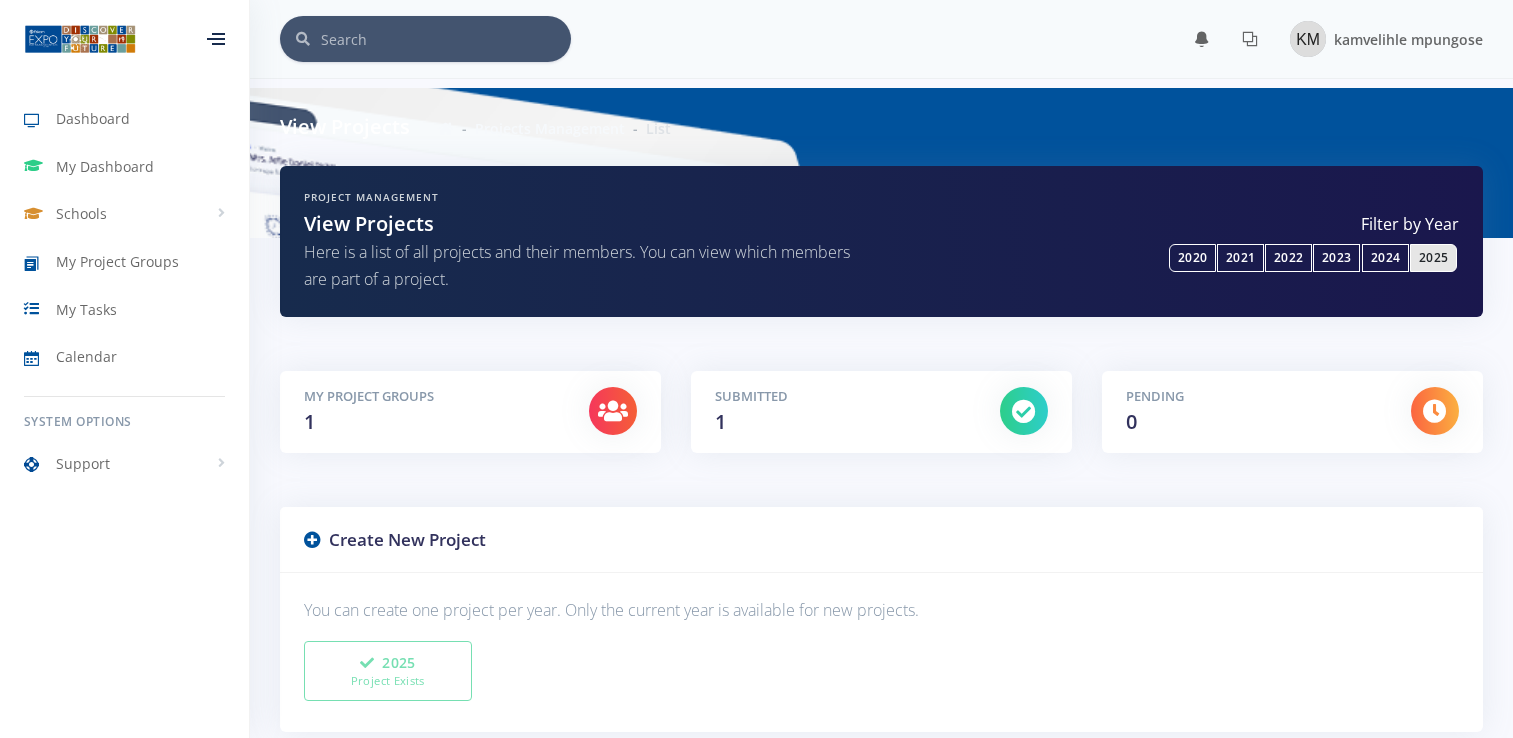 scroll, scrollTop: 0, scrollLeft: 0, axis: both 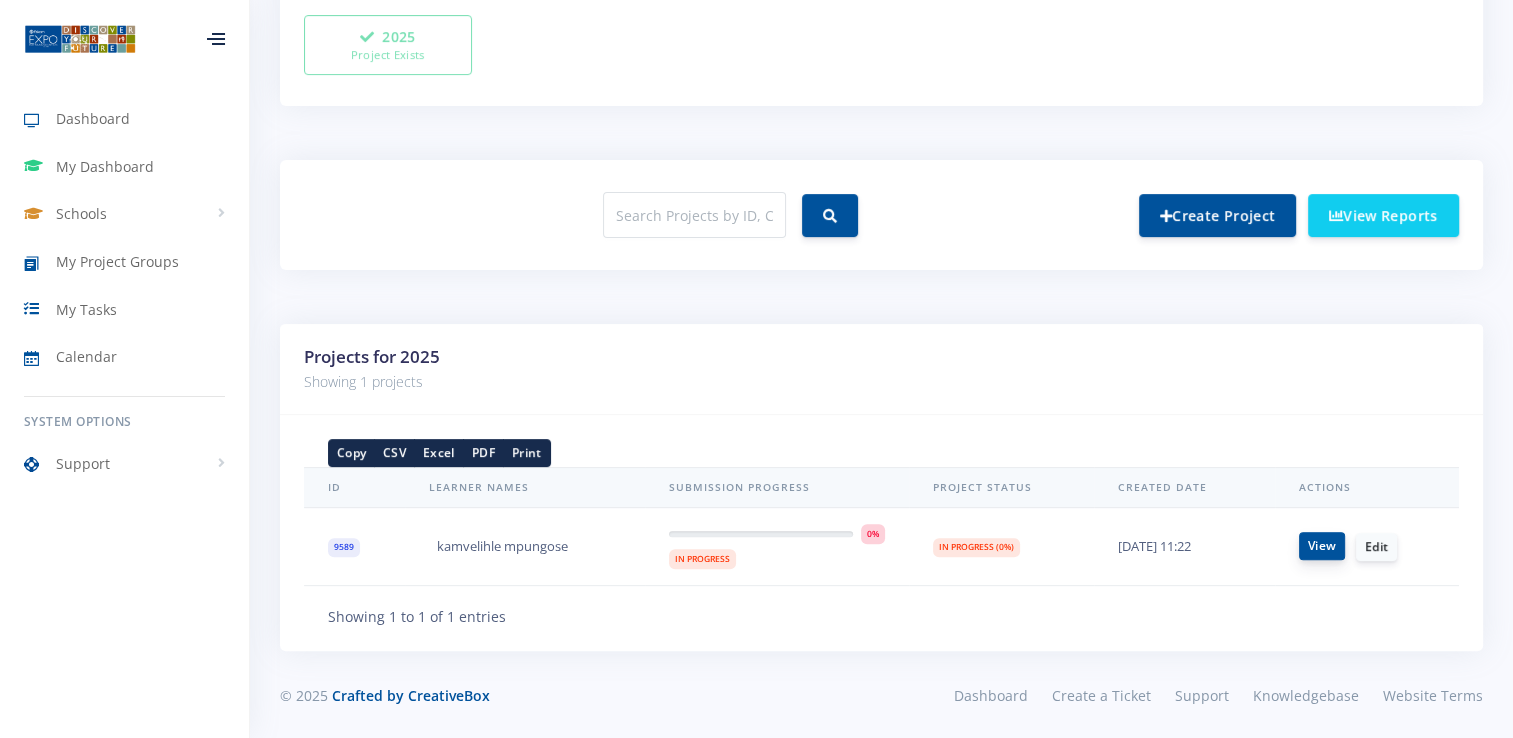 click on "View" at bounding box center [1322, 546] 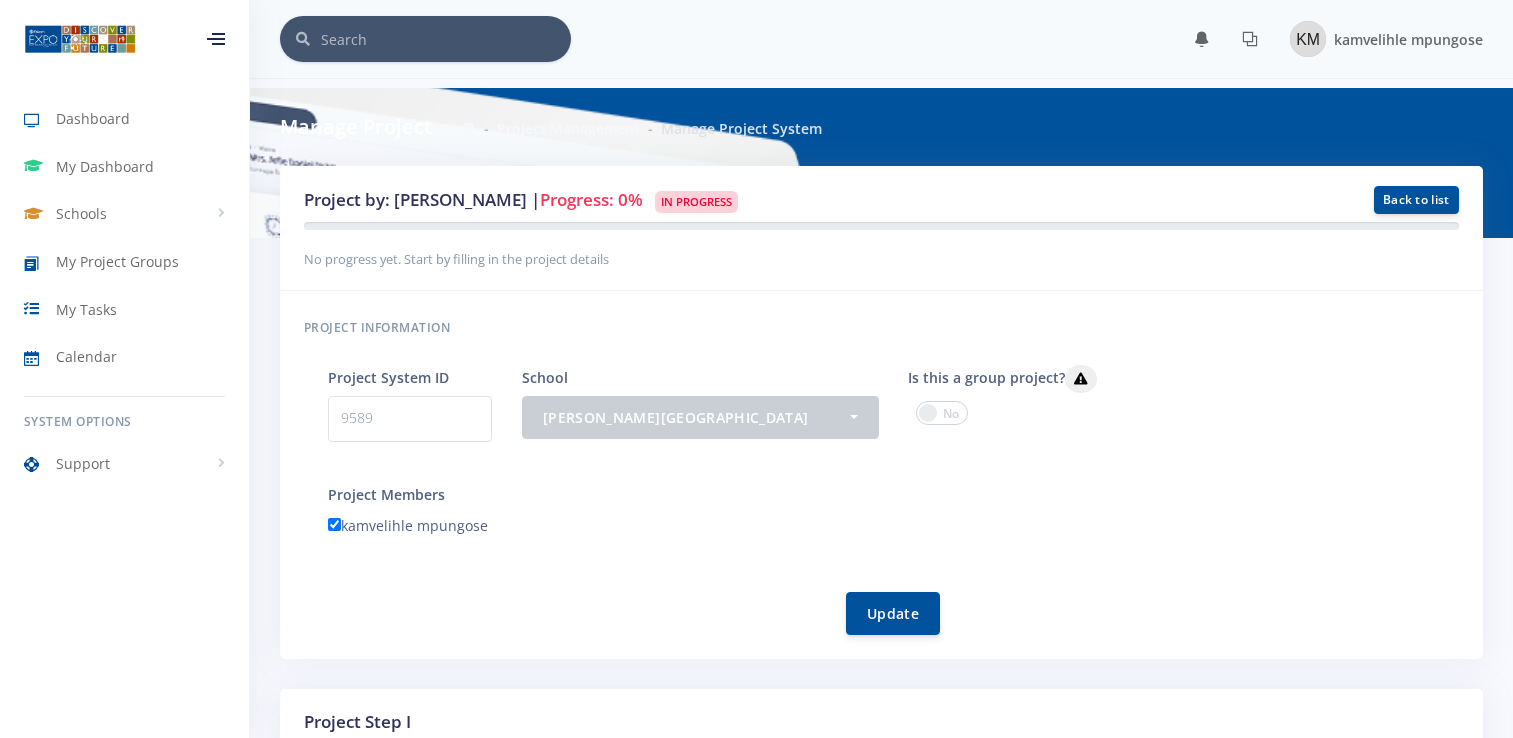 scroll, scrollTop: 0, scrollLeft: 0, axis: both 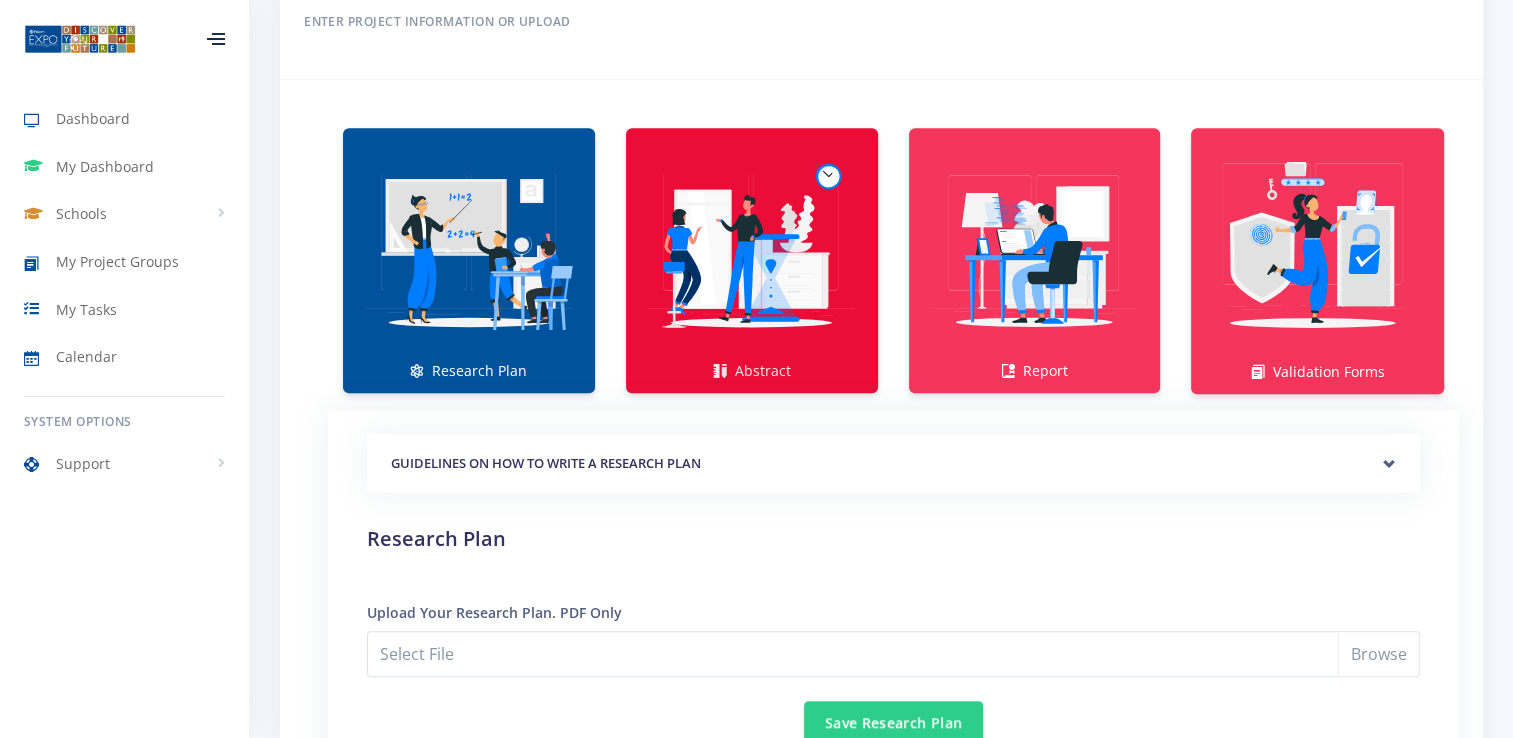 click at bounding box center (752, 250) 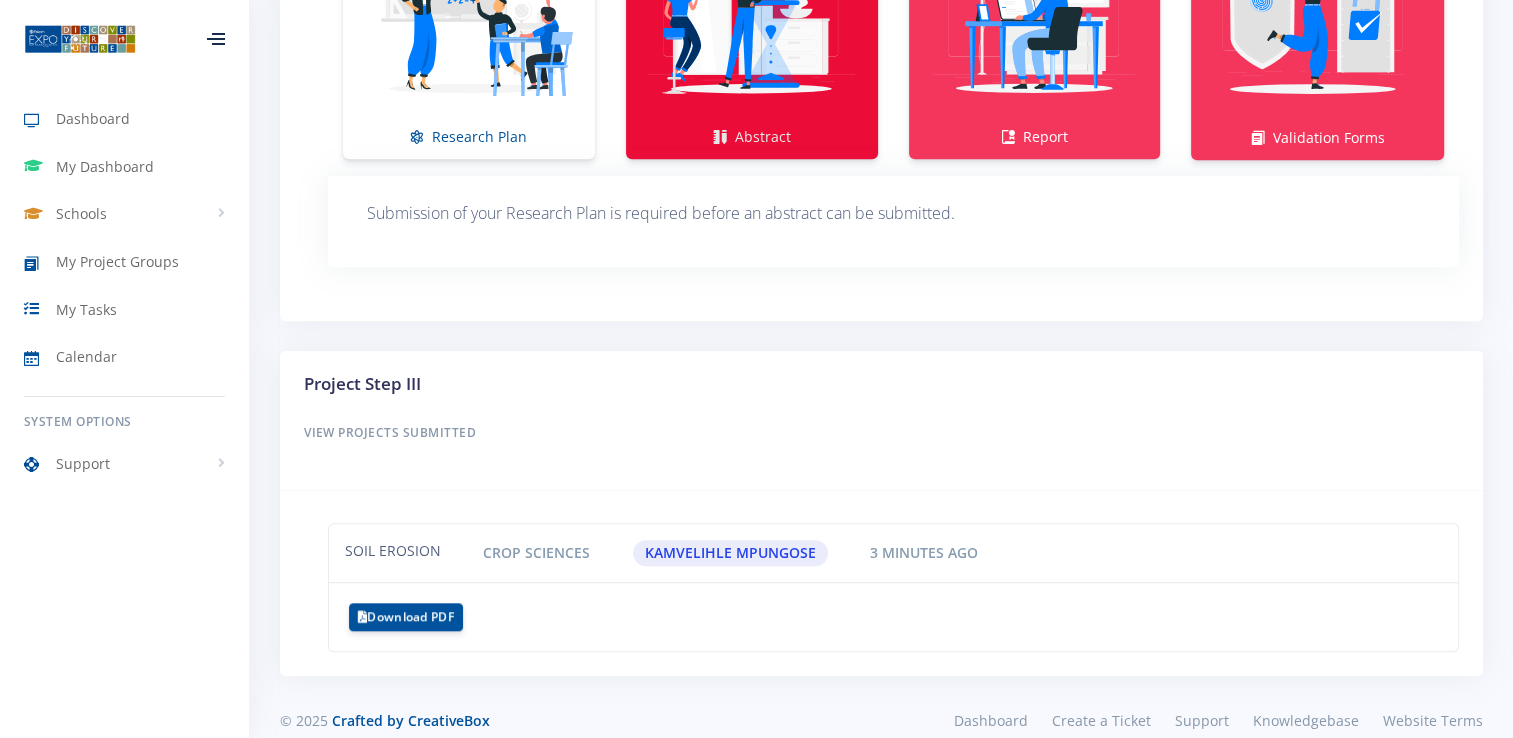 scroll, scrollTop: 1525, scrollLeft: 0, axis: vertical 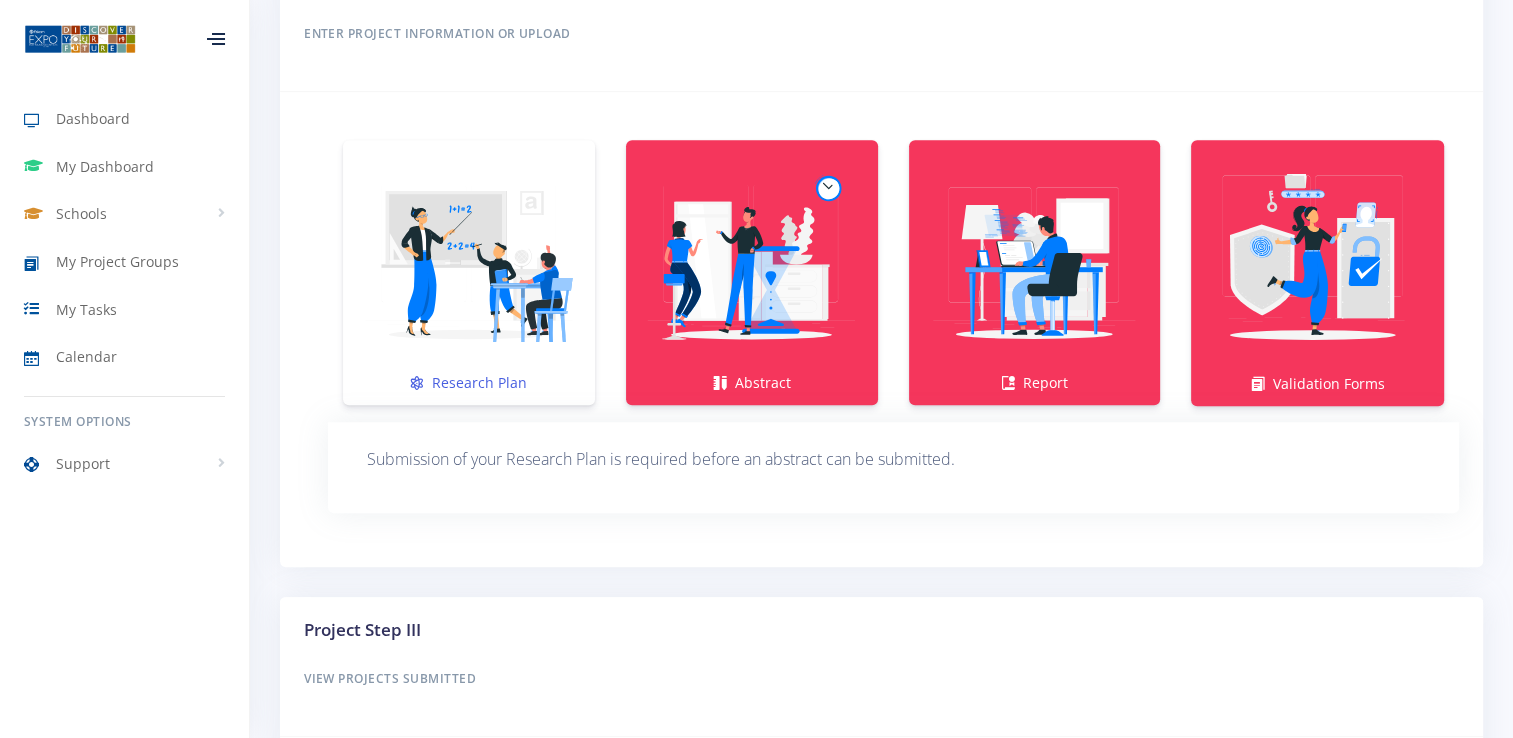 click at bounding box center [469, 262] 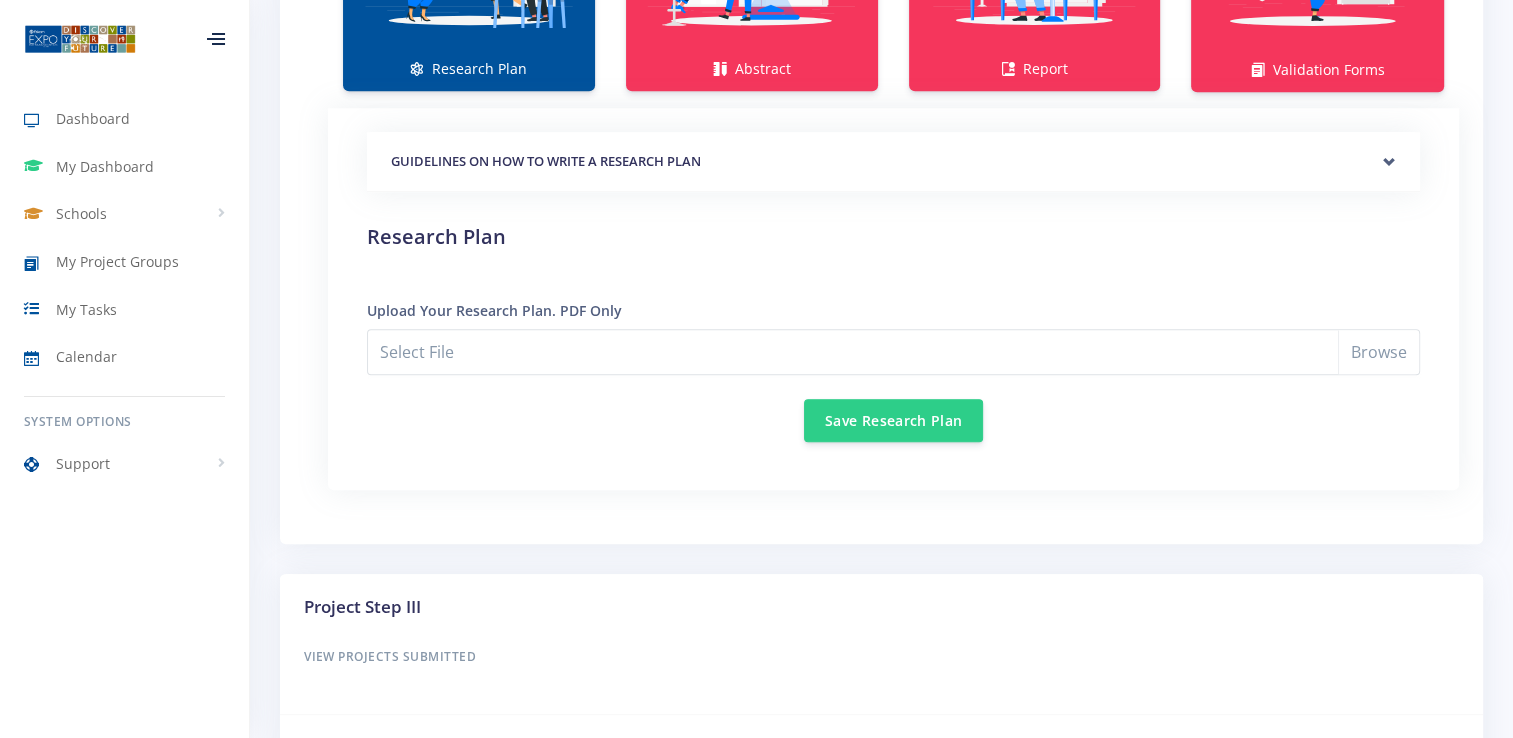 scroll, scrollTop: 1597, scrollLeft: 0, axis: vertical 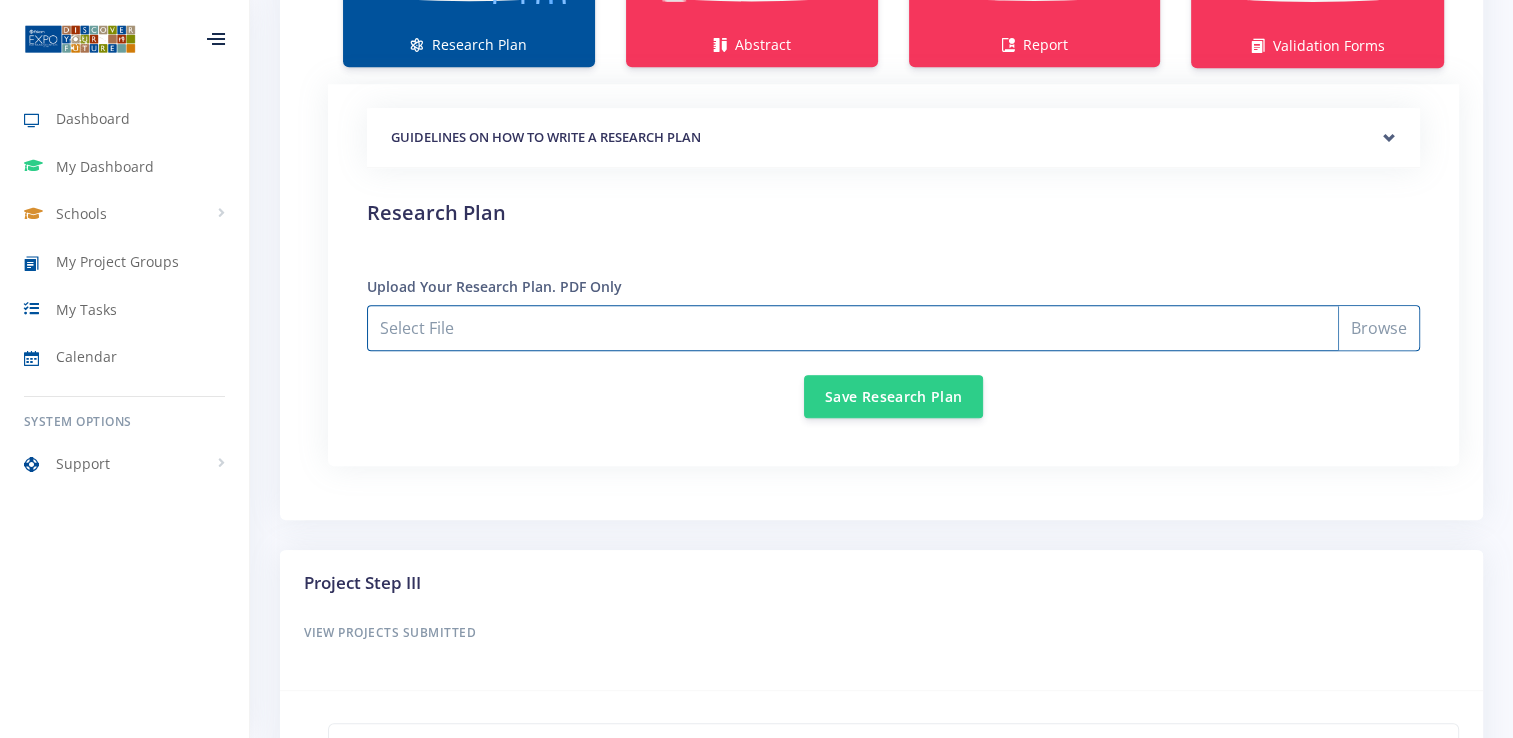 click on "Select File" at bounding box center (893, 328) 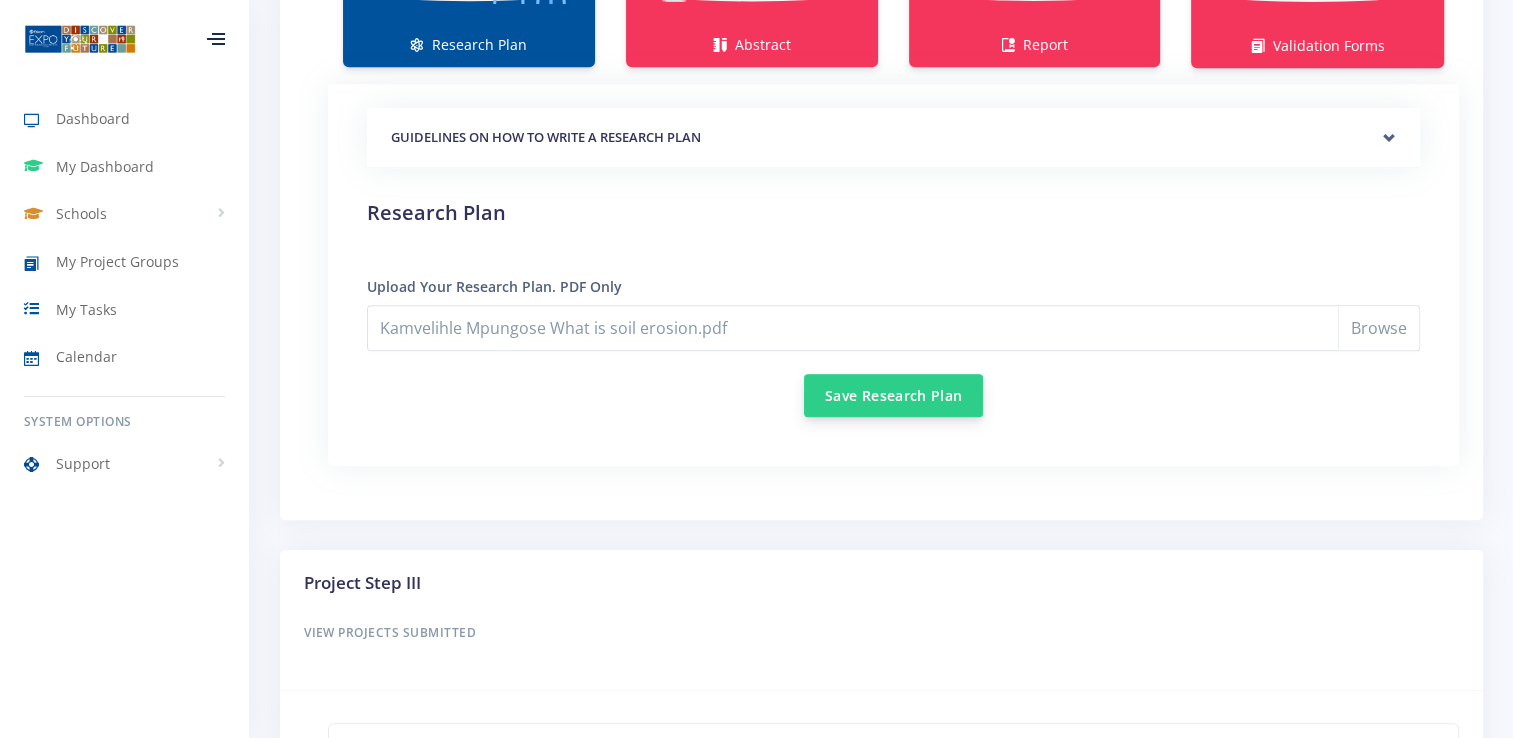 click on "Save Research Plan" at bounding box center (893, 395) 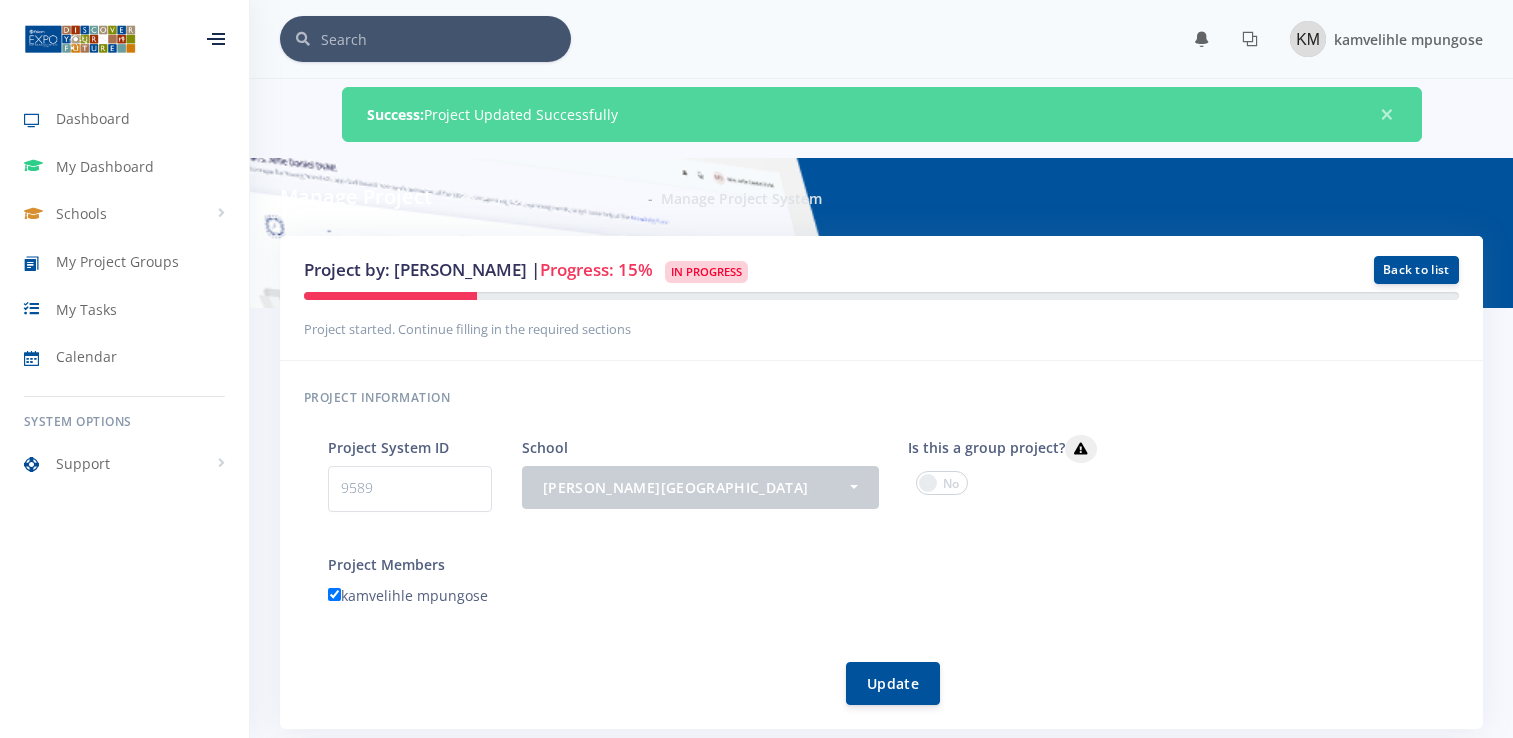 scroll, scrollTop: 0, scrollLeft: 0, axis: both 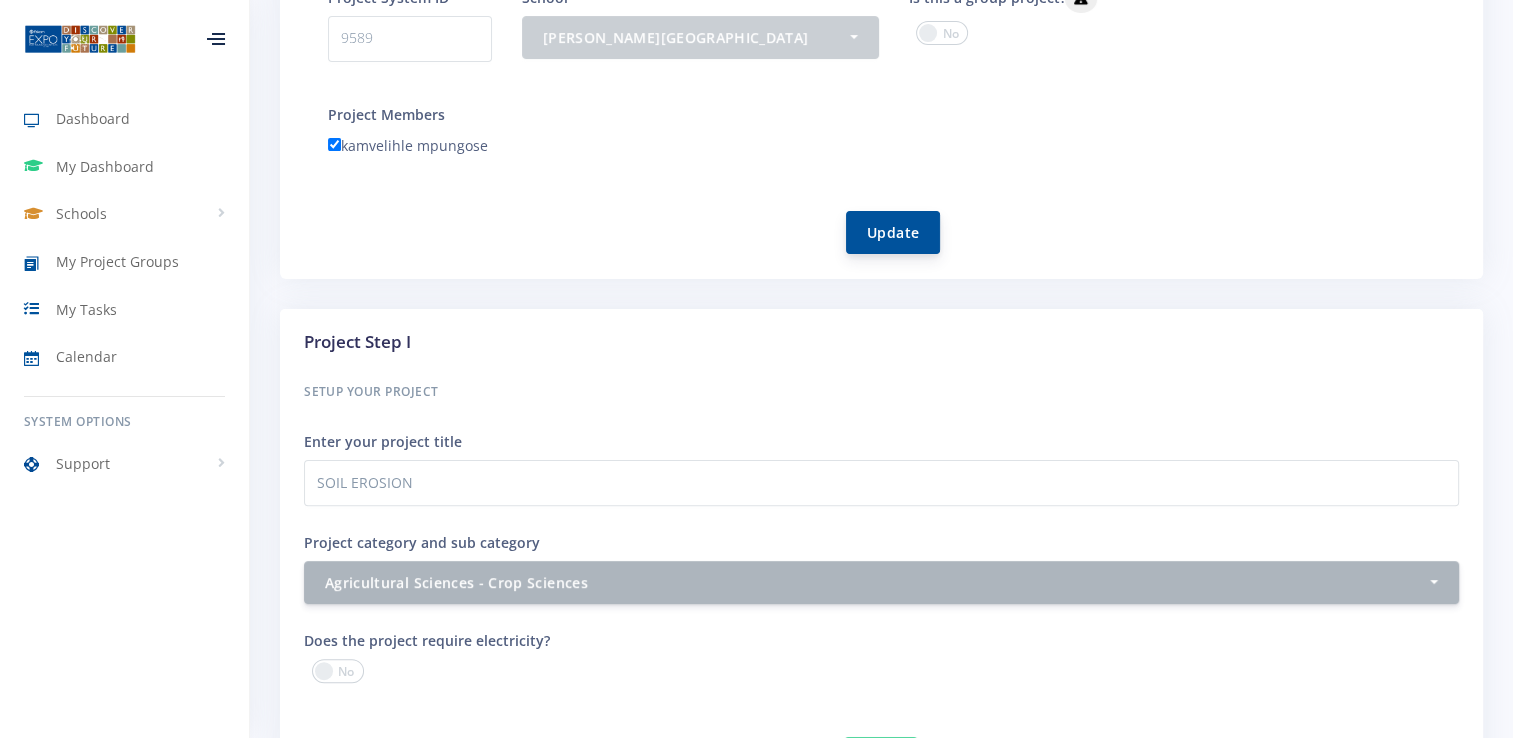 click on "Update" at bounding box center [893, 232] 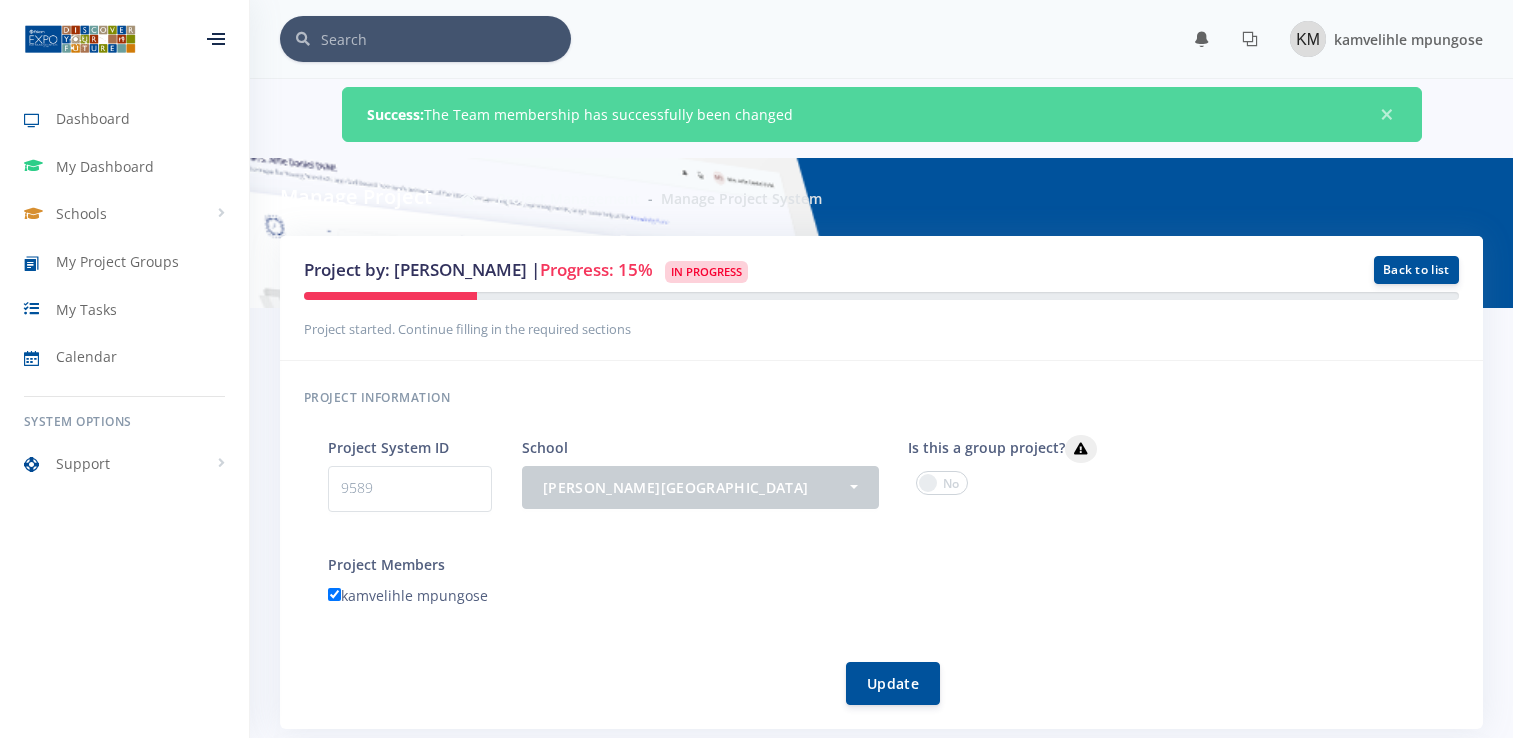 scroll, scrollTop: 0, scrollLeft: 0, axis: both 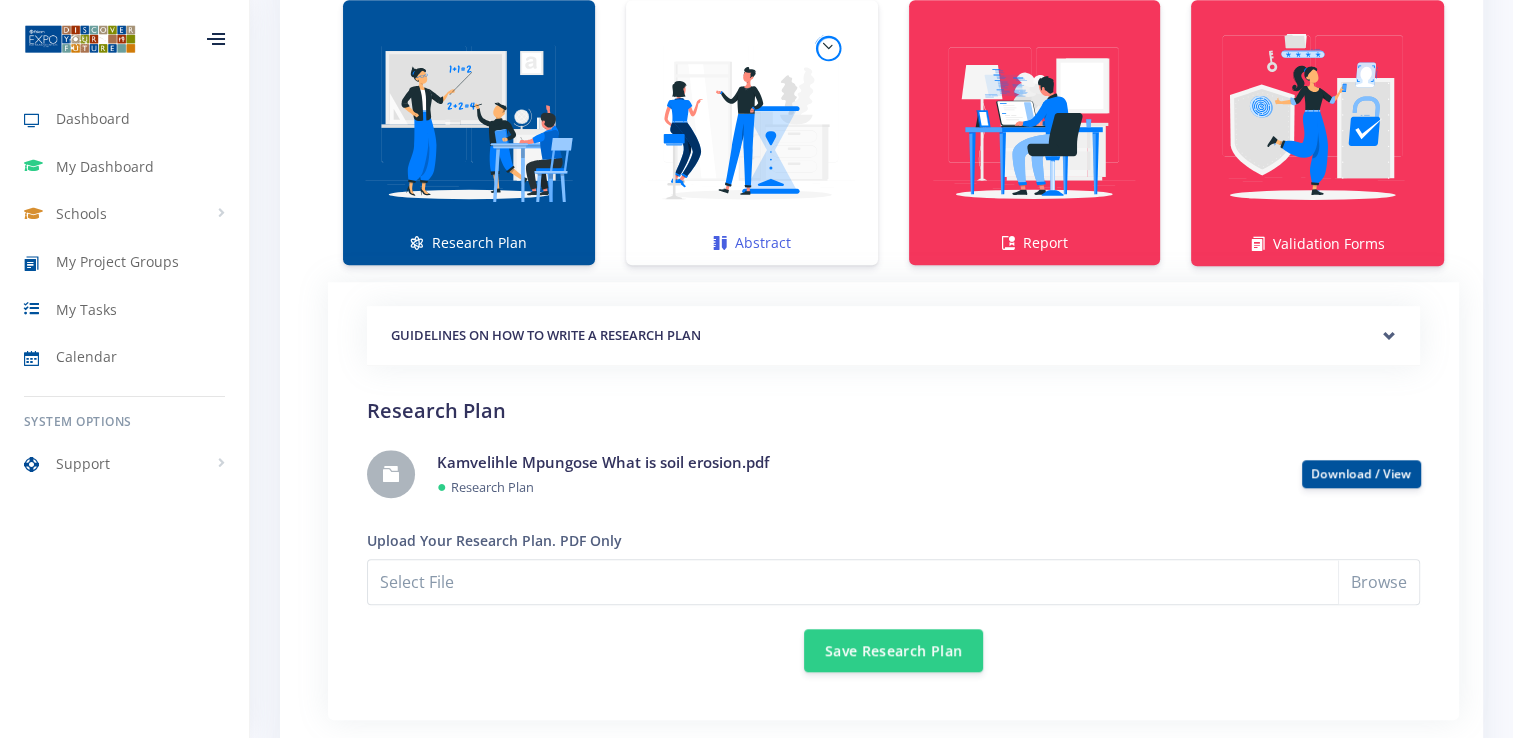 click at bounding box center [752, 122] 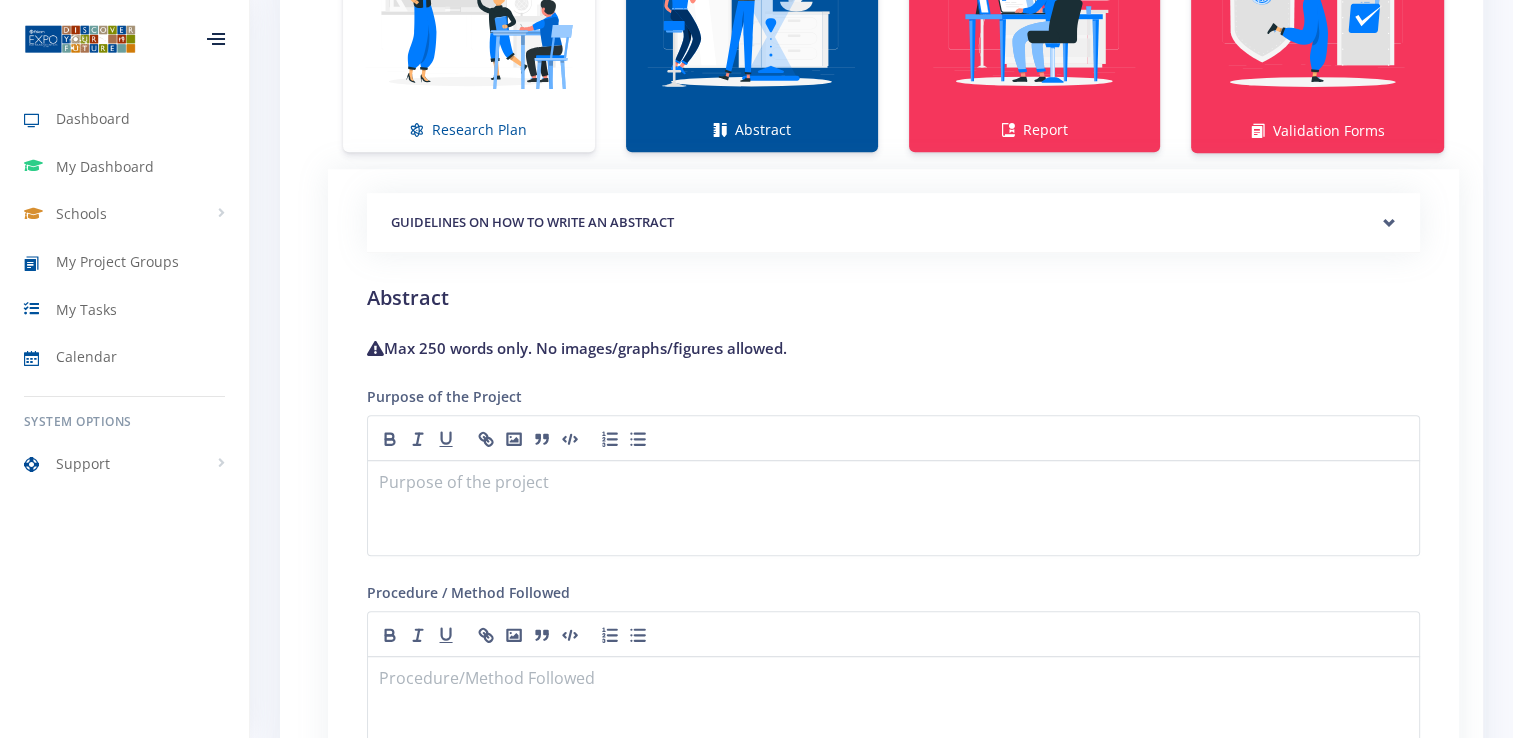 scroll, scrollTop: 1546, scrollLeft: 0, axis: vertical 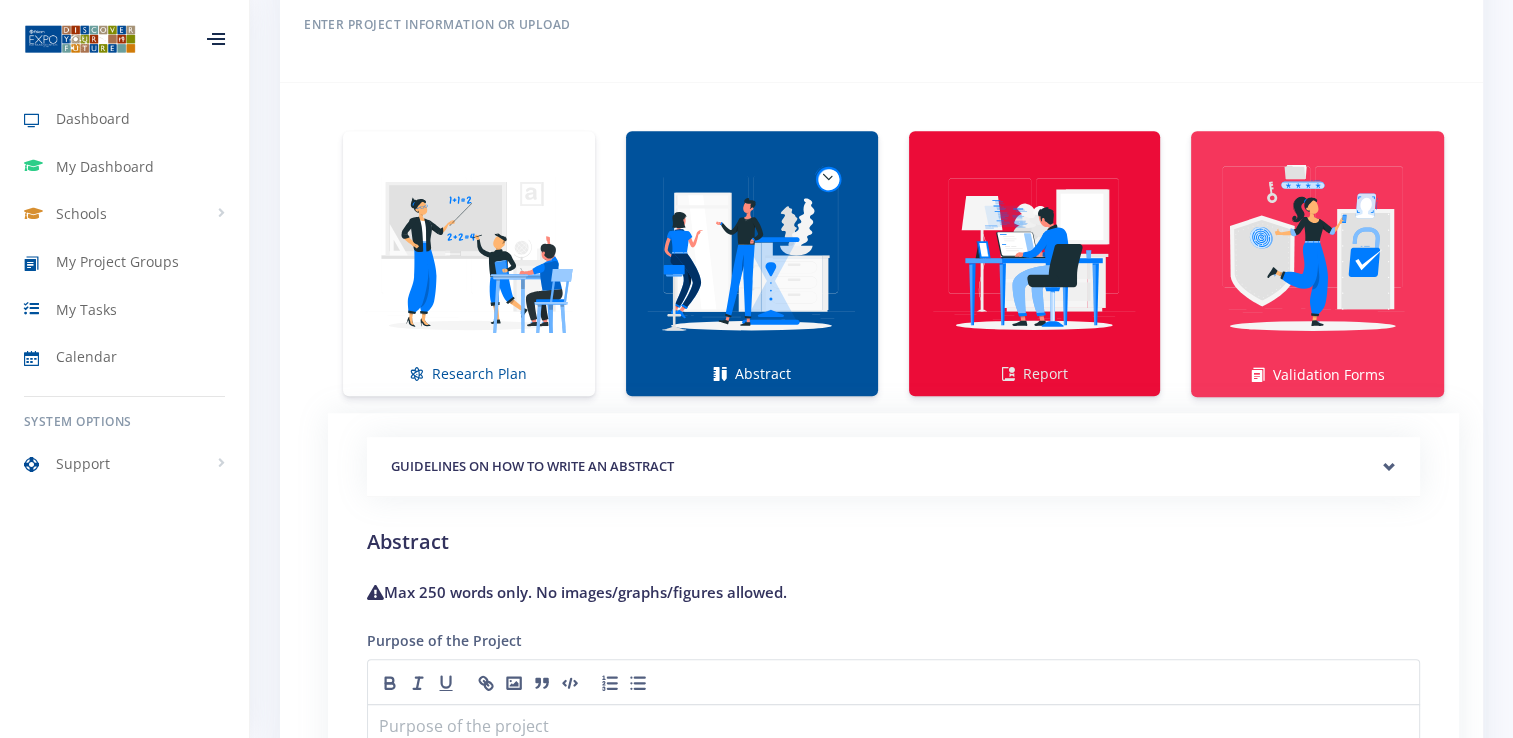 click at bounding box center [1035, 253] 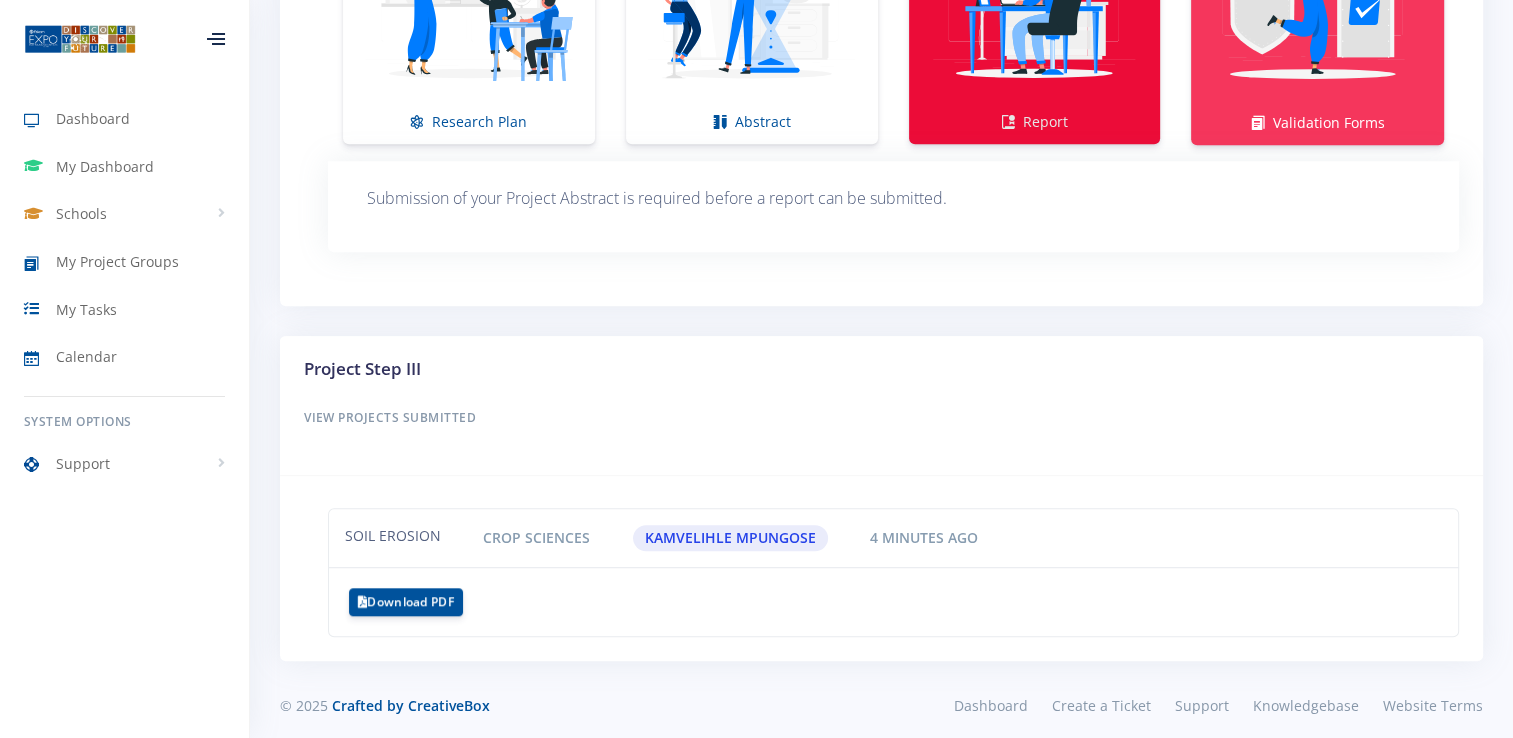 scroll, scrollTop: 1595, scrollLeft: 0, axis: vertical 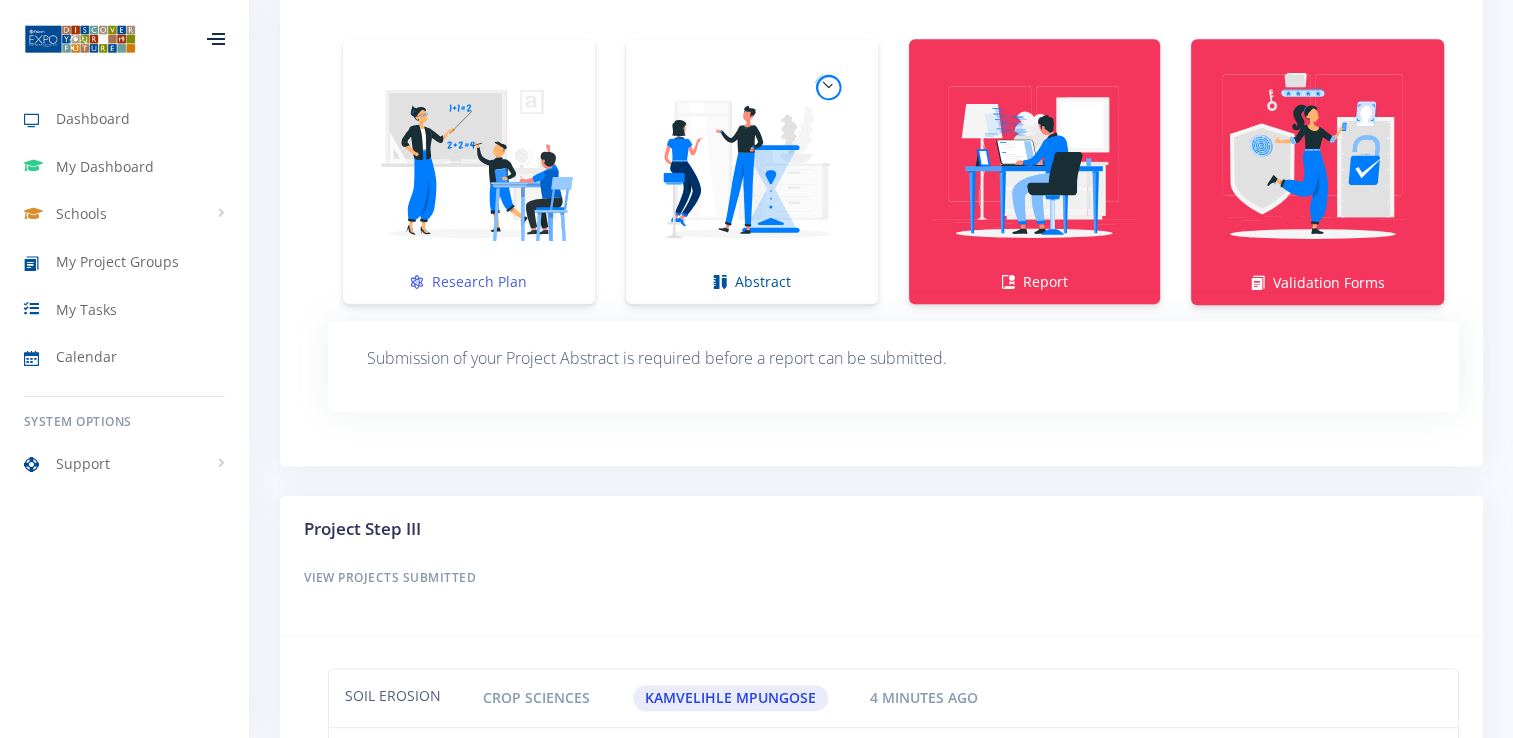 click at bounding box center [469, 161] 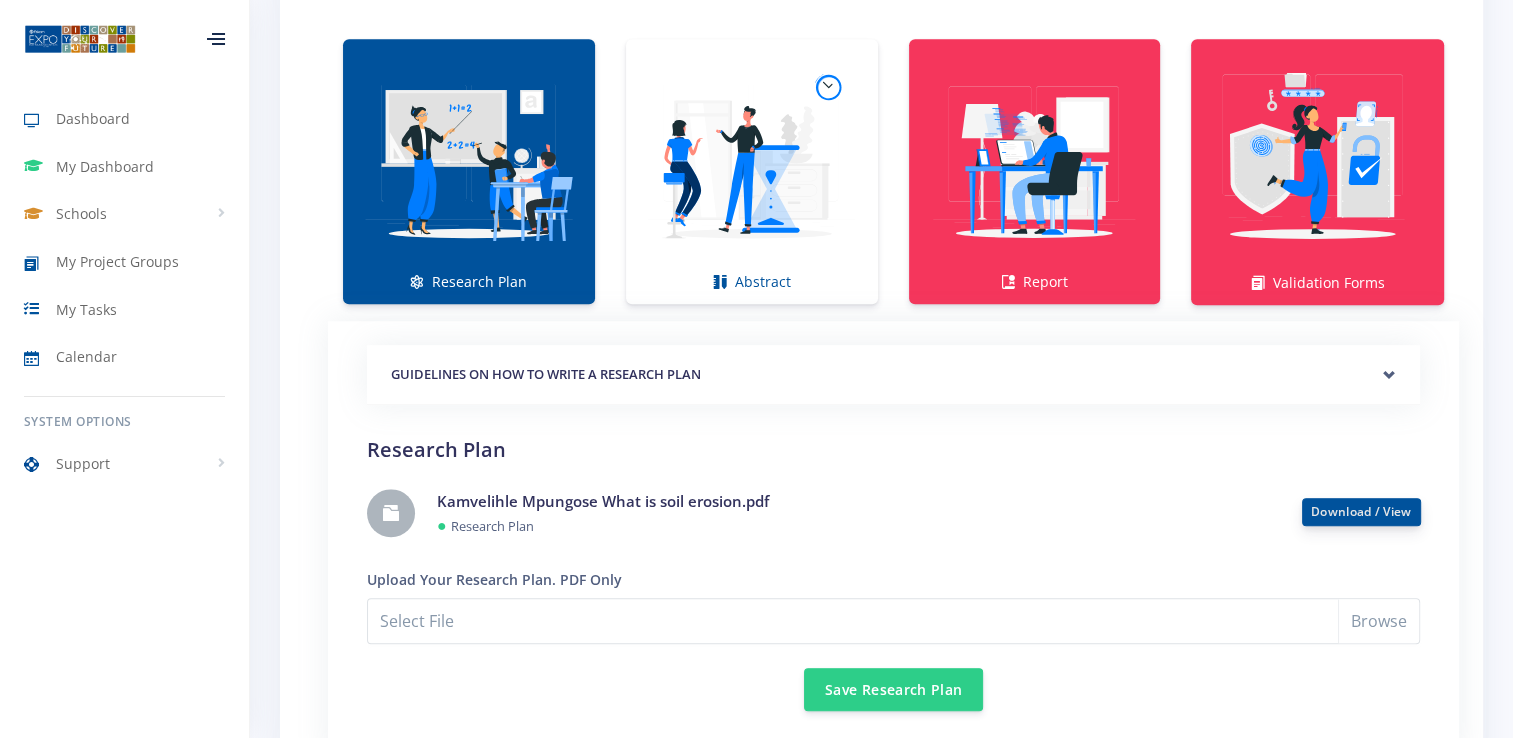click on "Download
/ View" at bounding box center [1361, 511] 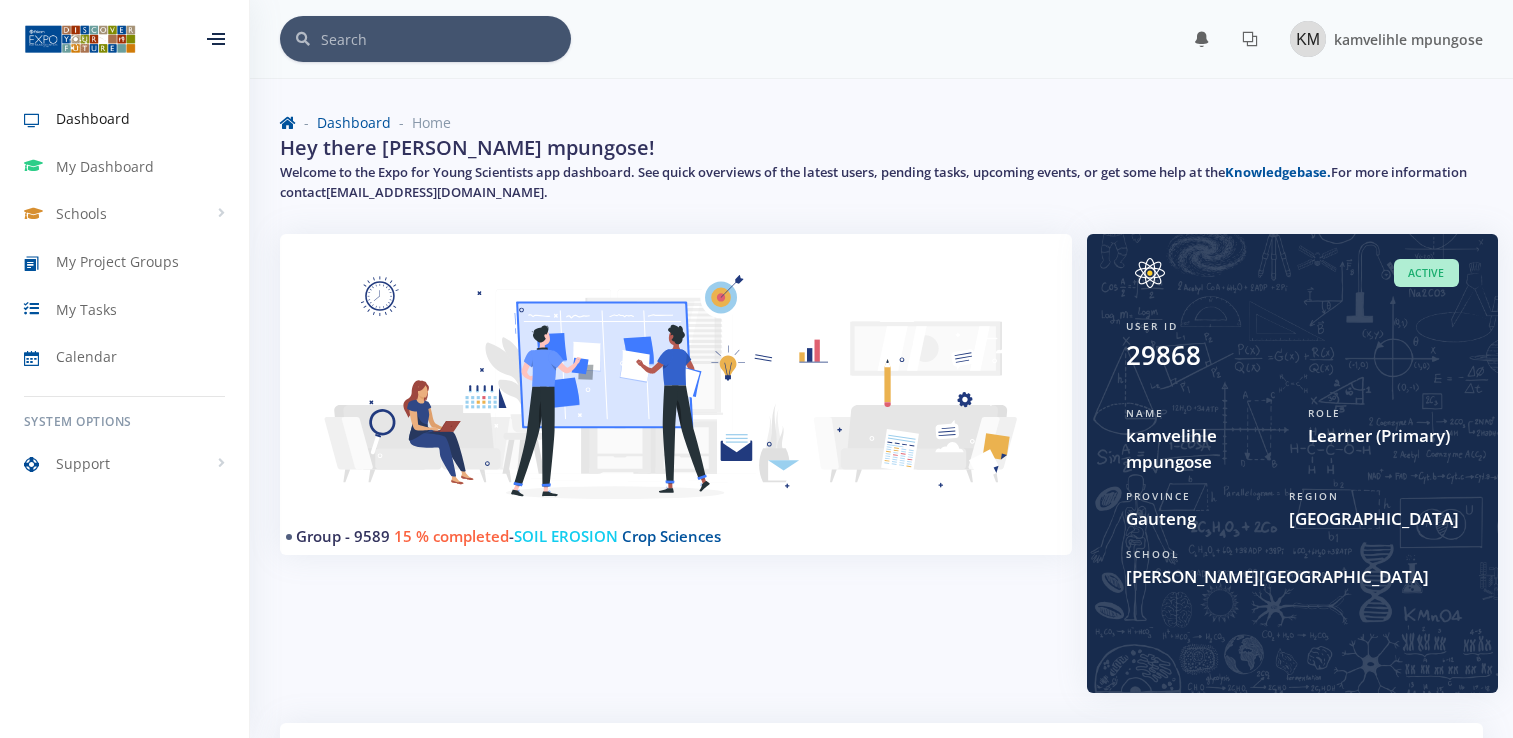 scroll, scrollTop: 0, scrollLeft: 0, axis: both 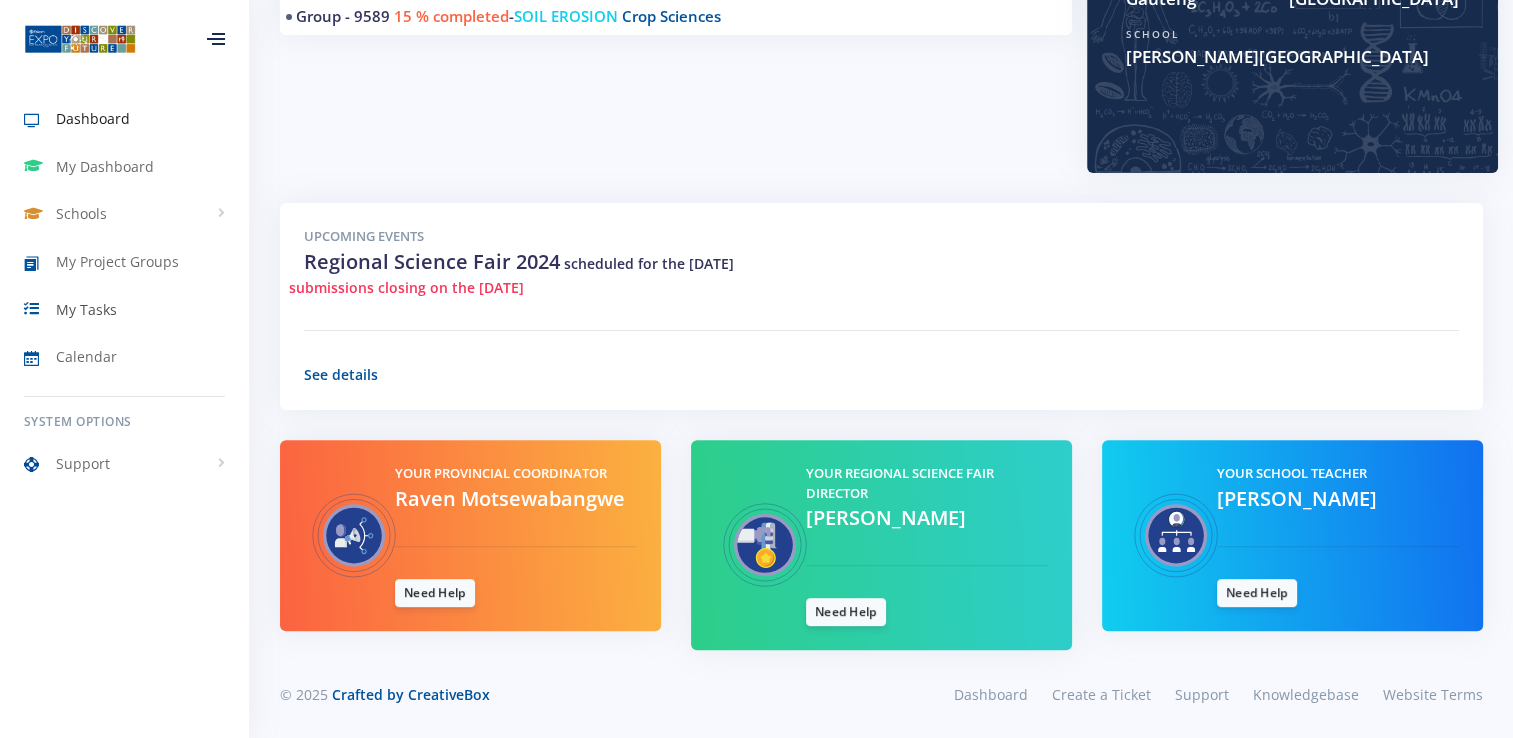click on "My Tasks" at bounding box center (86, 309) 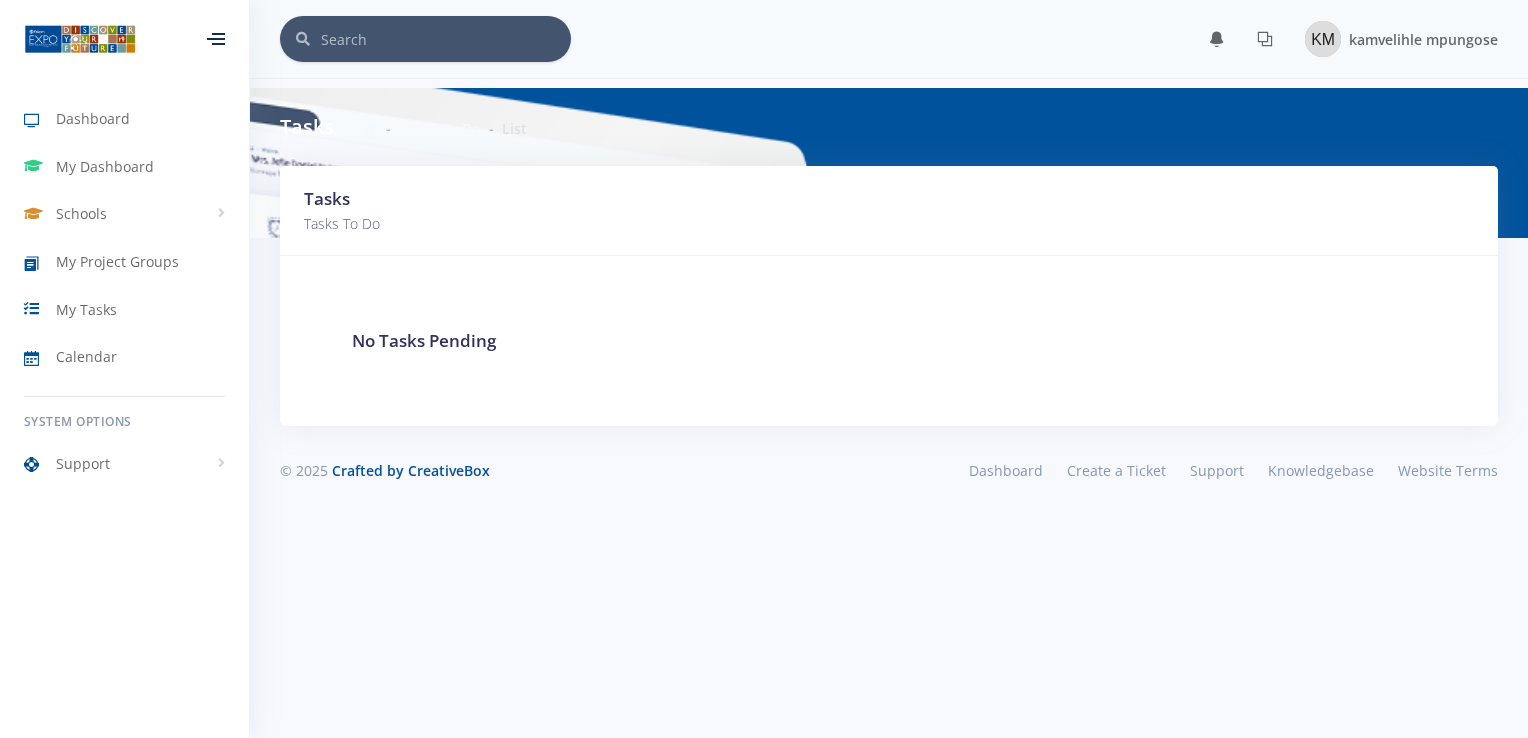 scroll, scrollTop: 0, scrollLeft: 0, axis: both 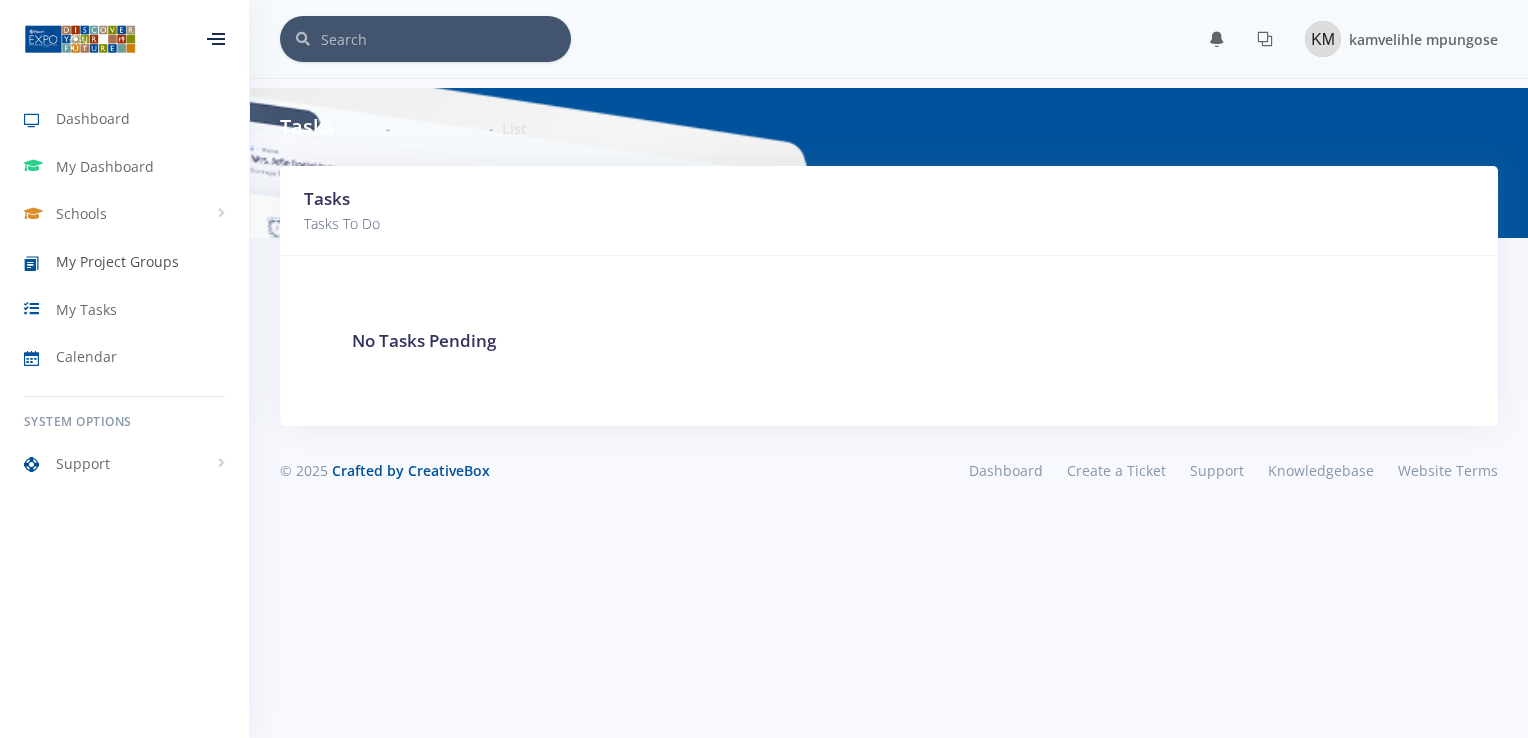 click on "My Project Groups" at bounding box center [117, 261] 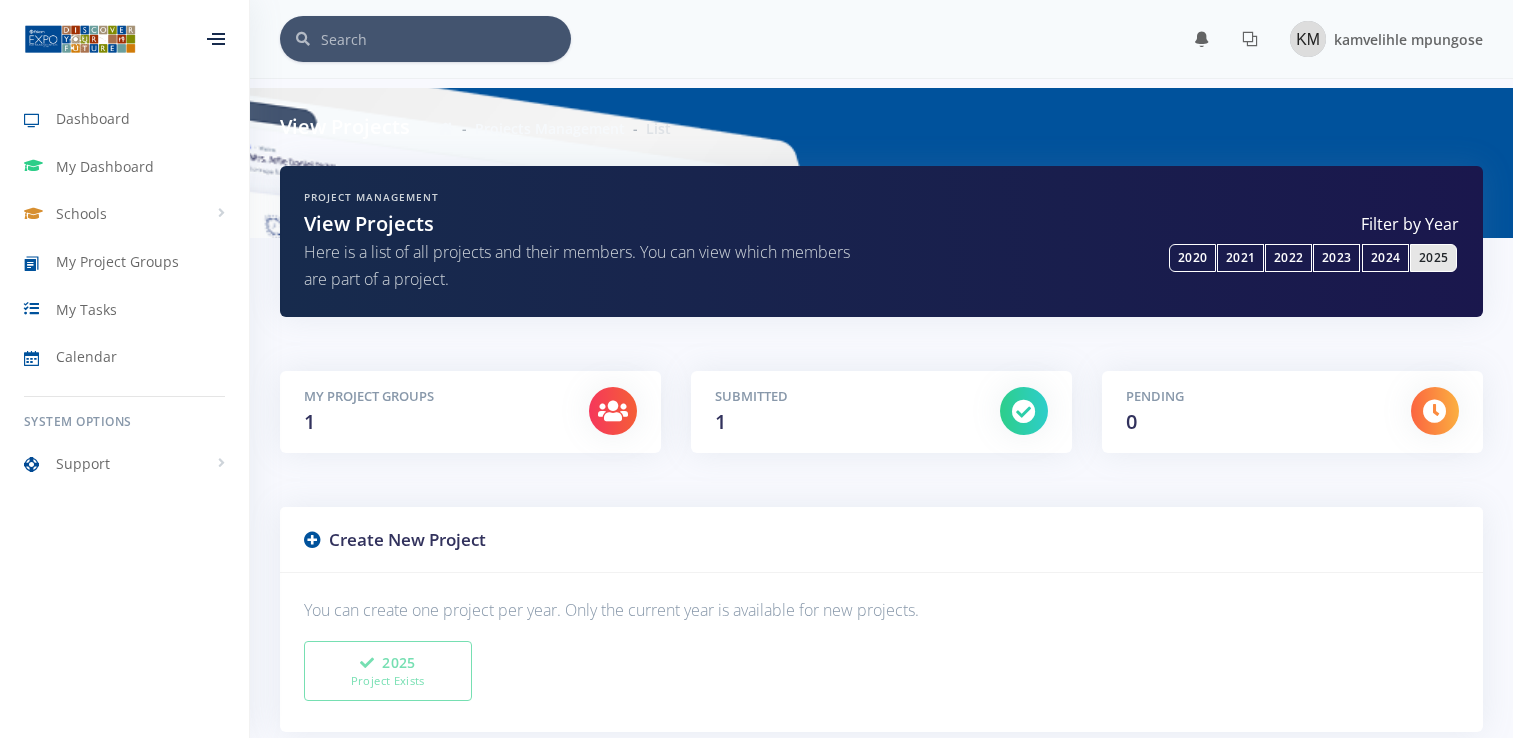 scroll, scrollTop: 0, scrollLeft: 0, axis: both 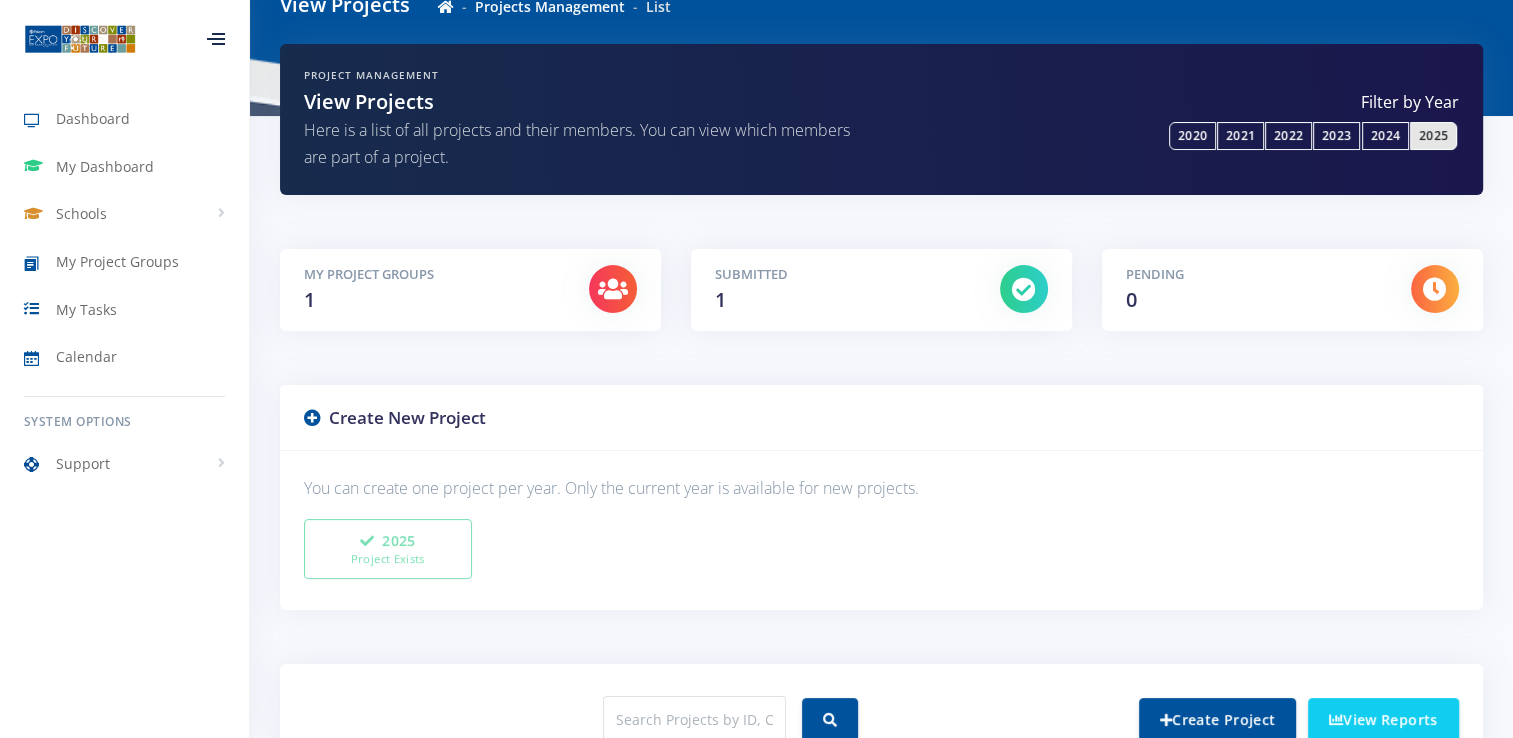 click on "My Project Groups
1" at bounding box center (431, 290) 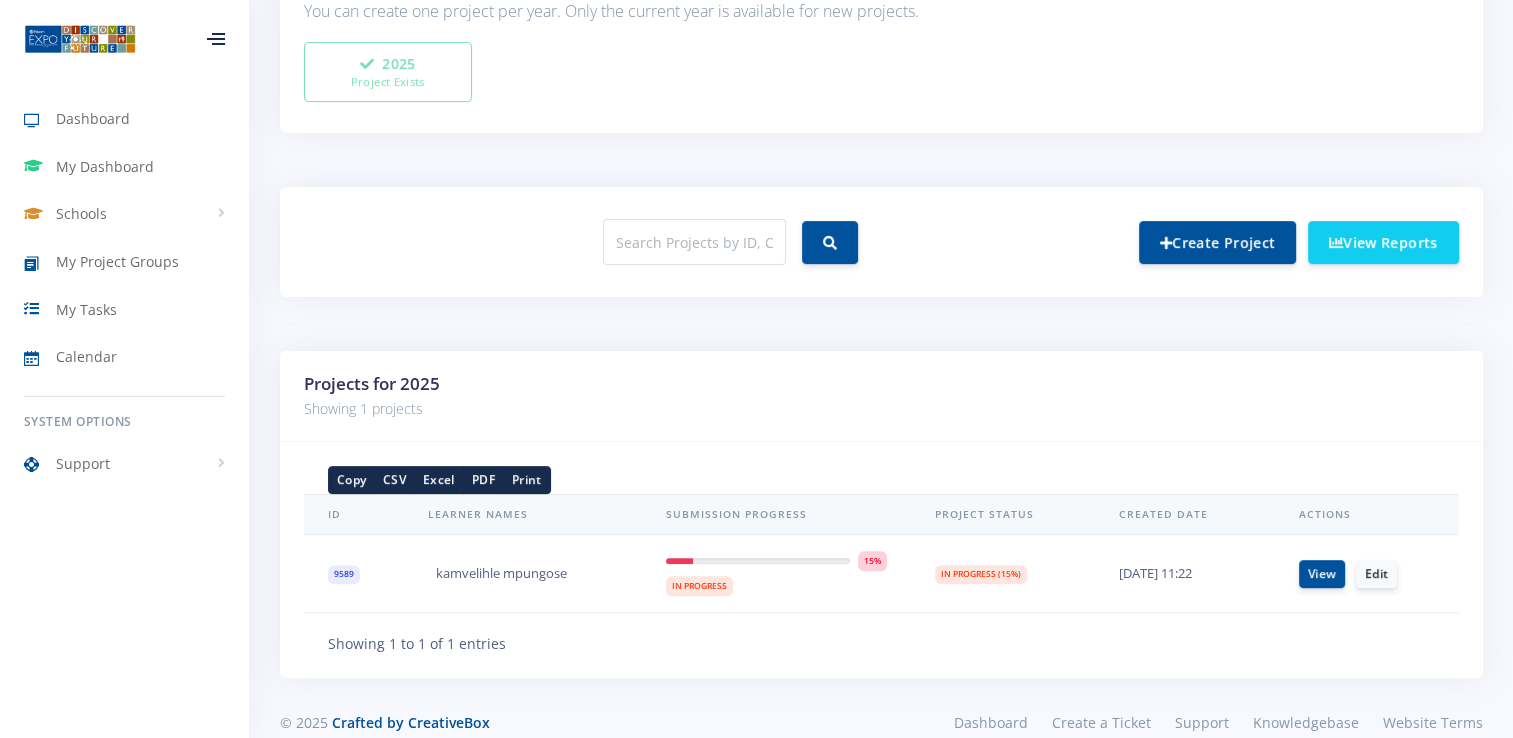 scroll, scrollTop: 626, scrollLeft: 0, axis: vertical 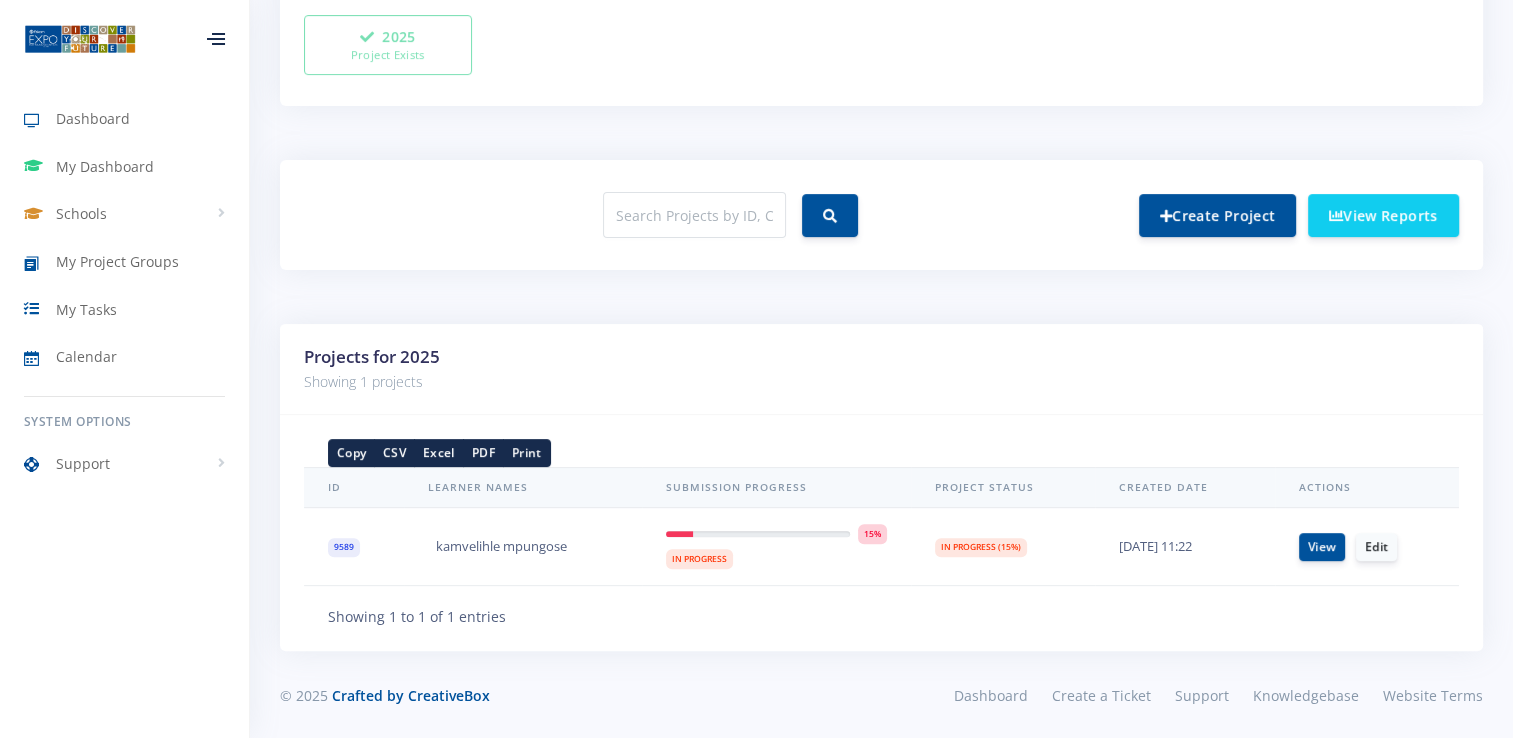 click on "View
Edit" at bounding box center [1367, 547] 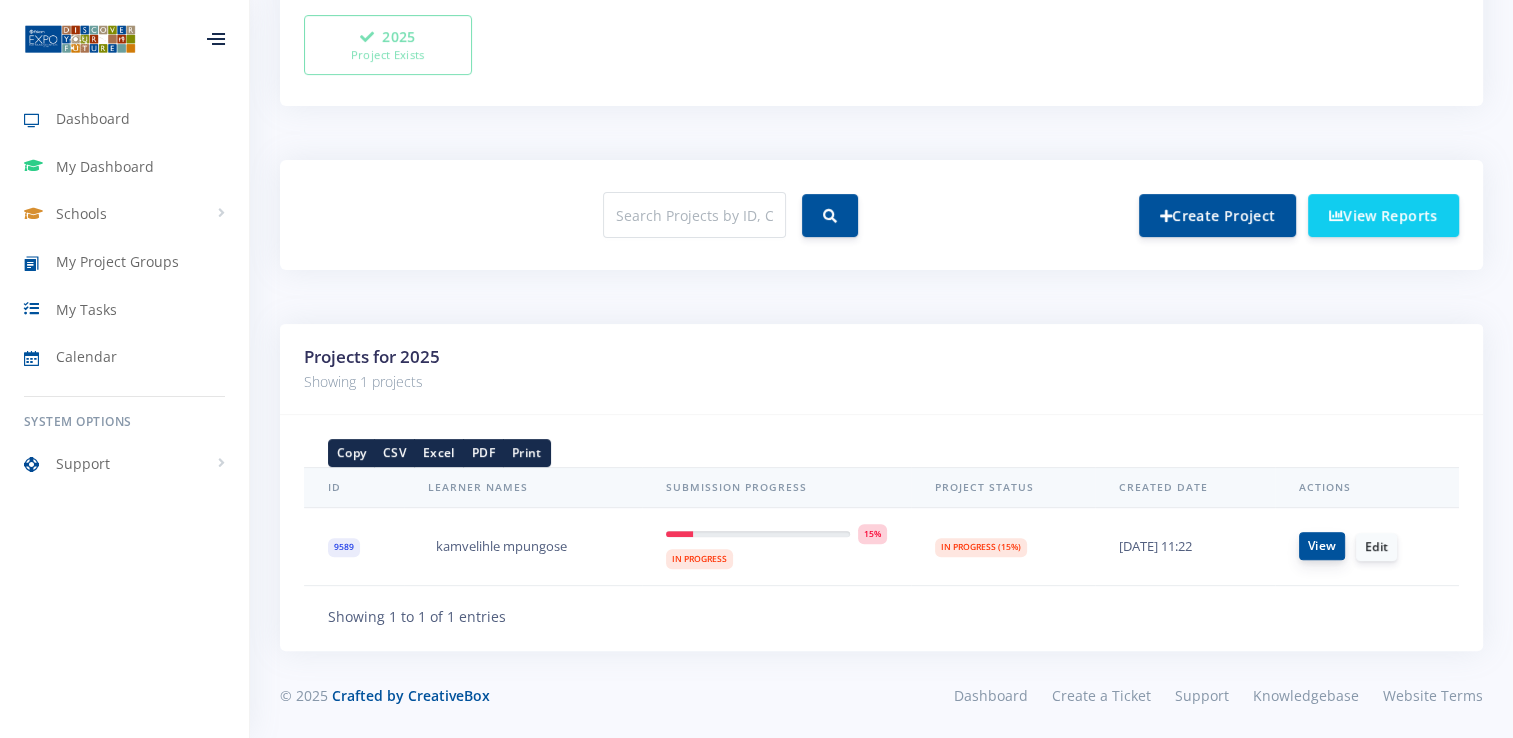 click on "View" at bounding box center (1322, 546) 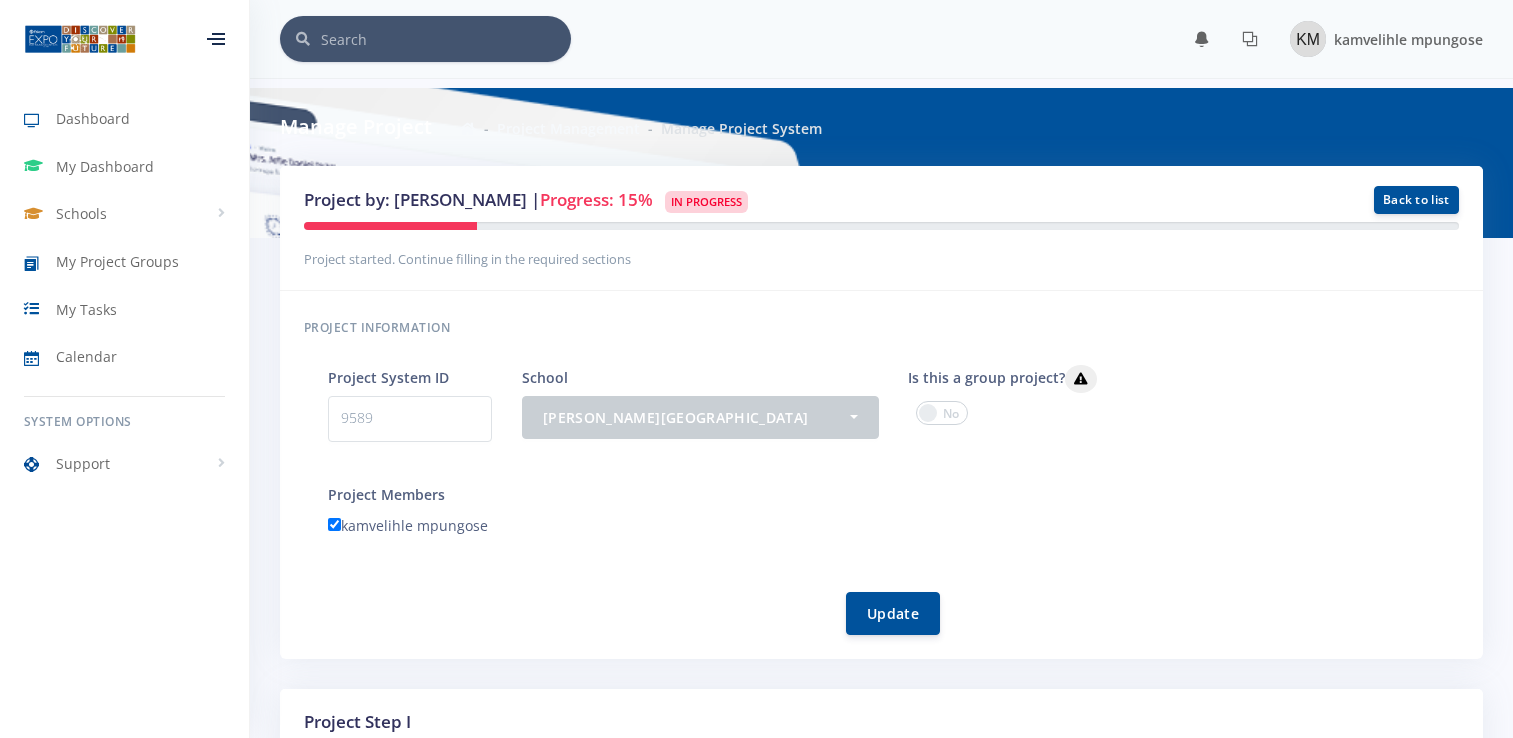 scroll, scrollTop: 0, scrollLeft: 0, axis: both 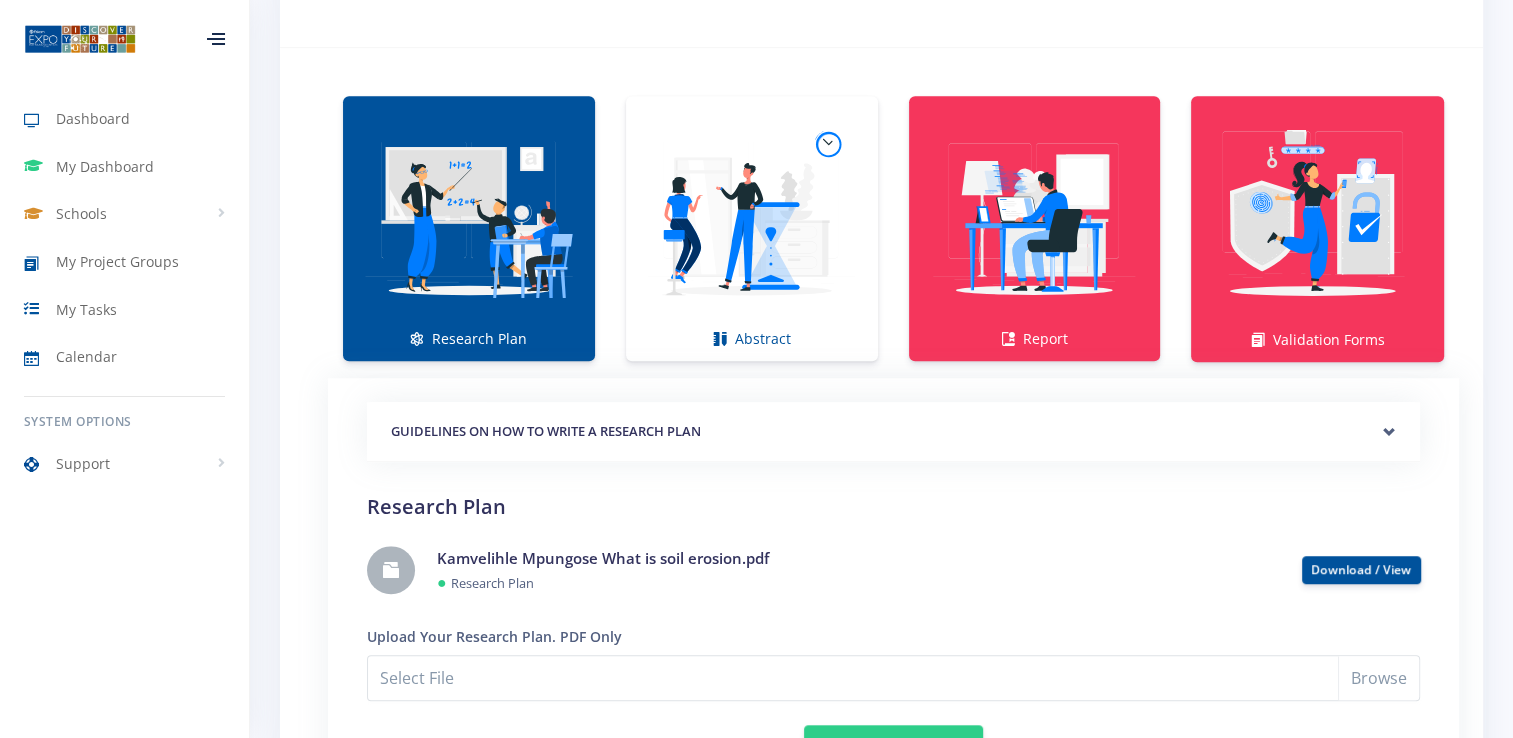 click on "GUIDELINES ON HOW TO WRITE A RESEARCH
PLAN" at bounding box center (893, 432) 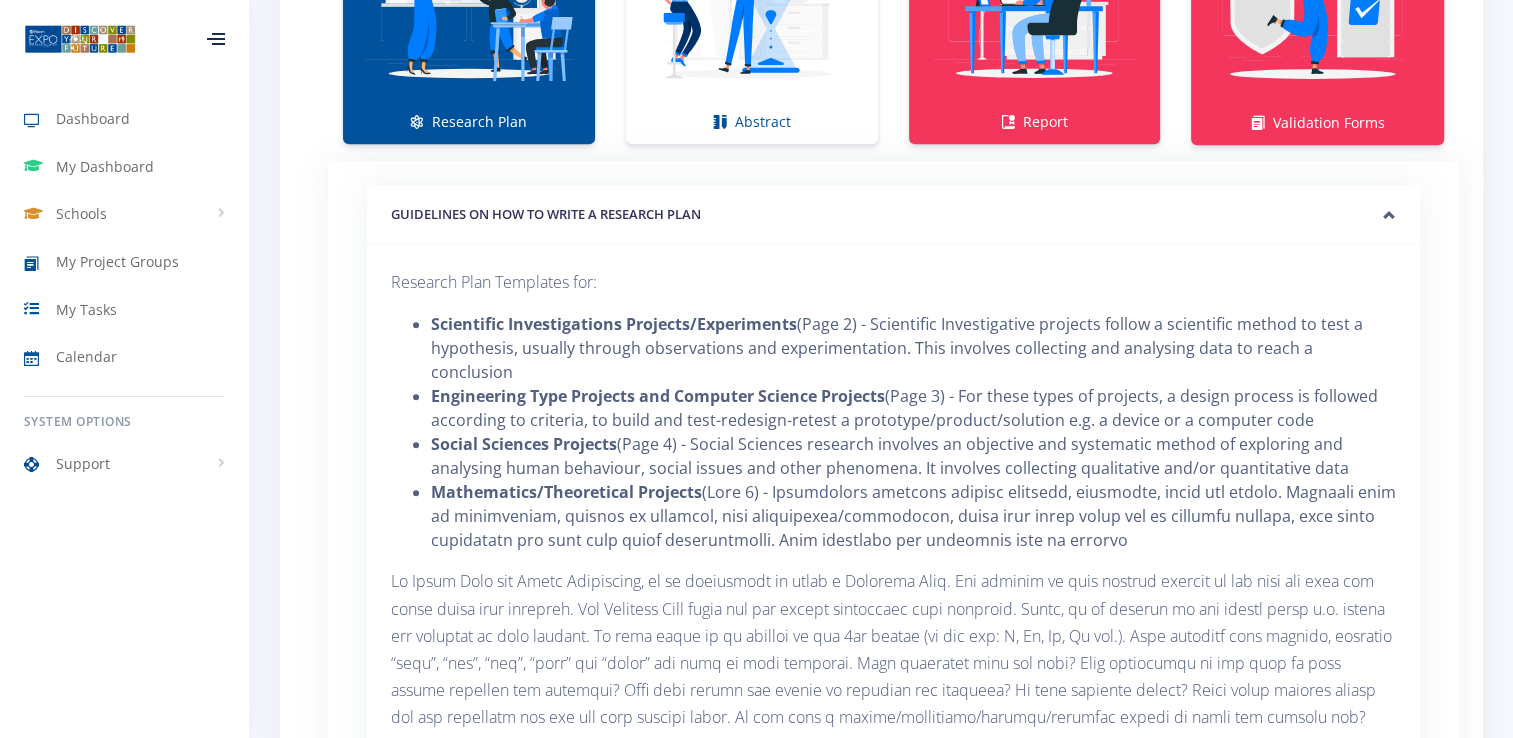 scroll, scrollTop: 1524, scrollLeft: 0, axis: vertical 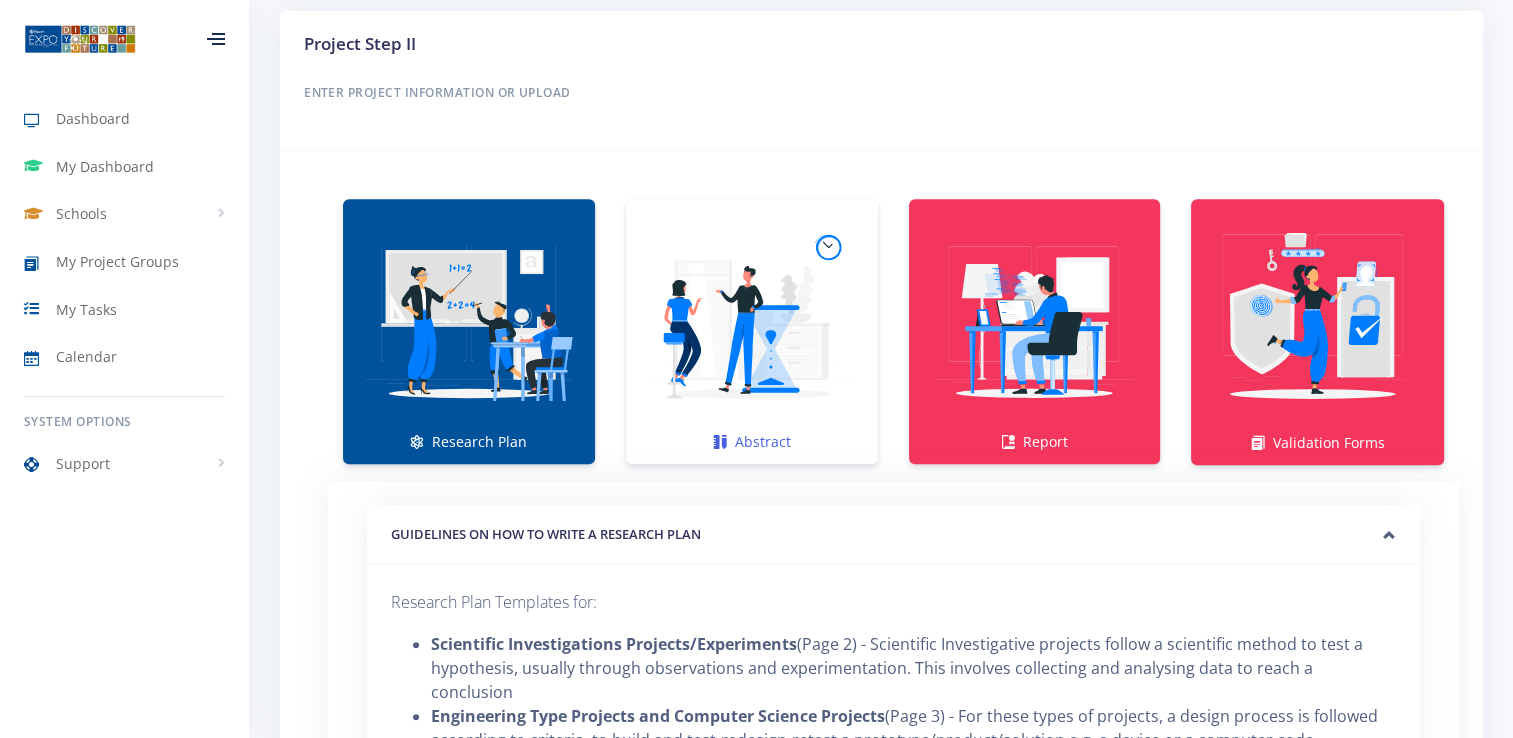 click at bounding box center (752, 321) 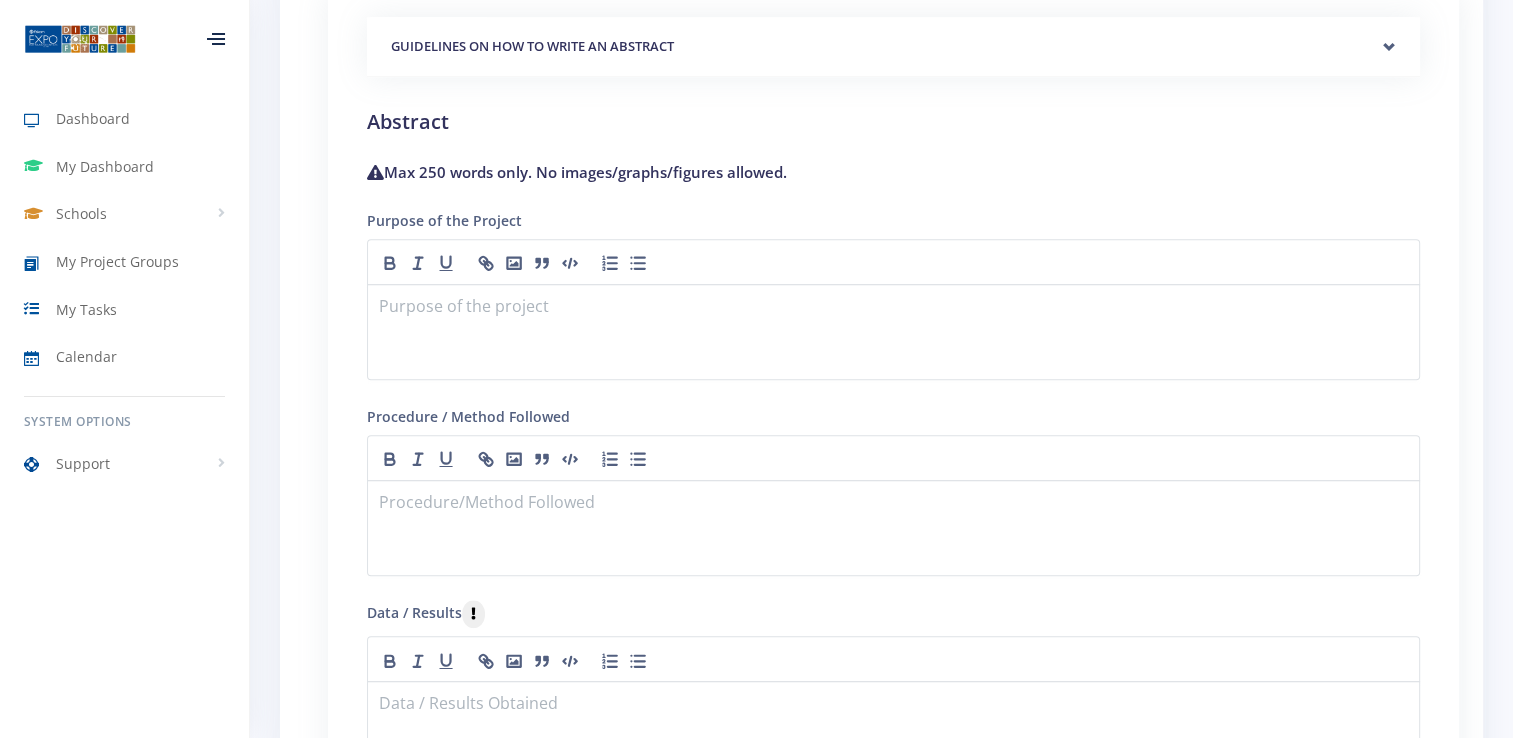 scroll, scrollTop: 1657, scrollLeft: 0, axis: vertical 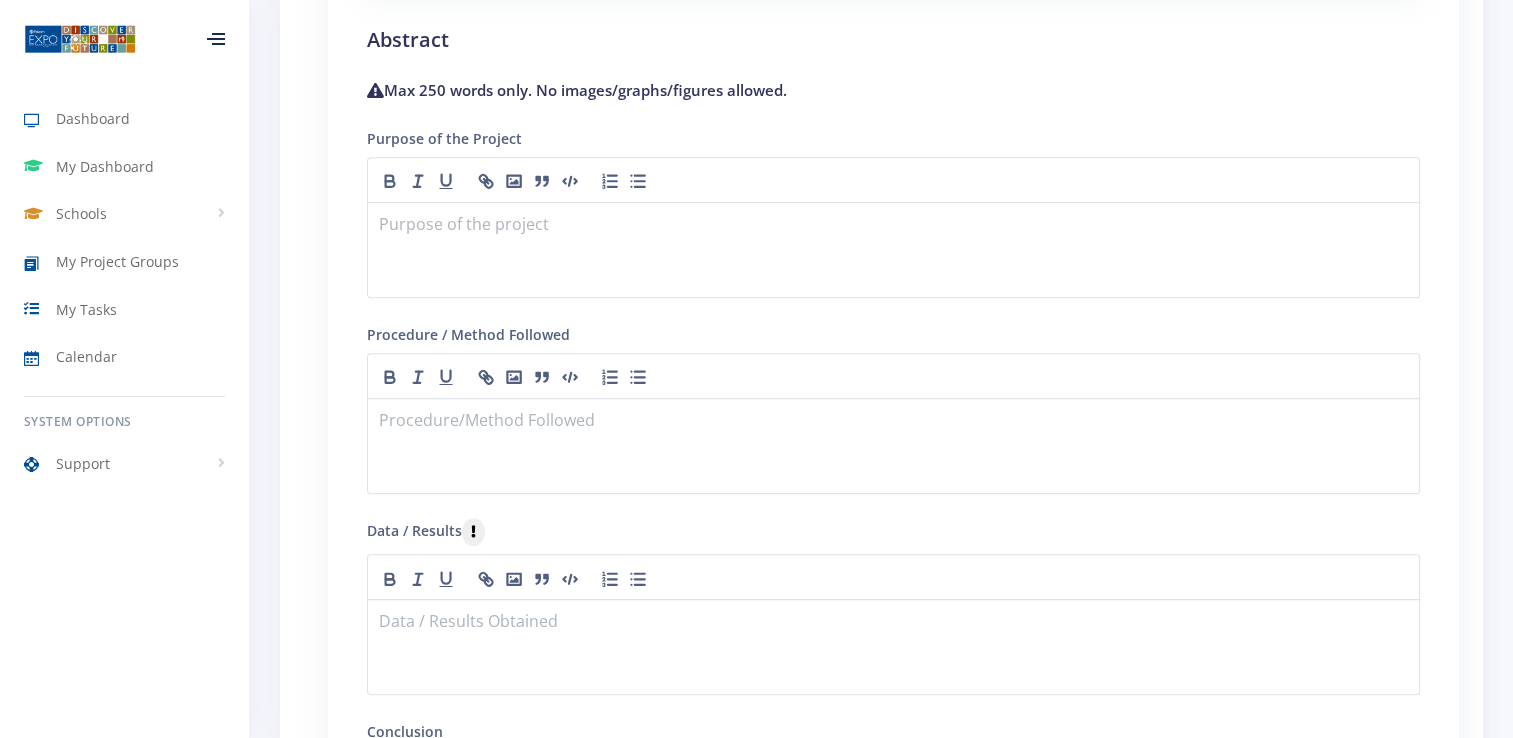 click at bounding box center [530, 180] 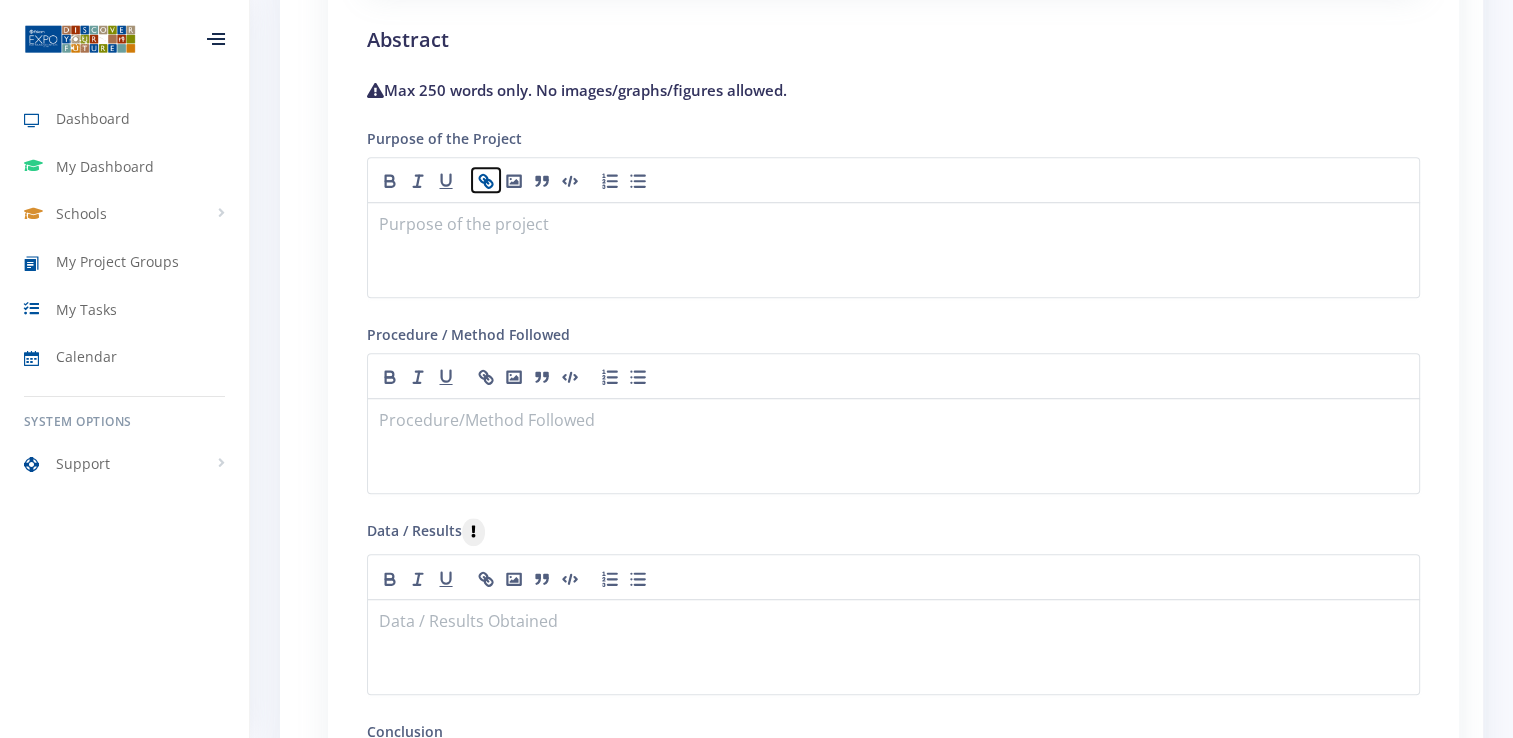 click 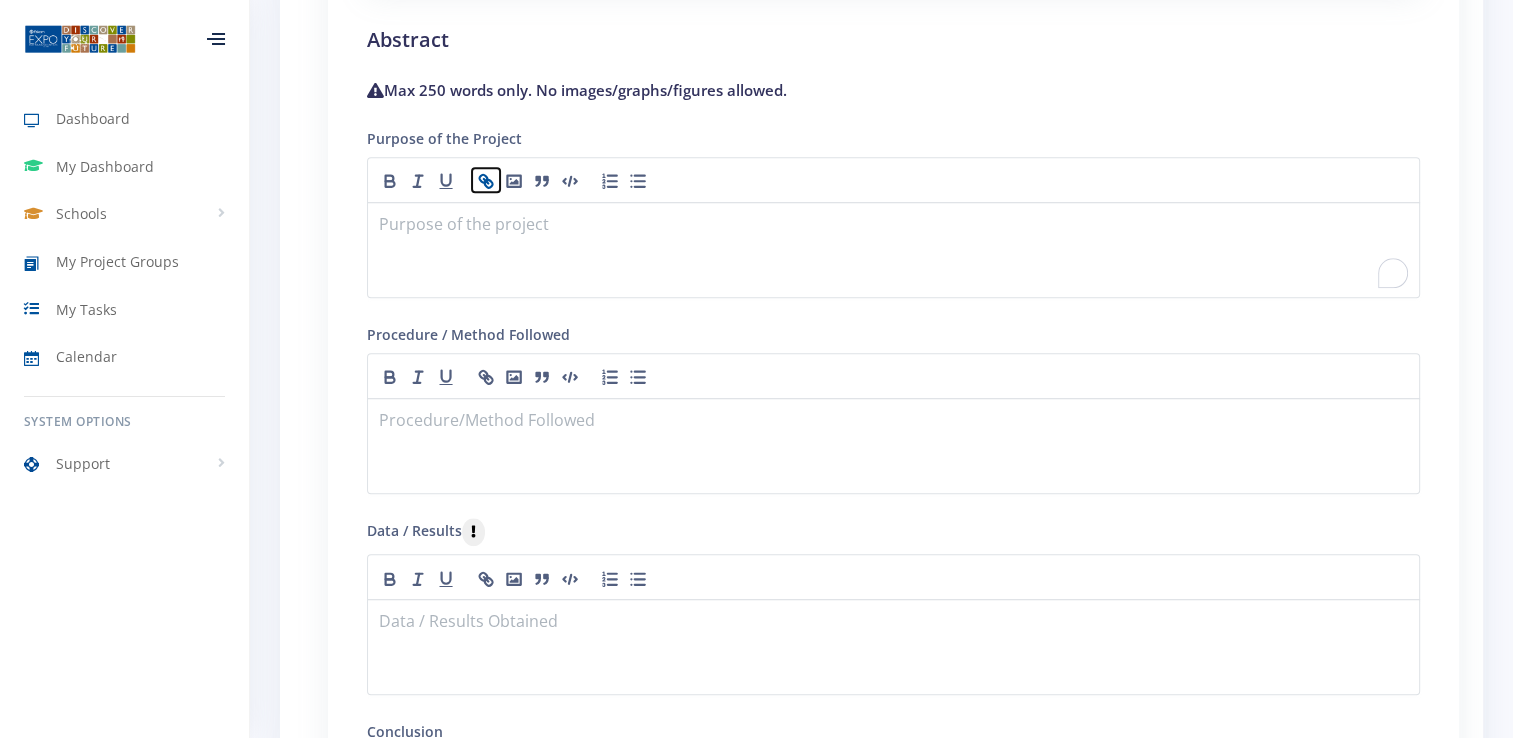 click 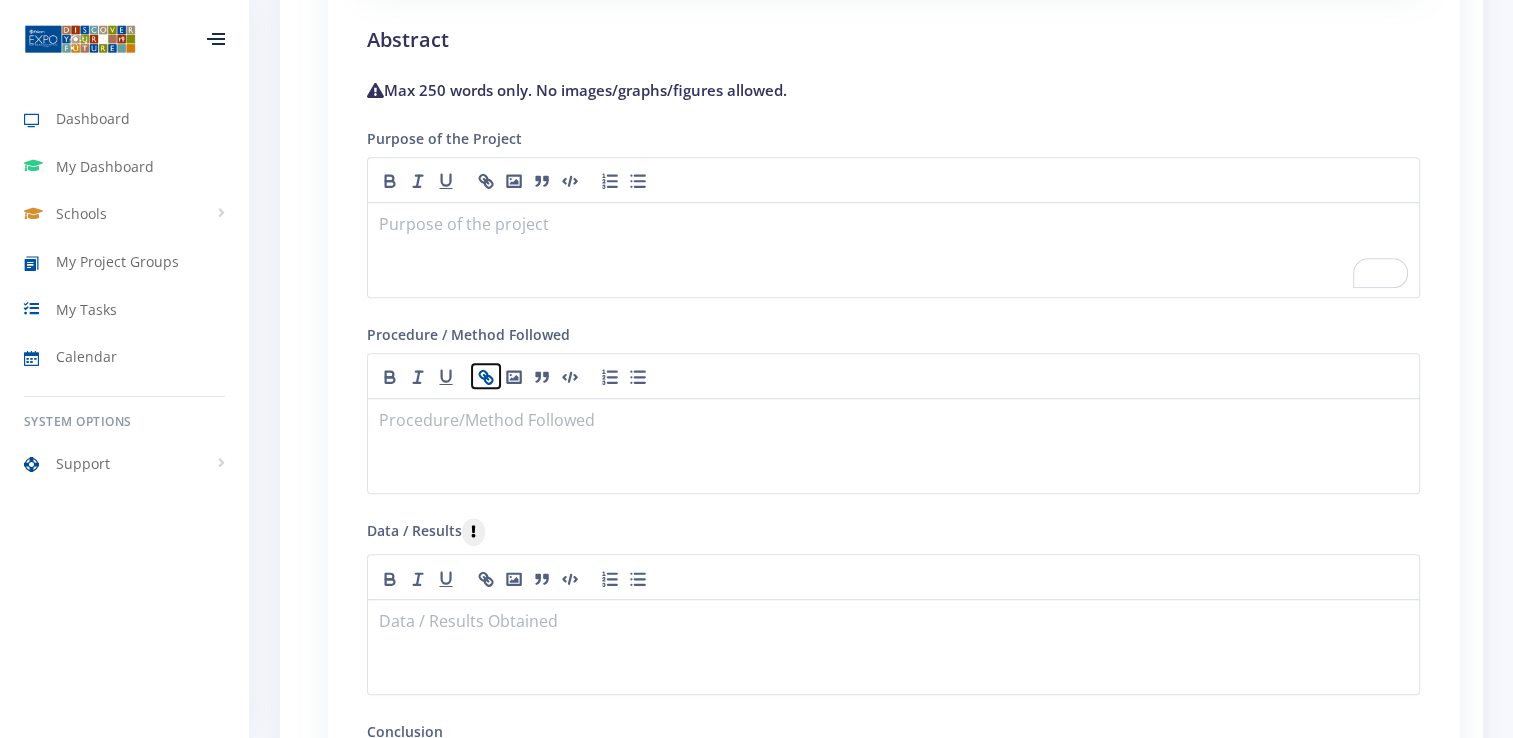 click 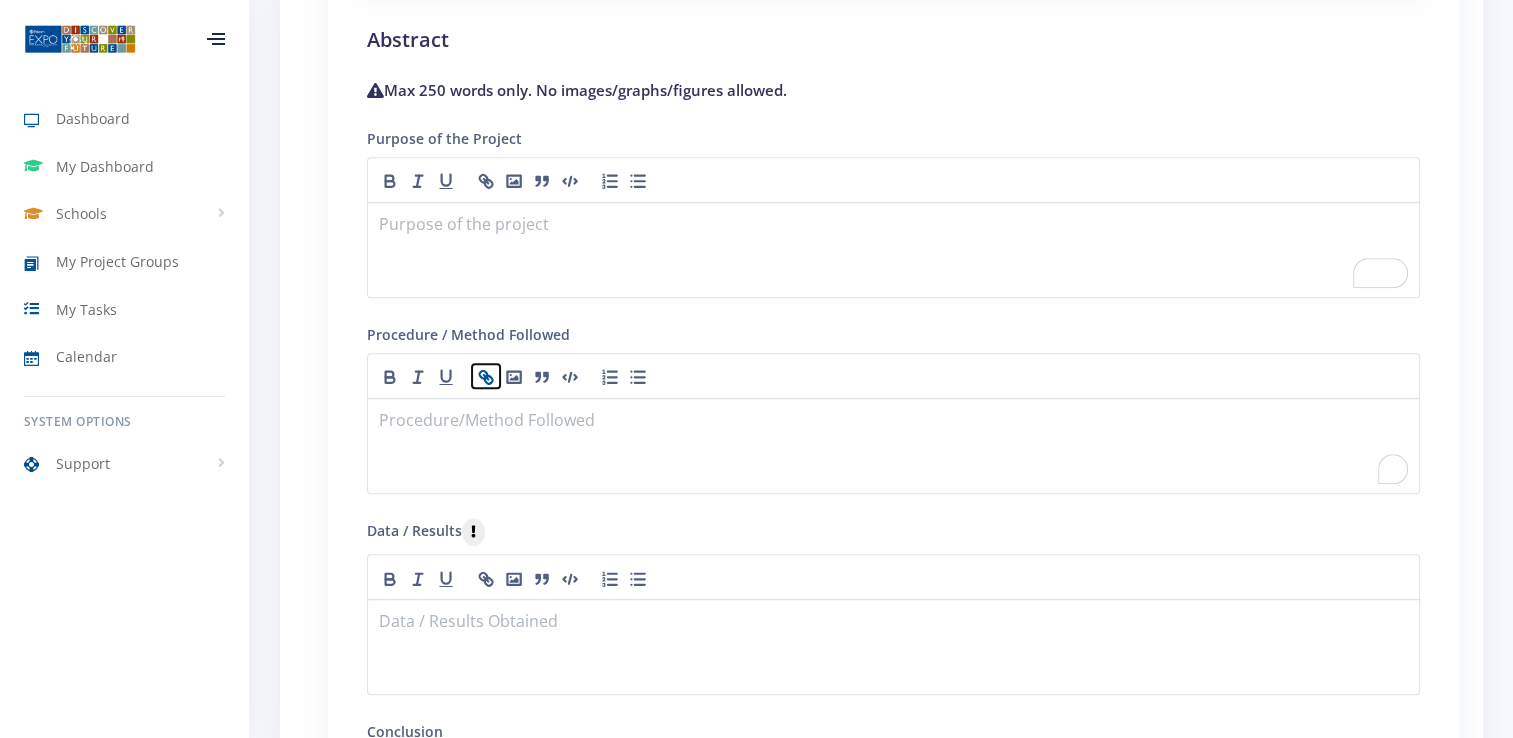click 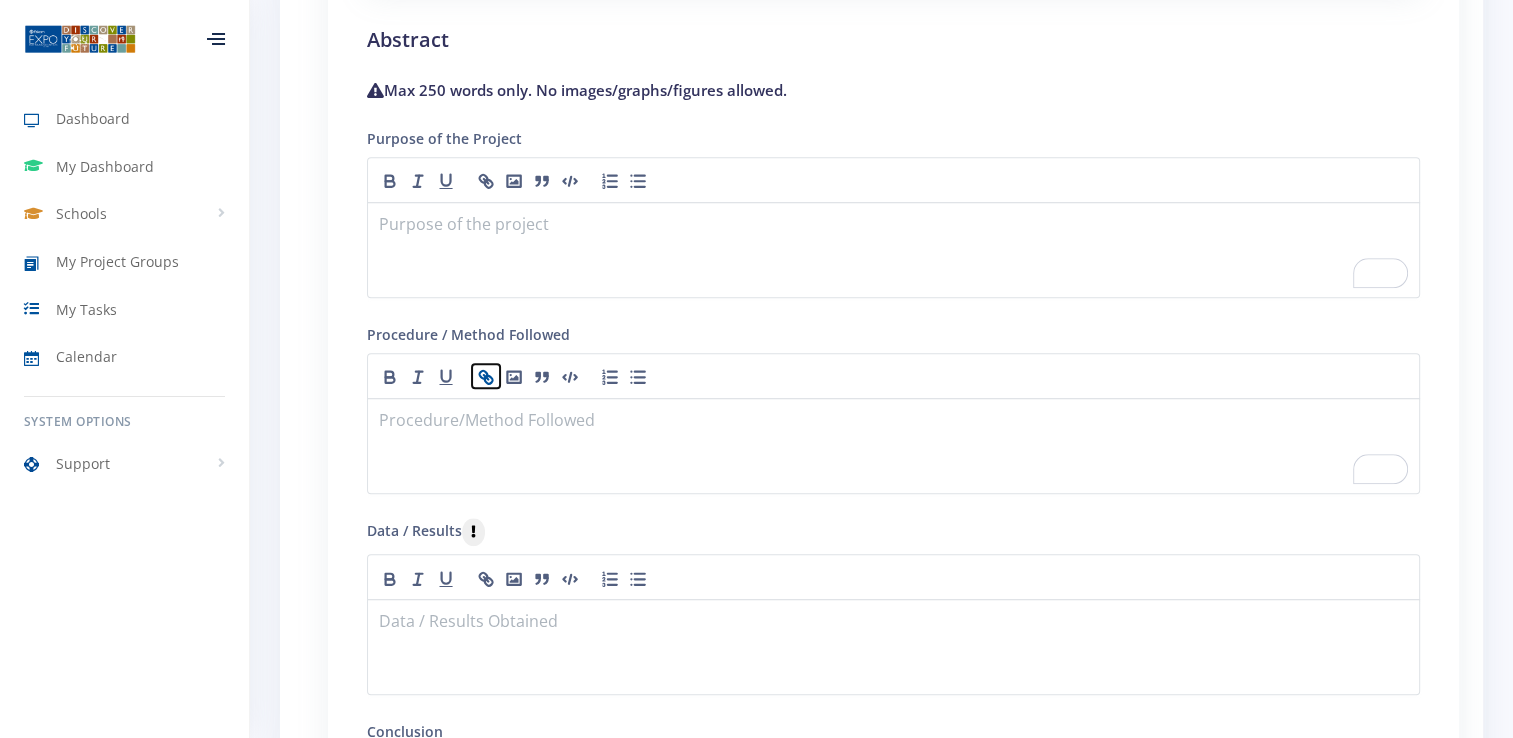 click 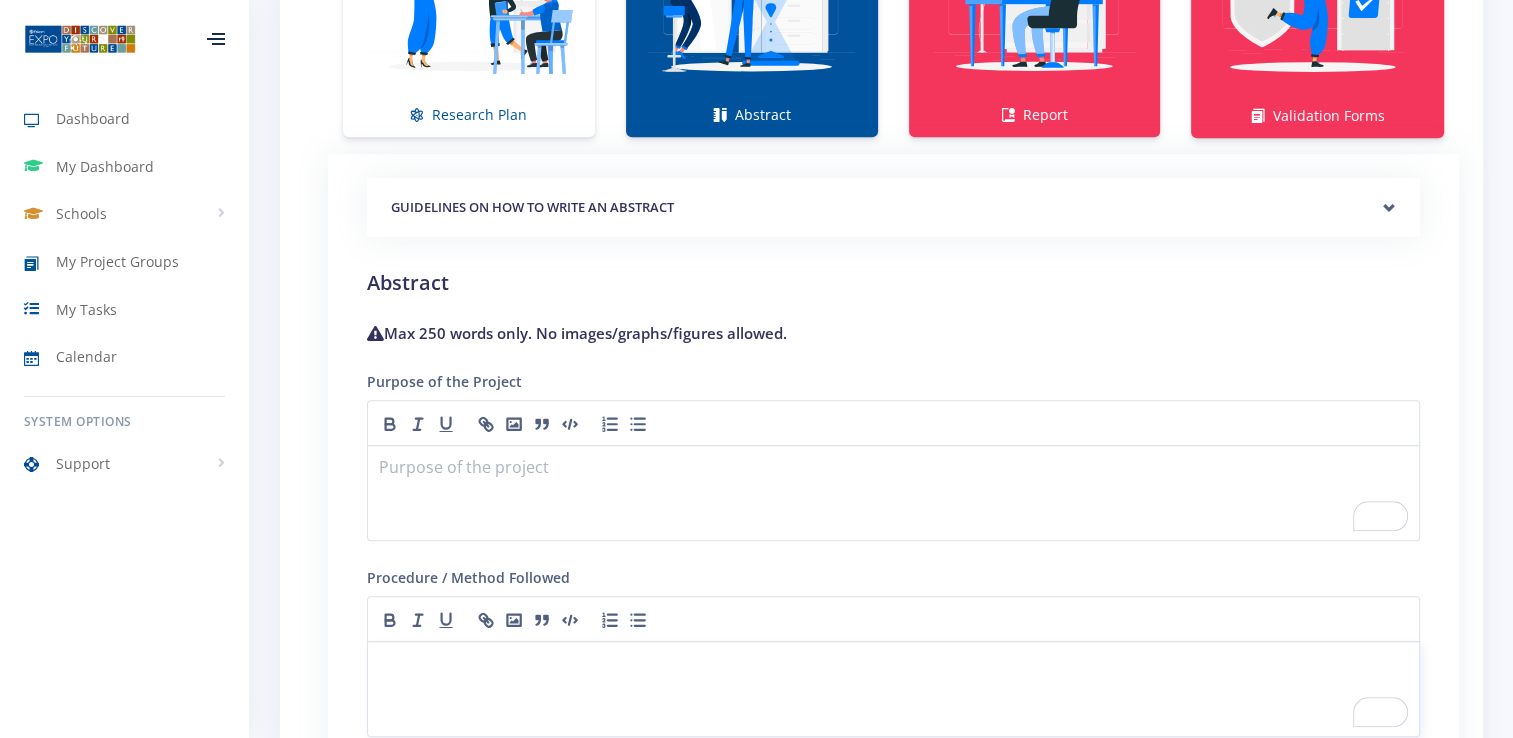 scroll, scrollTop: 1524, scrollLeft: 0, axis: vertical 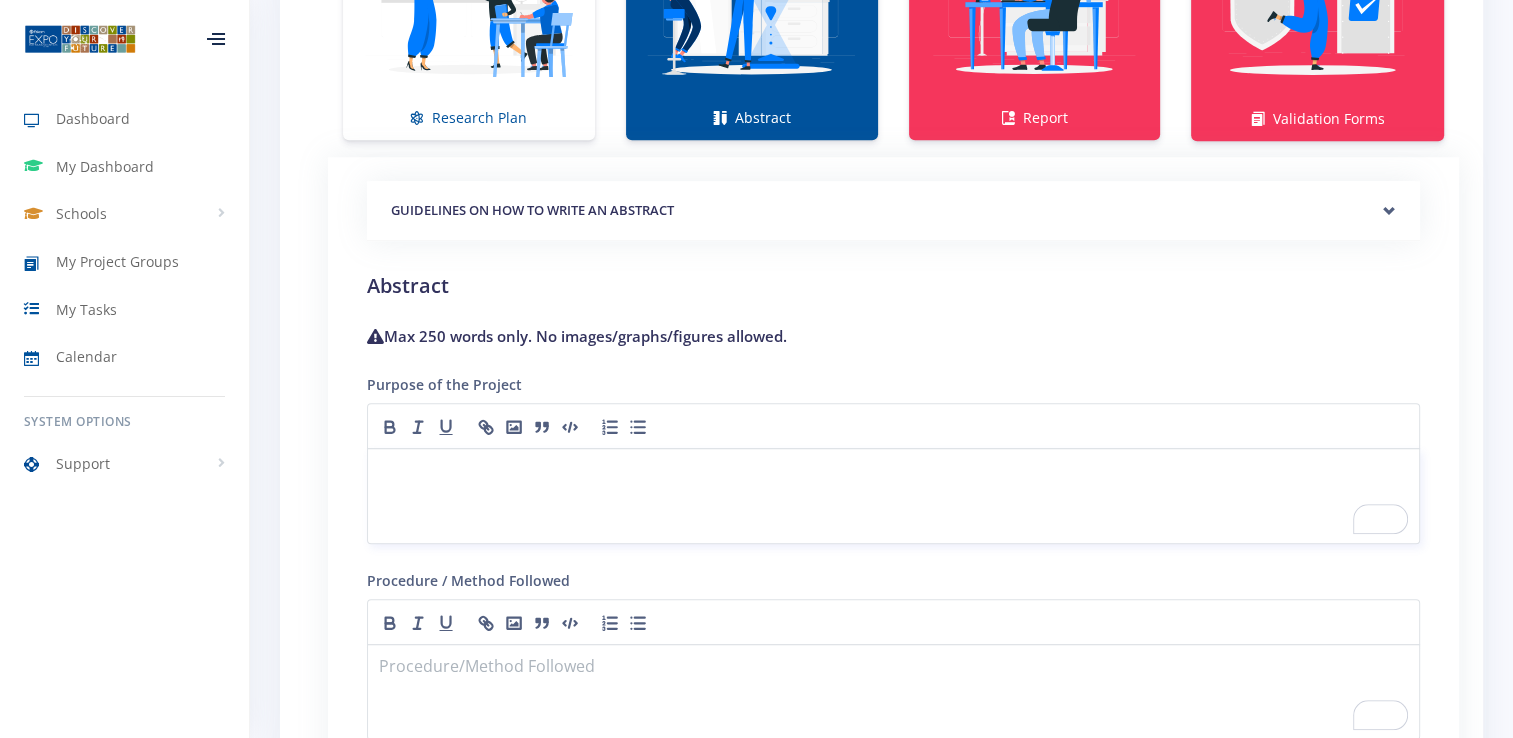 click at bounding box center (893, 472) 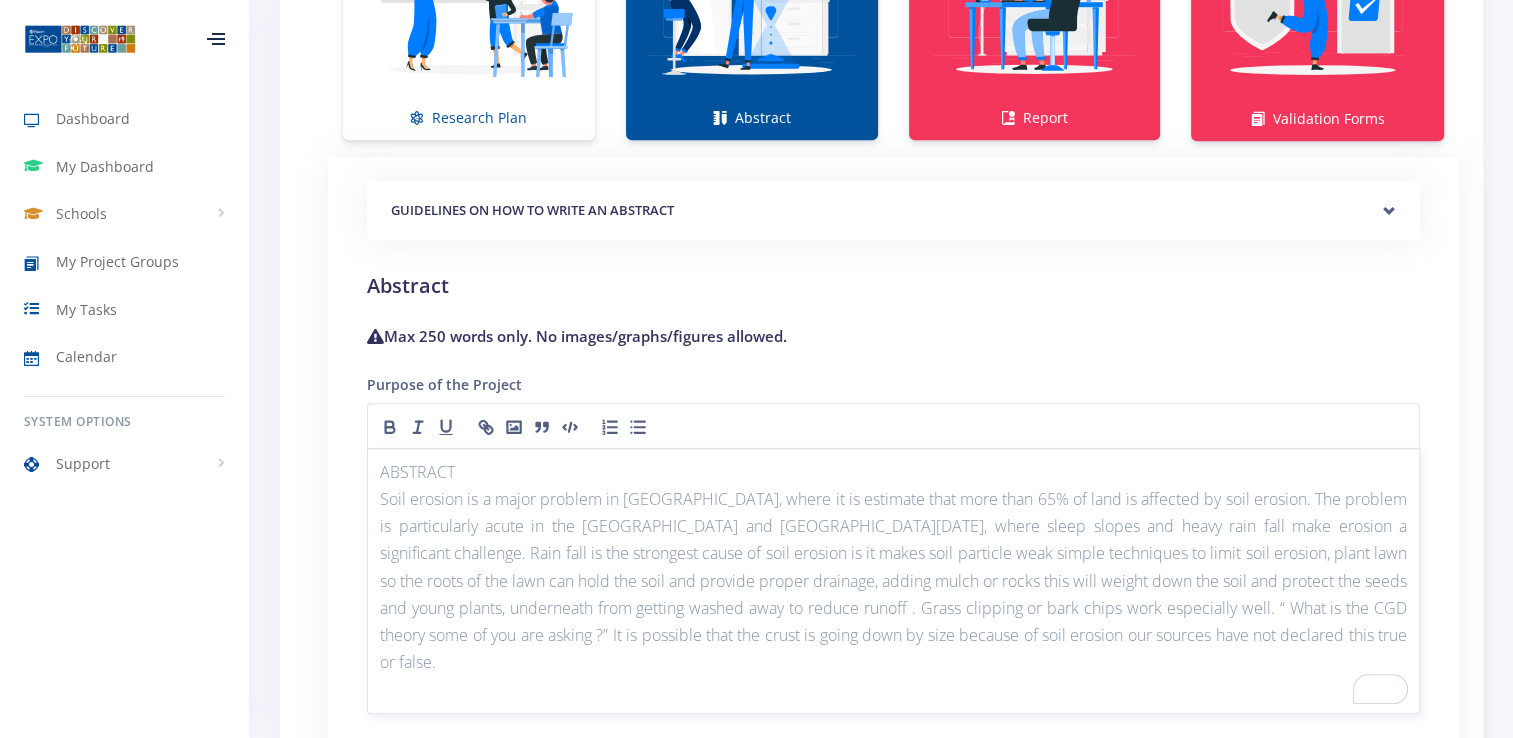 scroll, scrollTop: 0, scrollLeft: 0, axis: both 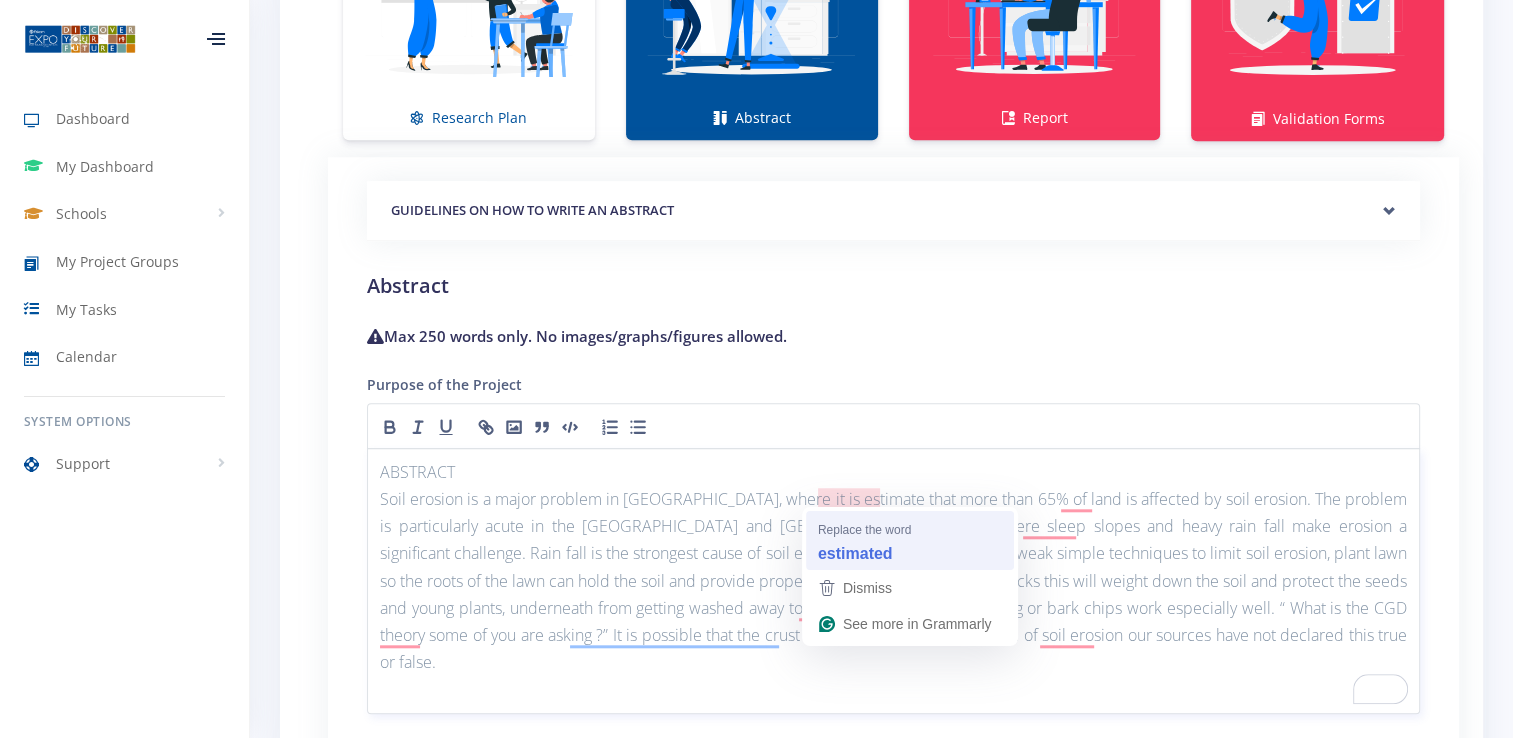 type 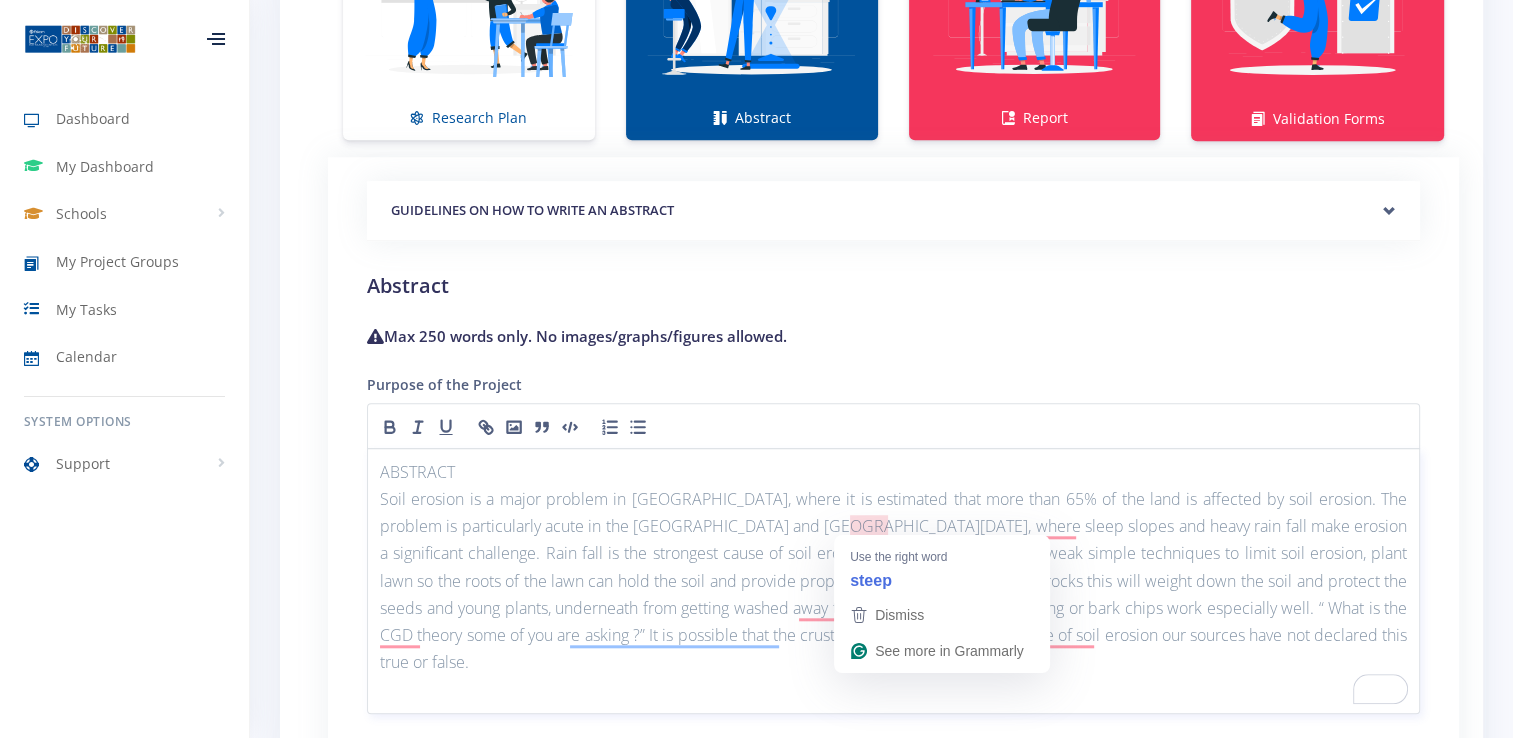 click on "Soil erosion is a major problem in South Africa, where it is estimated that more than 65% of the land is affected by soil erosion. The problem is particularly acute in the Eastern Cape and KwaZulu-Natal, where sleep slopes and heavy rain fall make erosion a significant challenge. Rain fall is the strongest cause of soil erosion is it makes soil particle weak simple techniques to limit soil erosion, plant lawn so the roots of the lawn can hold the soil and provide proper drainage, adding mulch or rocks this will weight down the soil and protect the seeds and young plants, underneath from getting washed away to reduce runoff . Grass clipping or bark chips work especially well. “ What is the CGD theory some of you are asking ?” It is possible that the crust is going down by size because of soil erosion our sources have not declared this true or false." at bounding box center [893, 581] 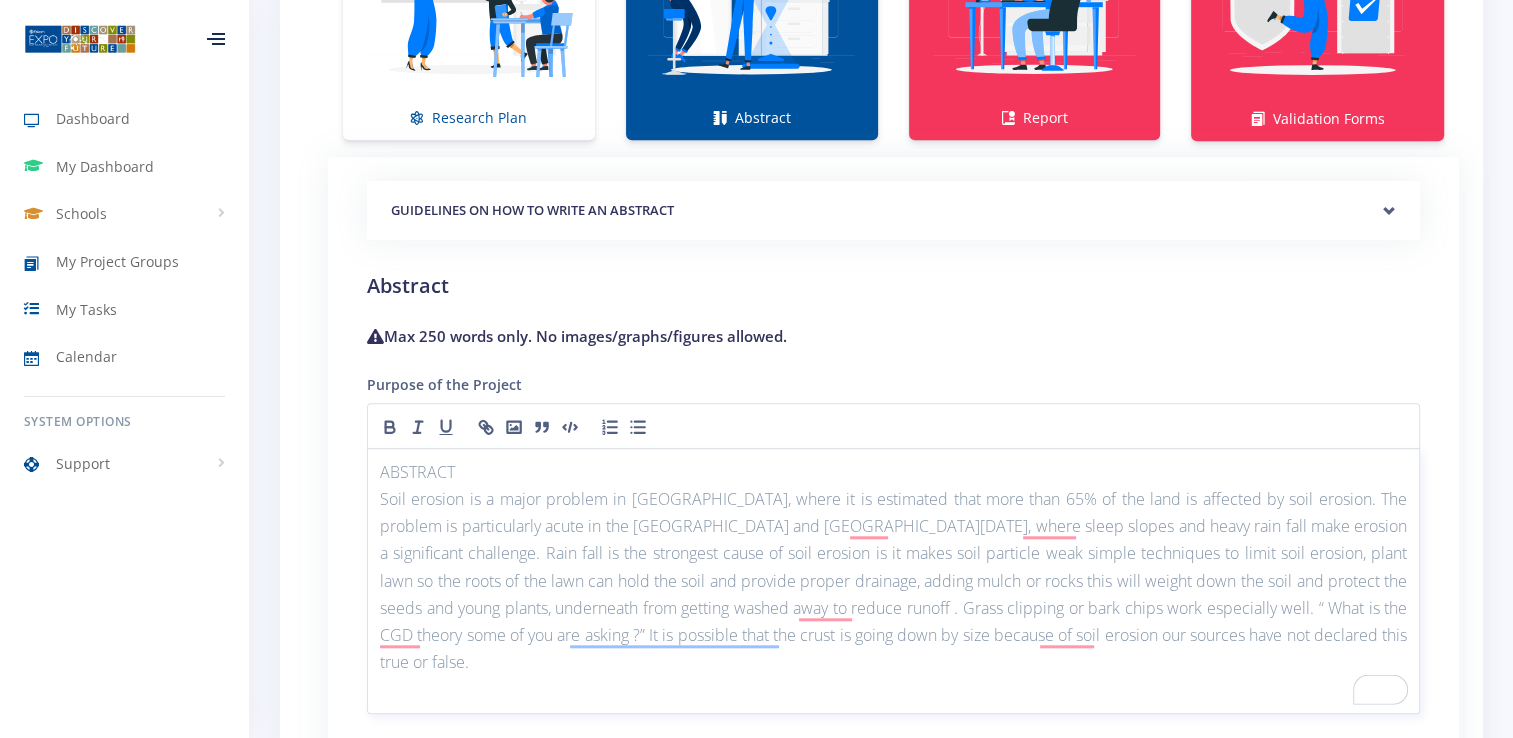click on "steep" 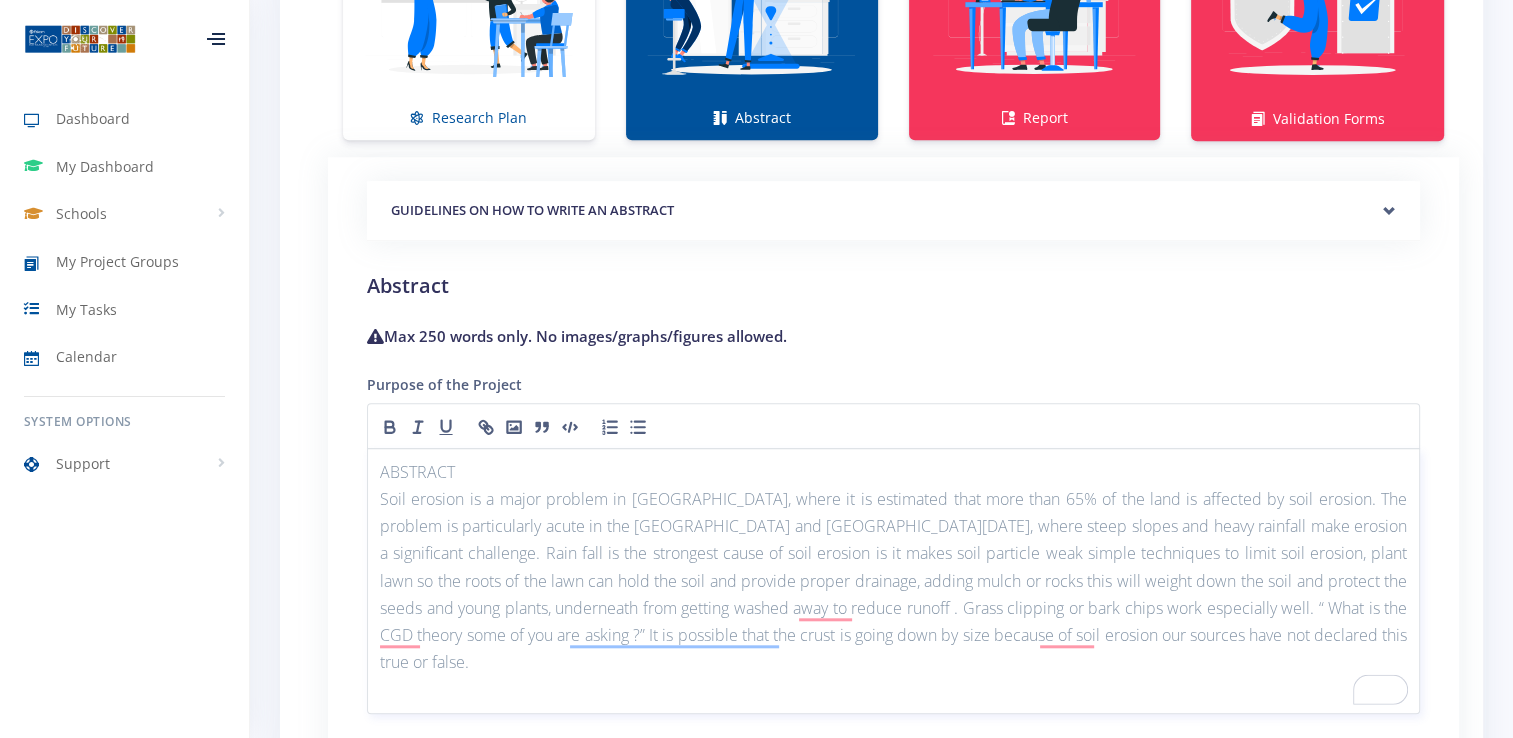 click on "fall" 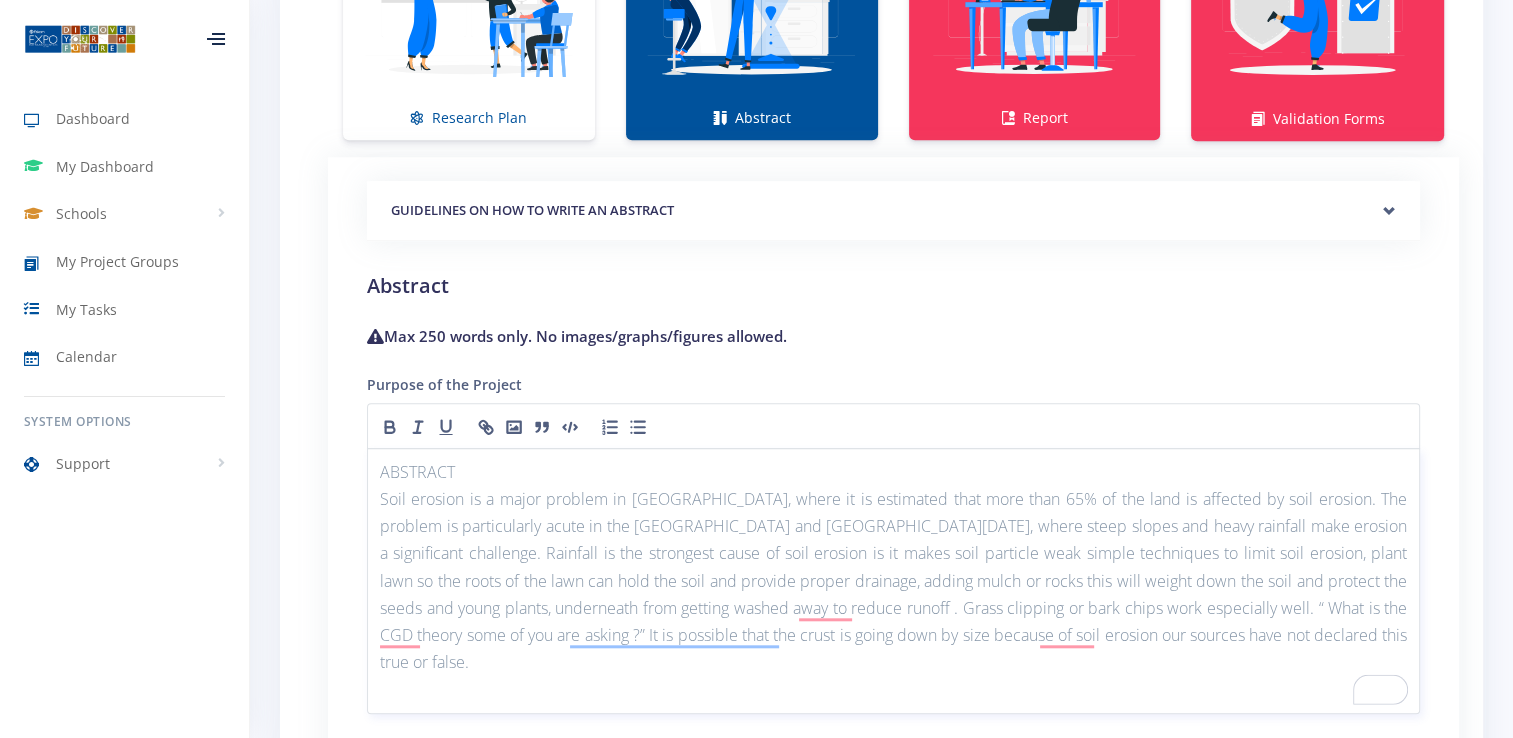 click on "s weak. Simple" 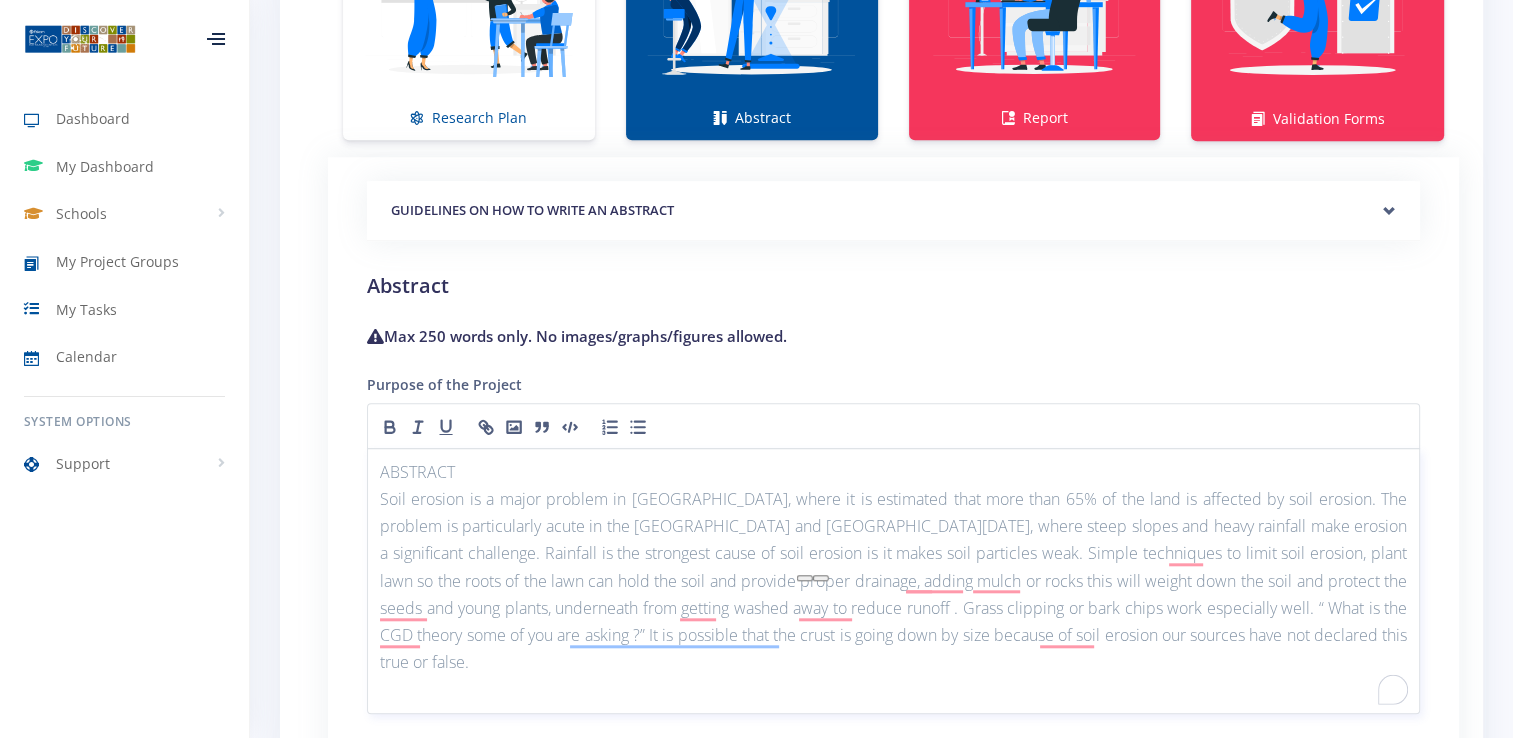 click on "drainage and" 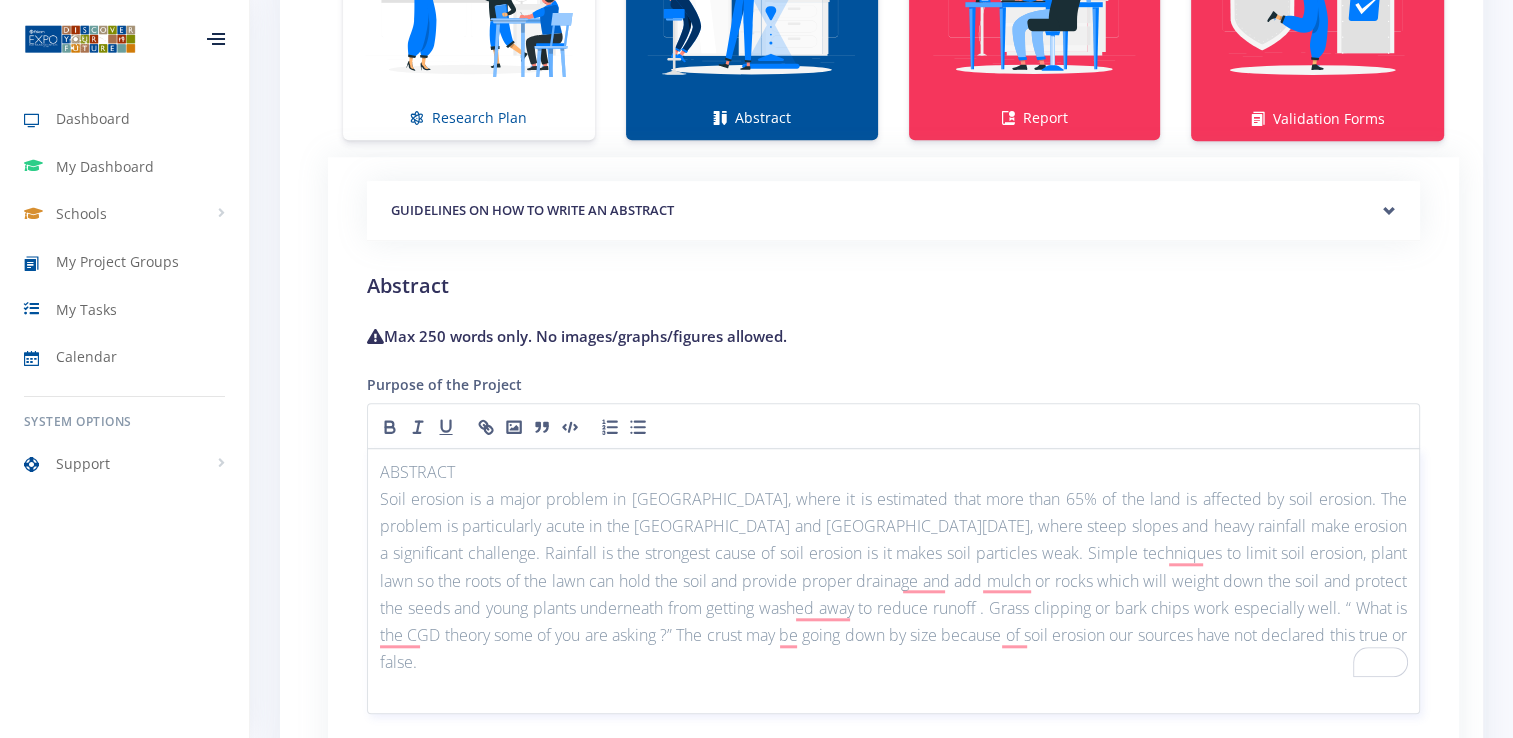 click on "rocks" 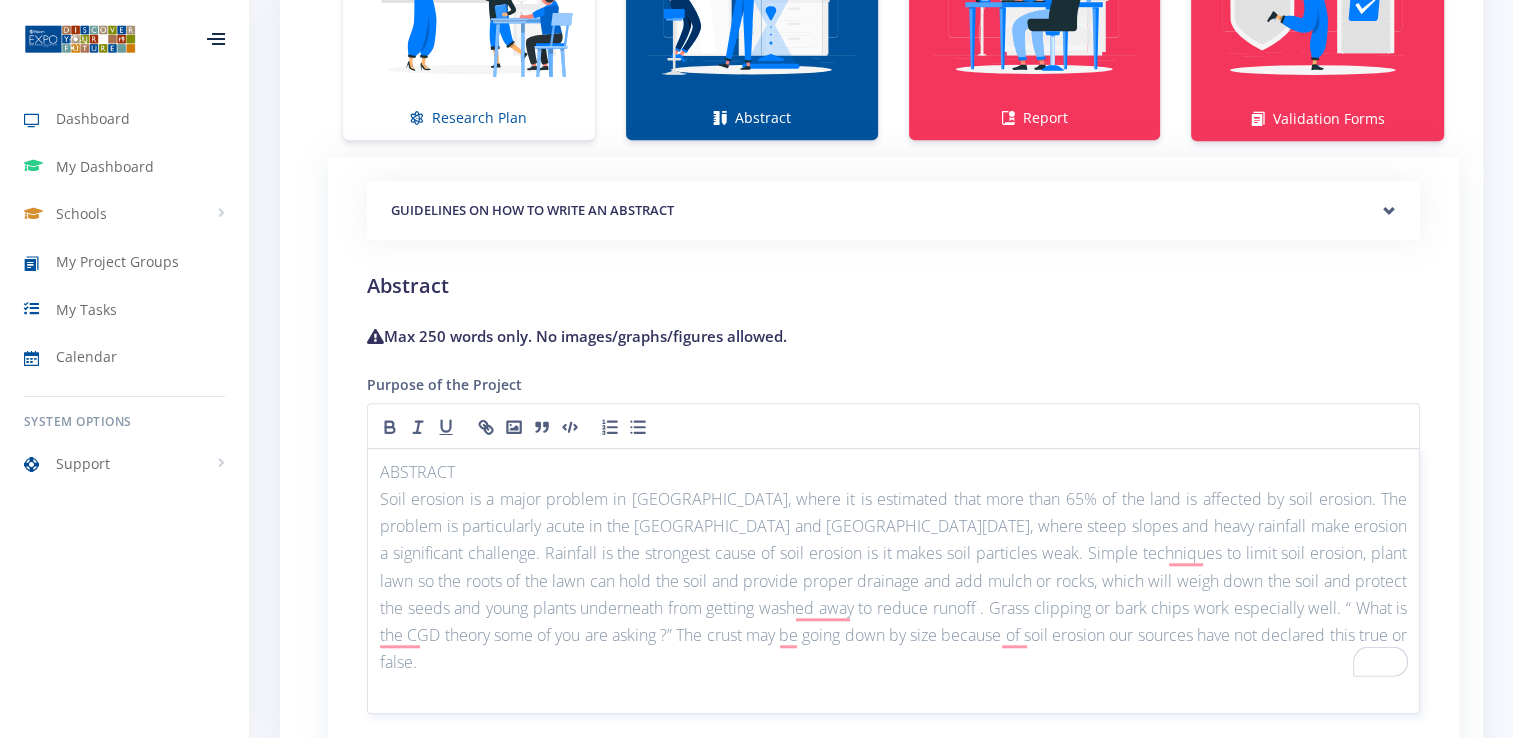 click on "include planting a" 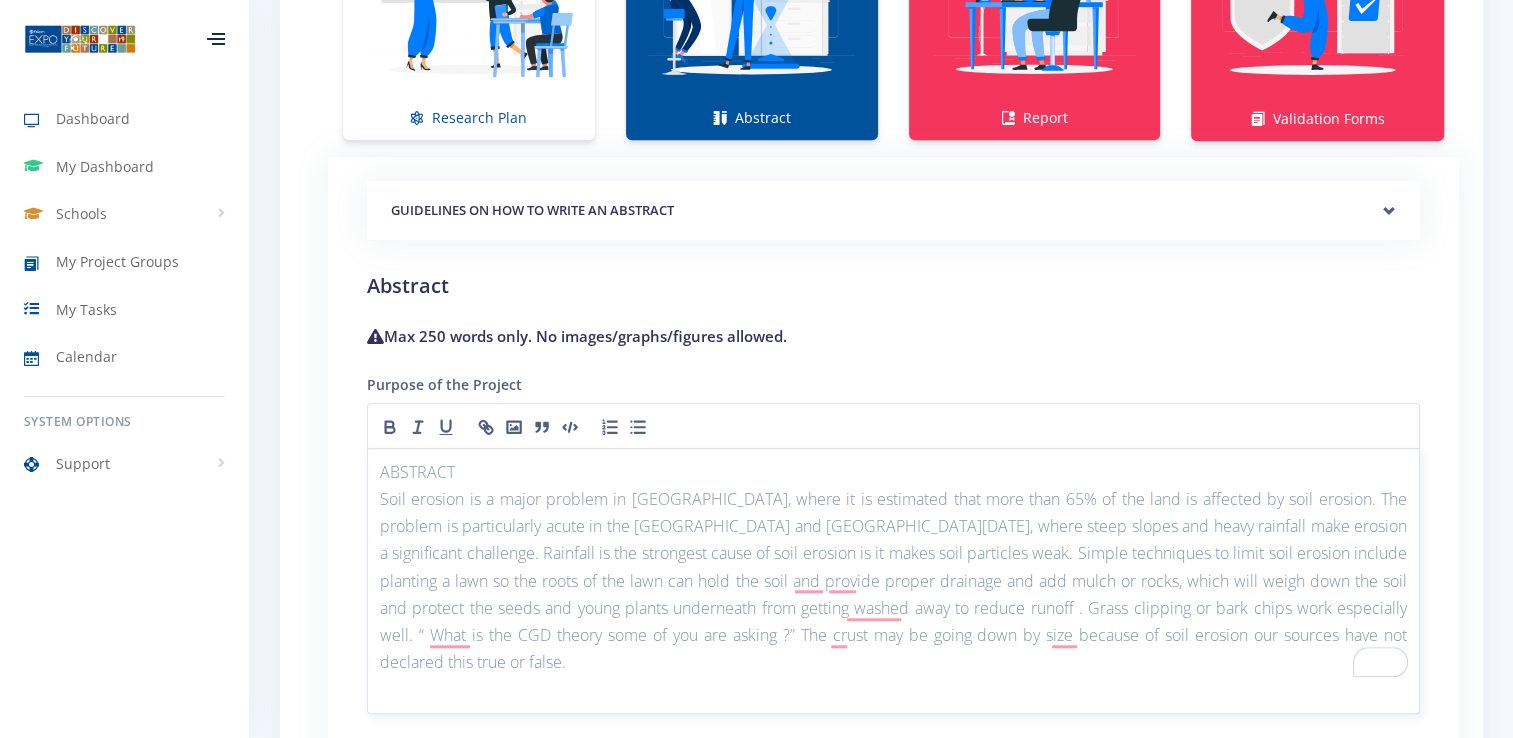click on "What" 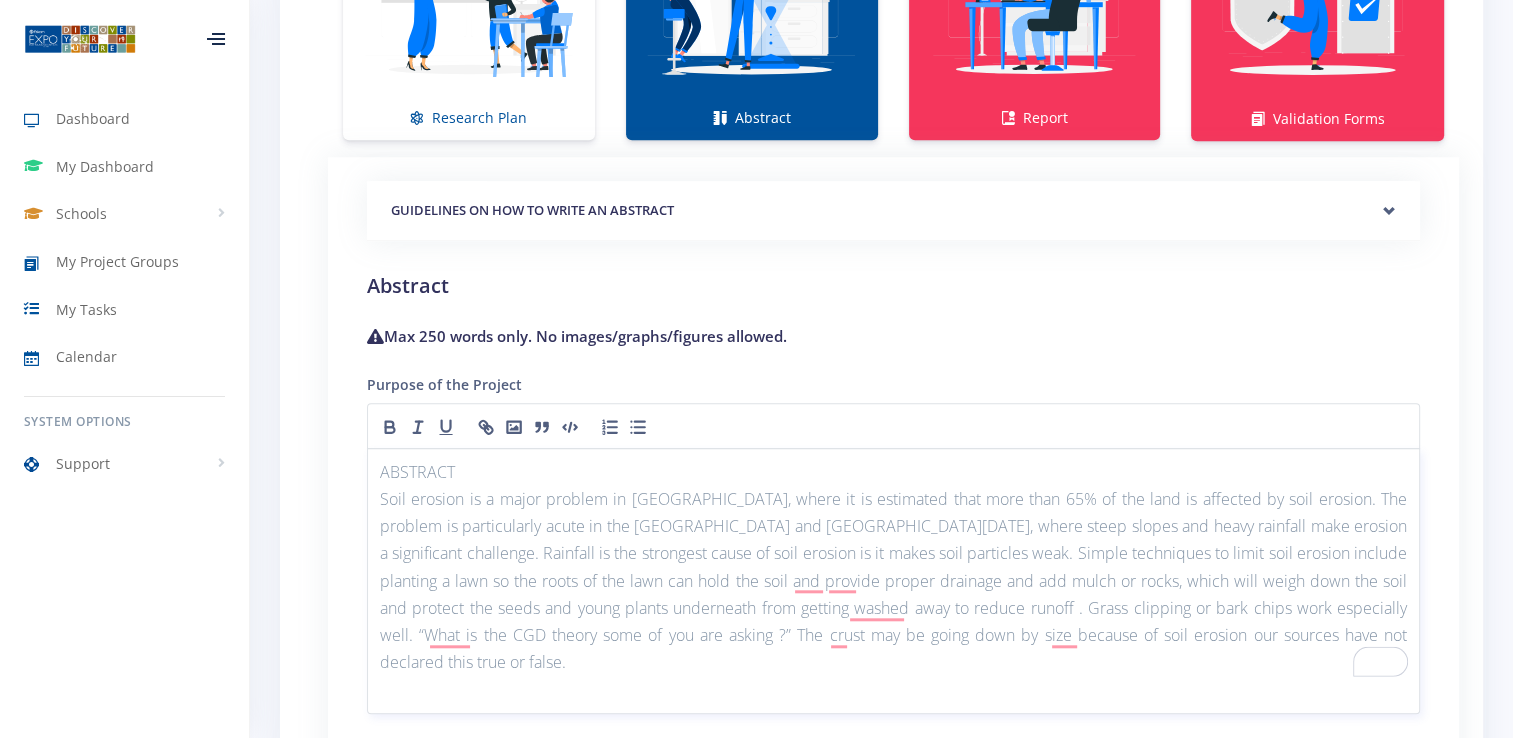 click on "adding" 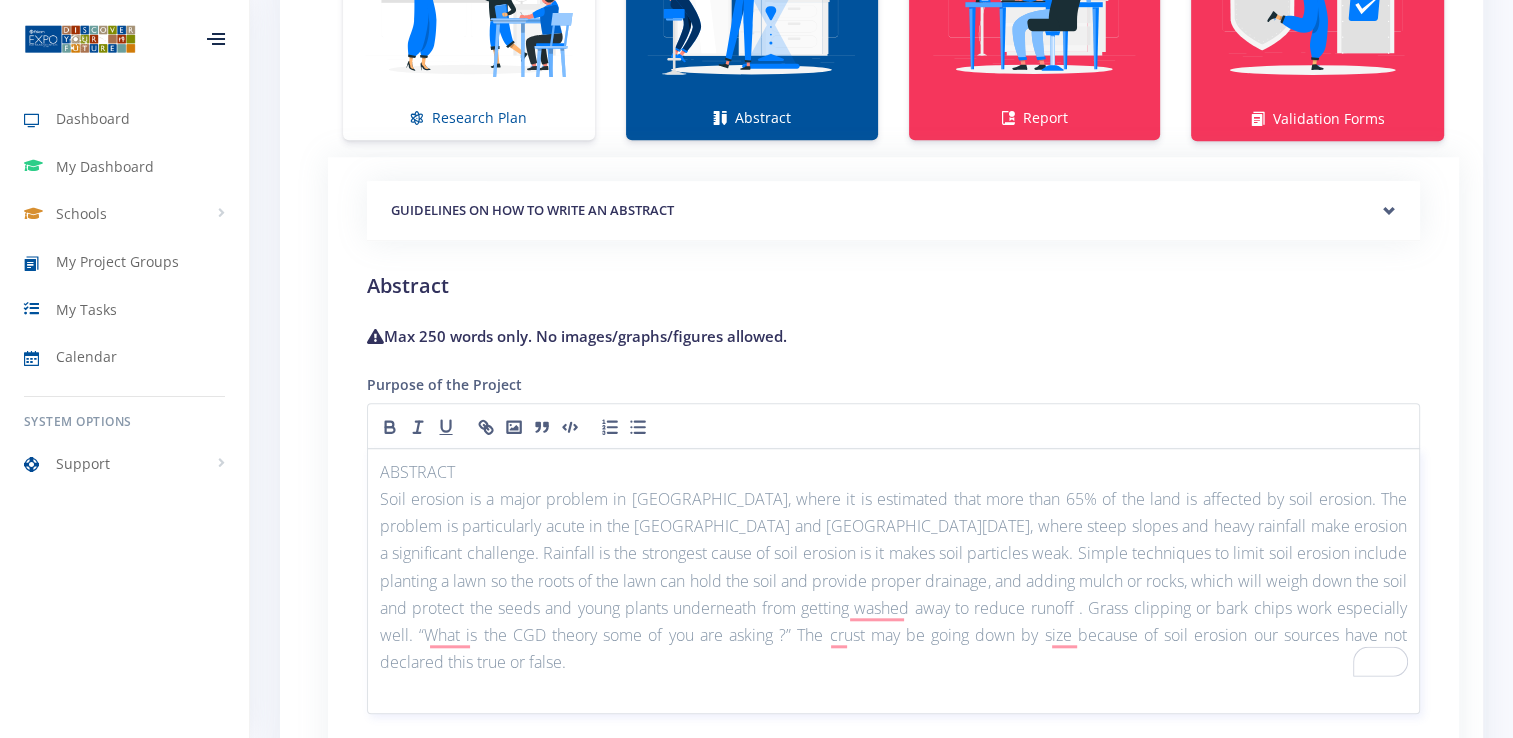 click on ", as" 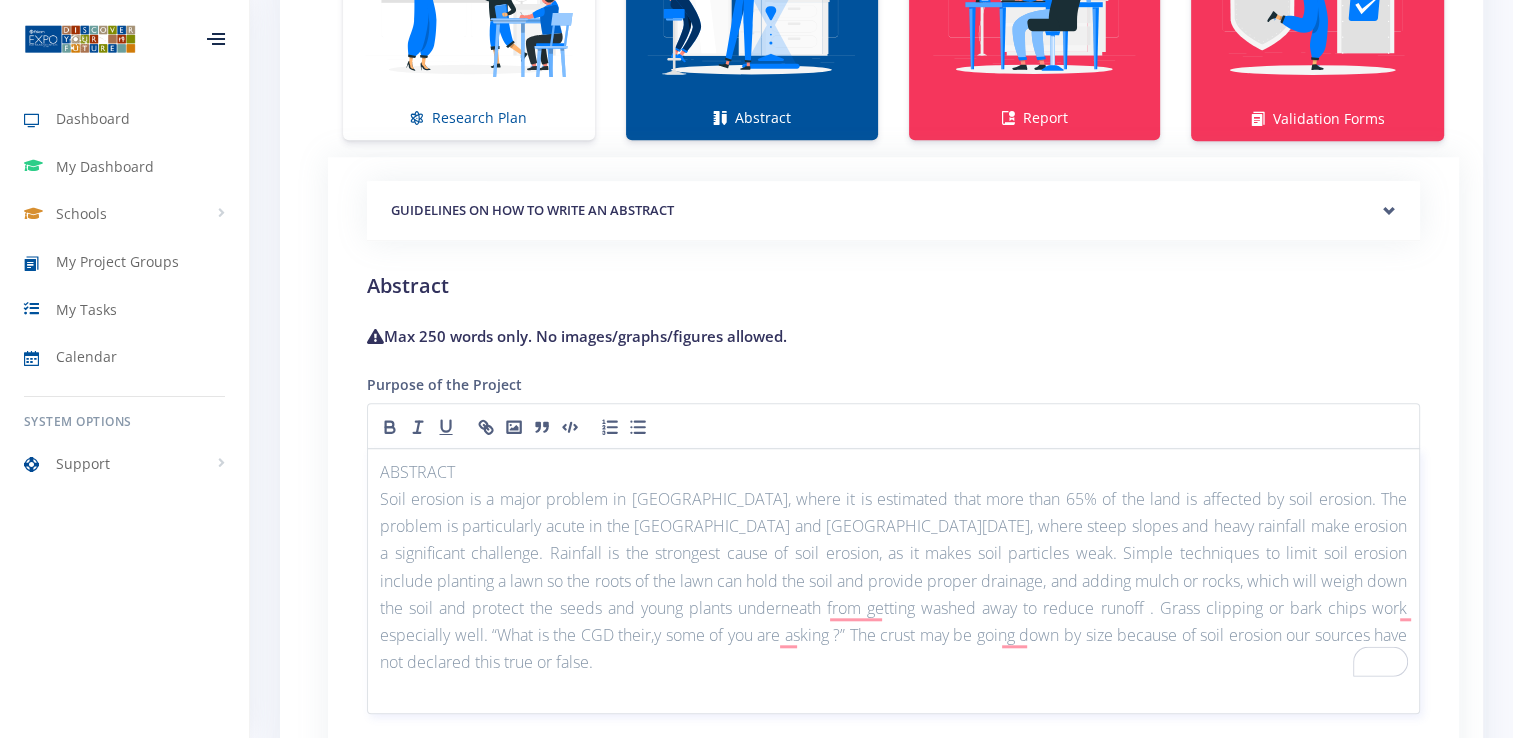 click on "?”" 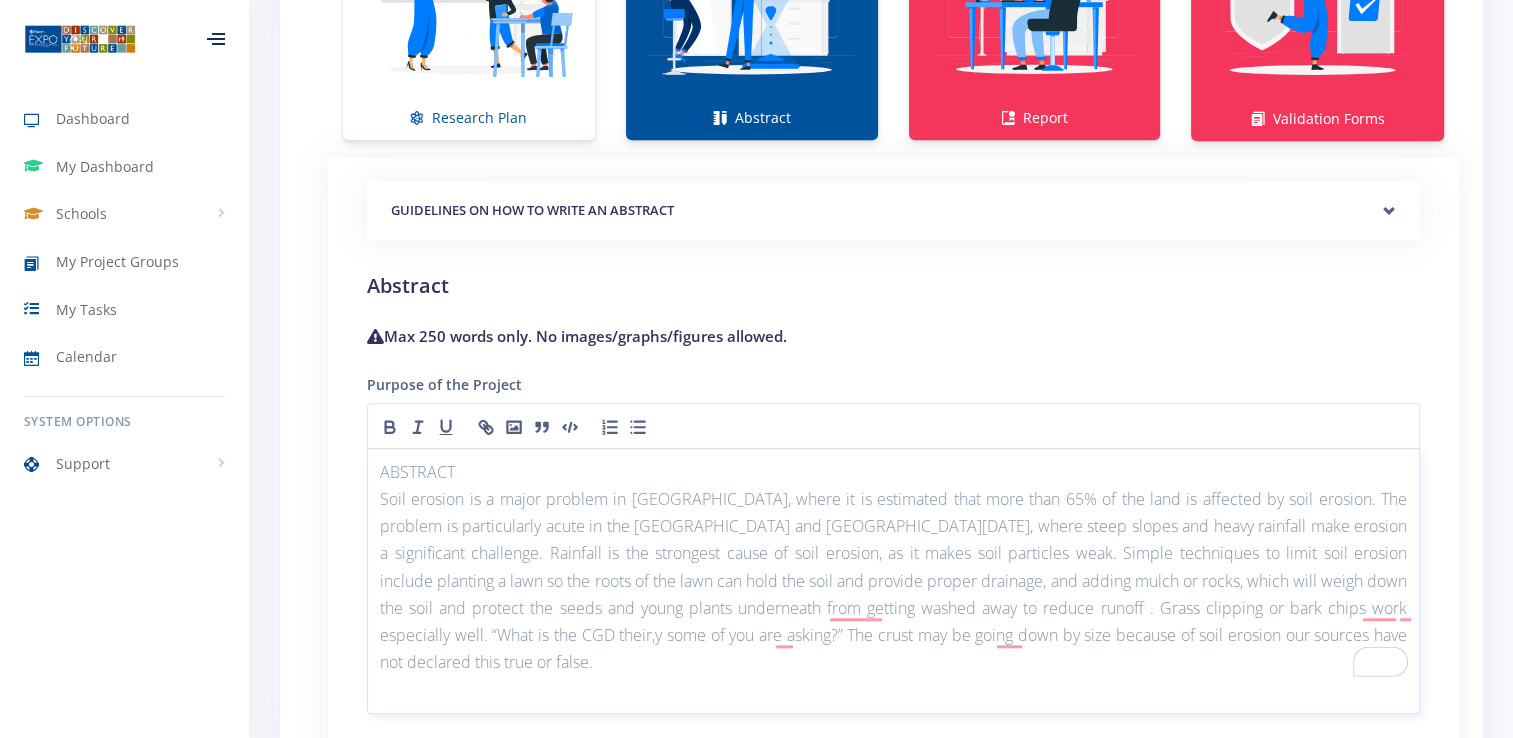 click on "drainage" 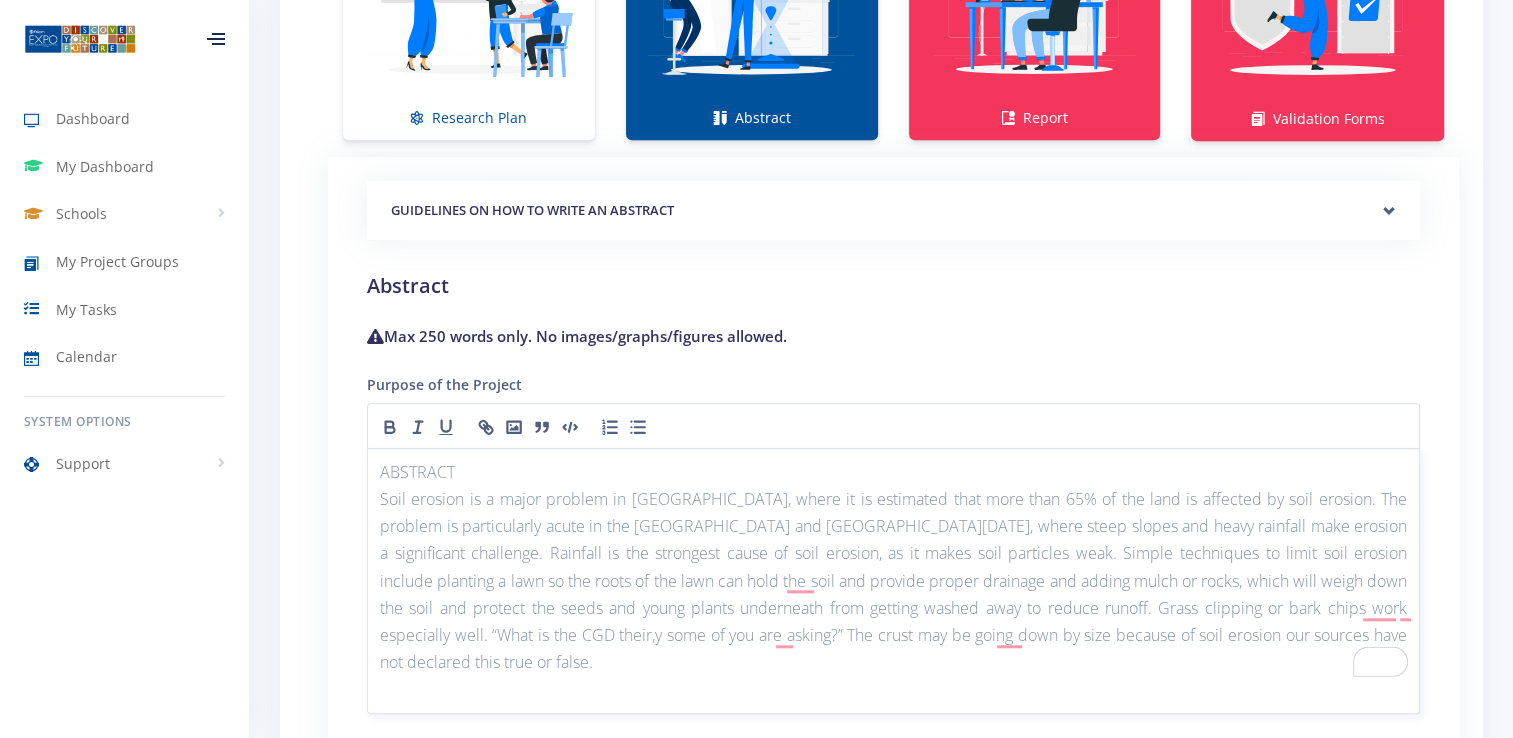 click on "clippings" 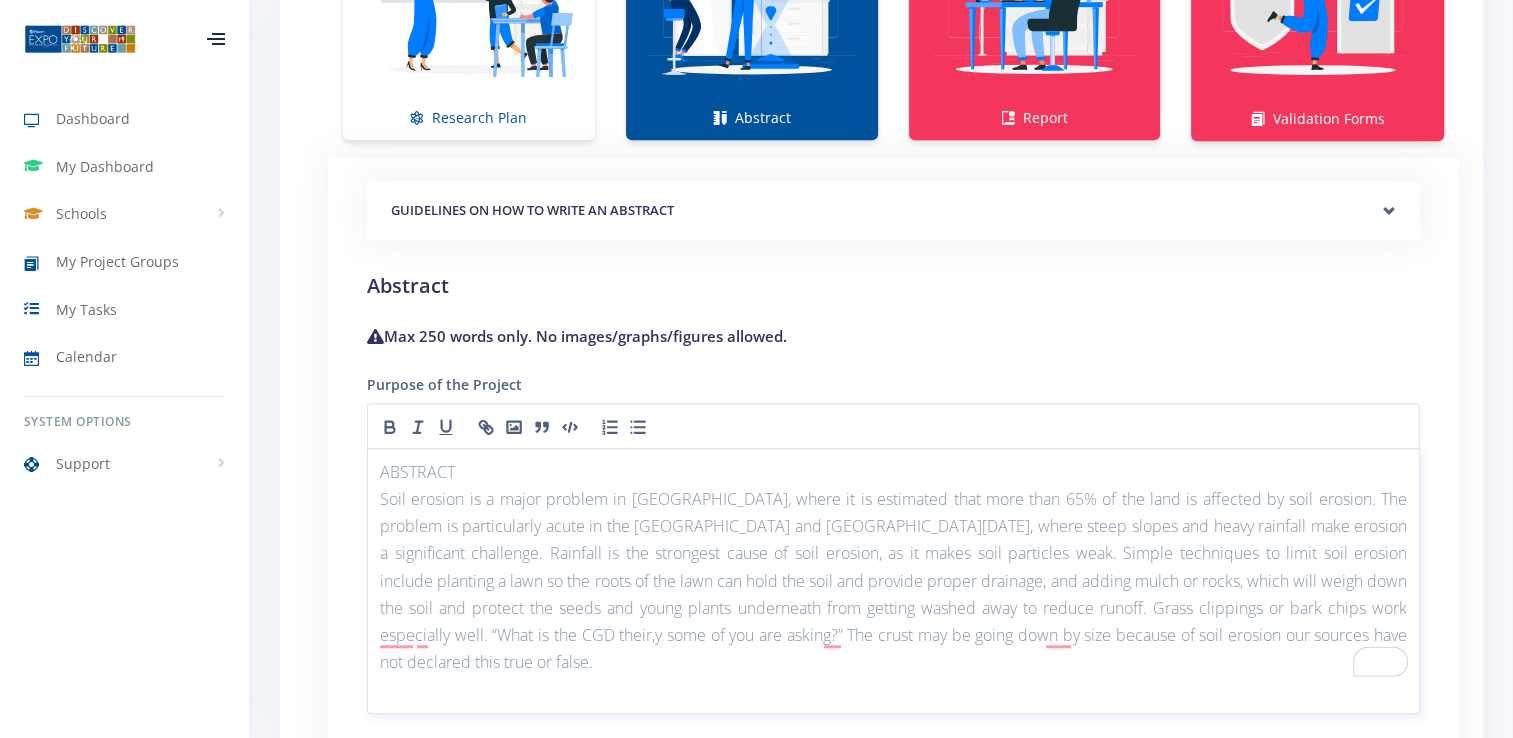 click on "erosion" 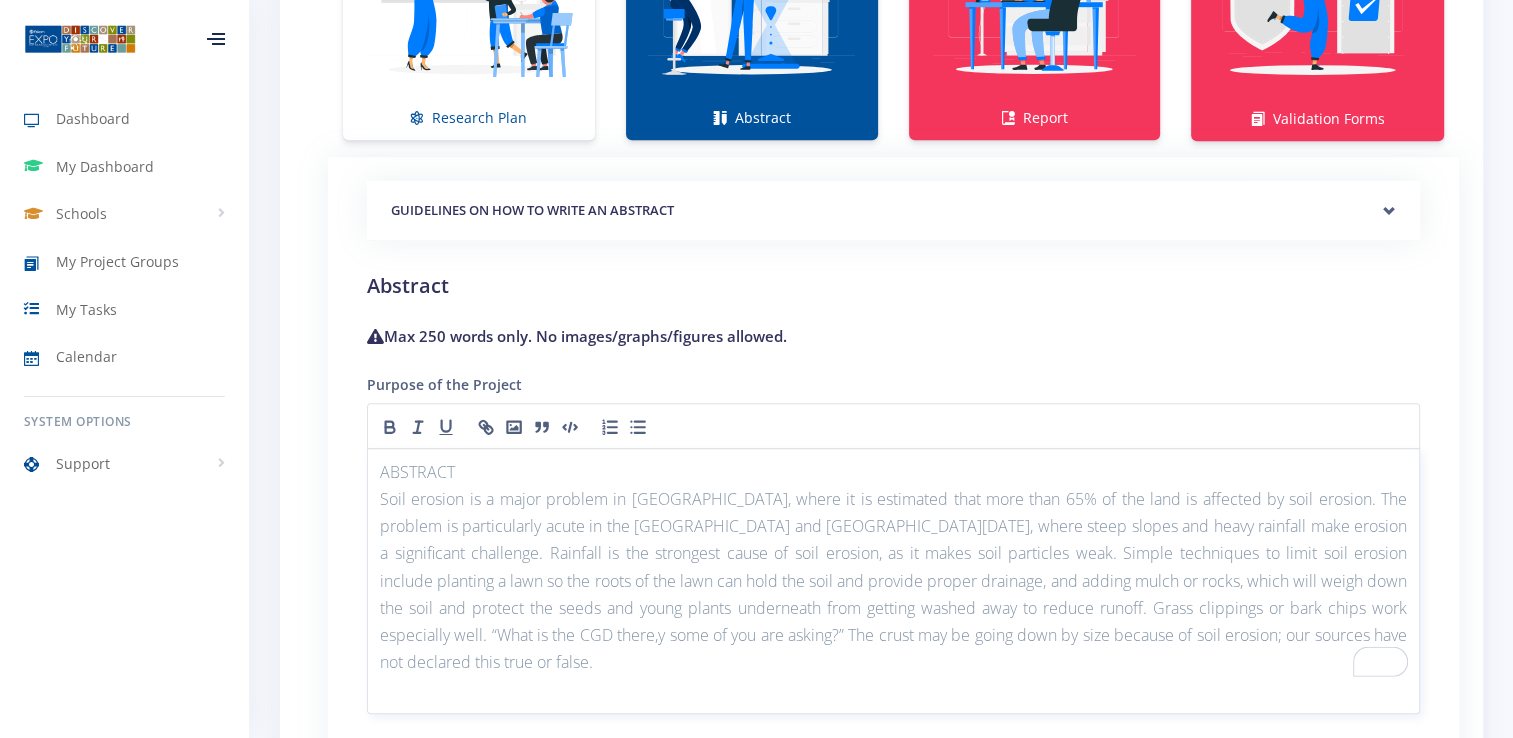 click on "asking”" 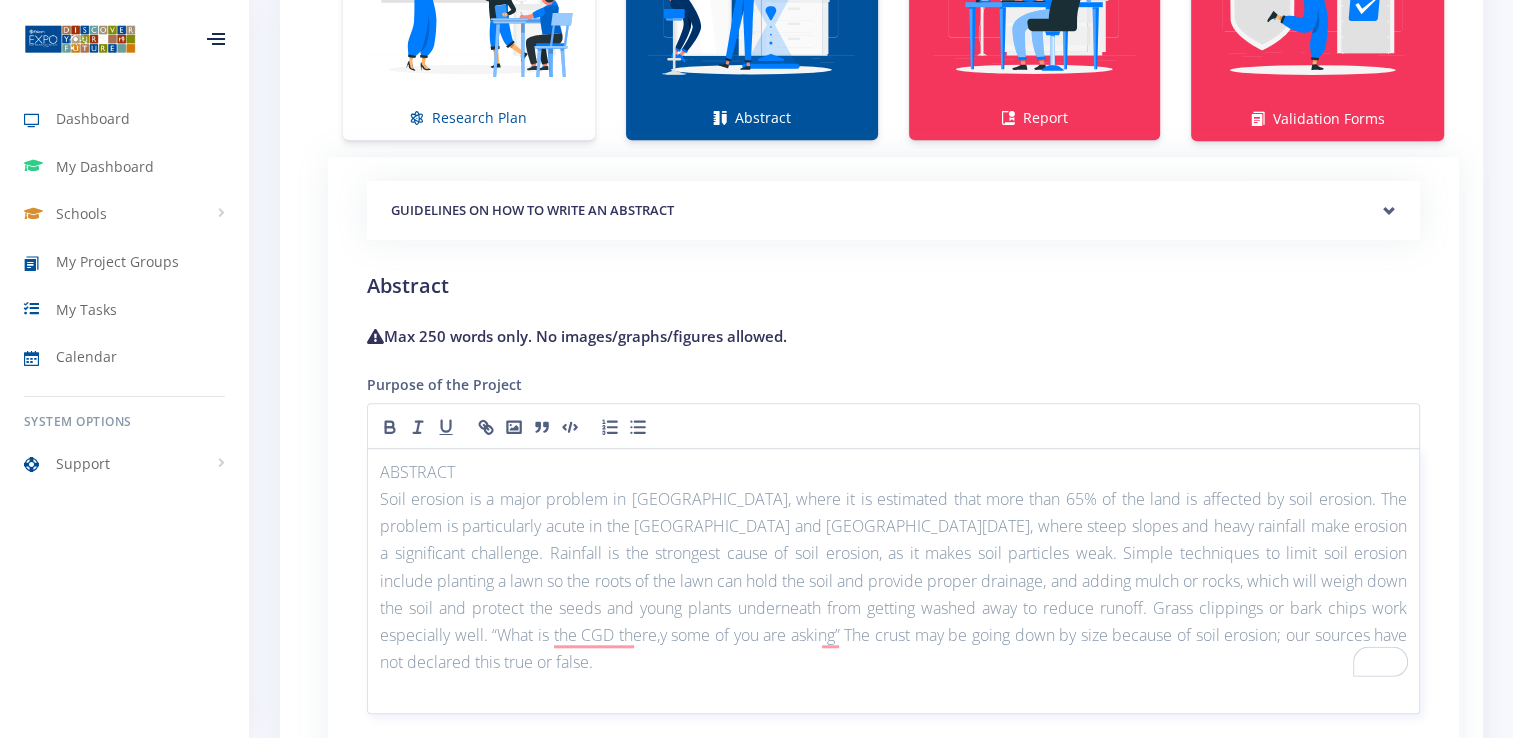 click on "there?y" 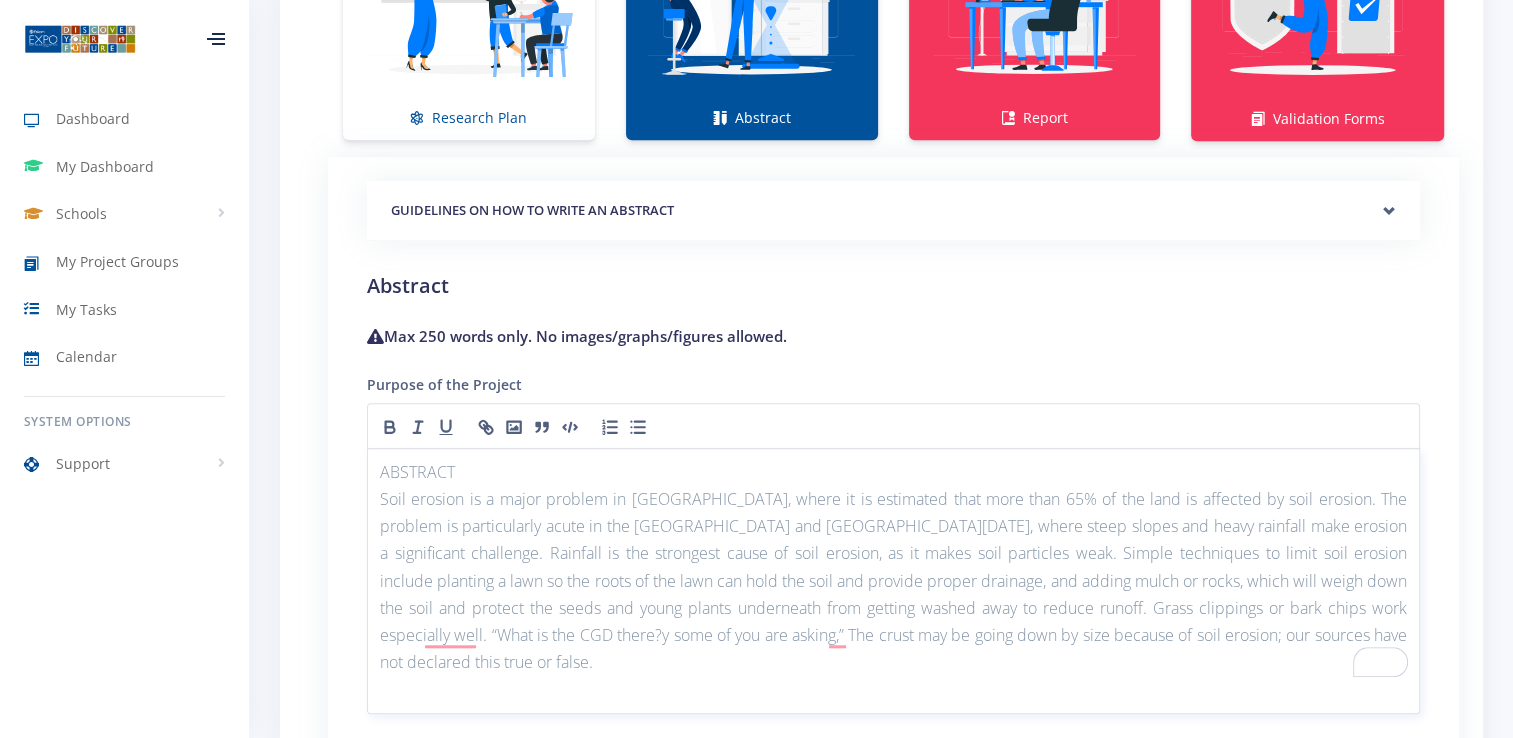click on "”The" 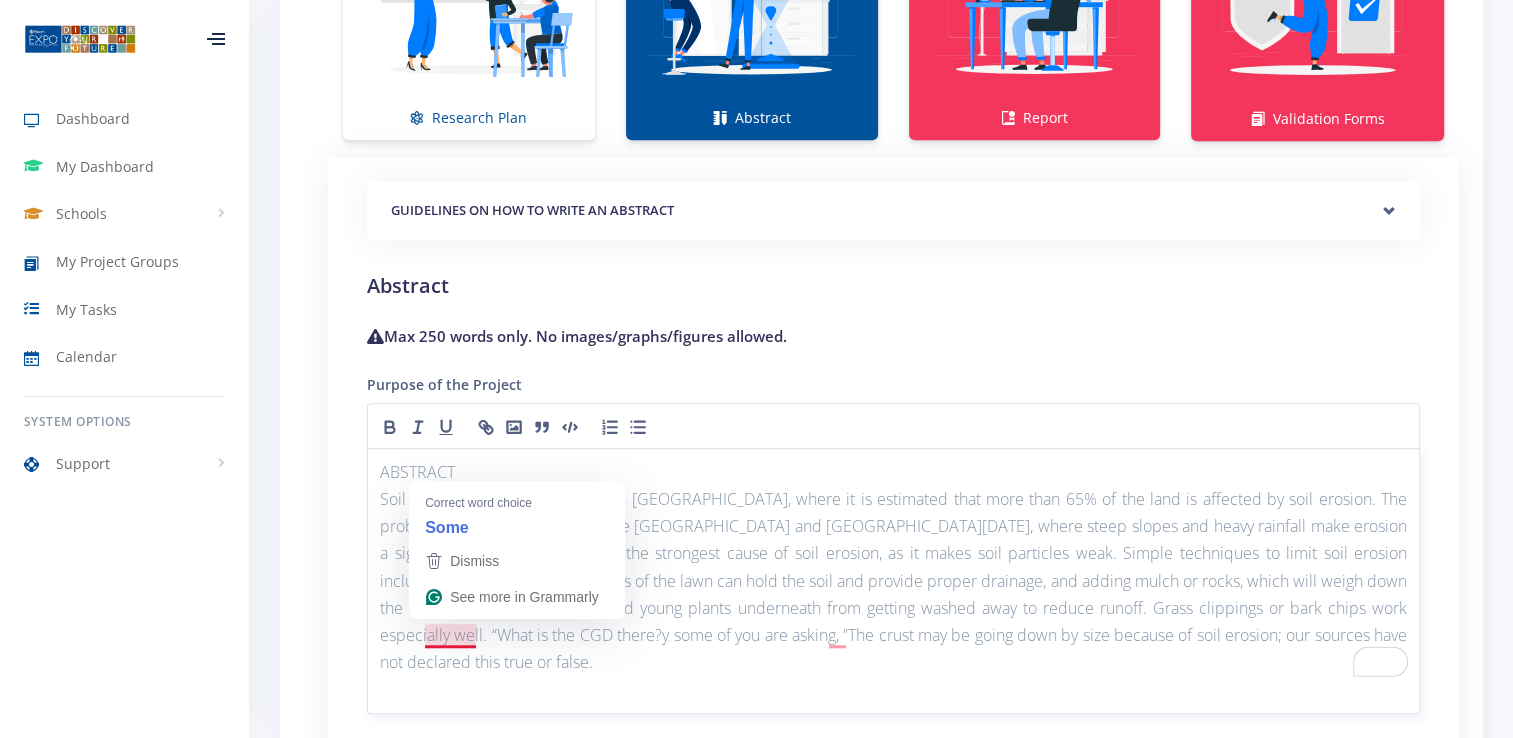 click on "Soil erosion is a major problem in South Africa, where it is estimated that more than 65% of the land is affected by soil erosion. The problem is particularly acute in the Eastern Cape and KwaZulu-Natal, where steep slopes and heavy rainfall make erosion a significant challenge. Rainfall is the strongest cause of soil erosion, as it makes soil particles weak. Simple techniques to limit soil erosion include planting a lawn so the roots of the lawn can hold the soil and provide proper drainage, and adding mulch or rocks, which will weigh down the soil and protect the seeds and young plants underneath from getting washed away to reduce runoff. Grass clippings or bark chips work especially well. “What is the CGD there?y some of you are asking, ”The crust may be going down by size because of soil erosion; our sources have not declared this true or false." at bounding box center (893, 581) 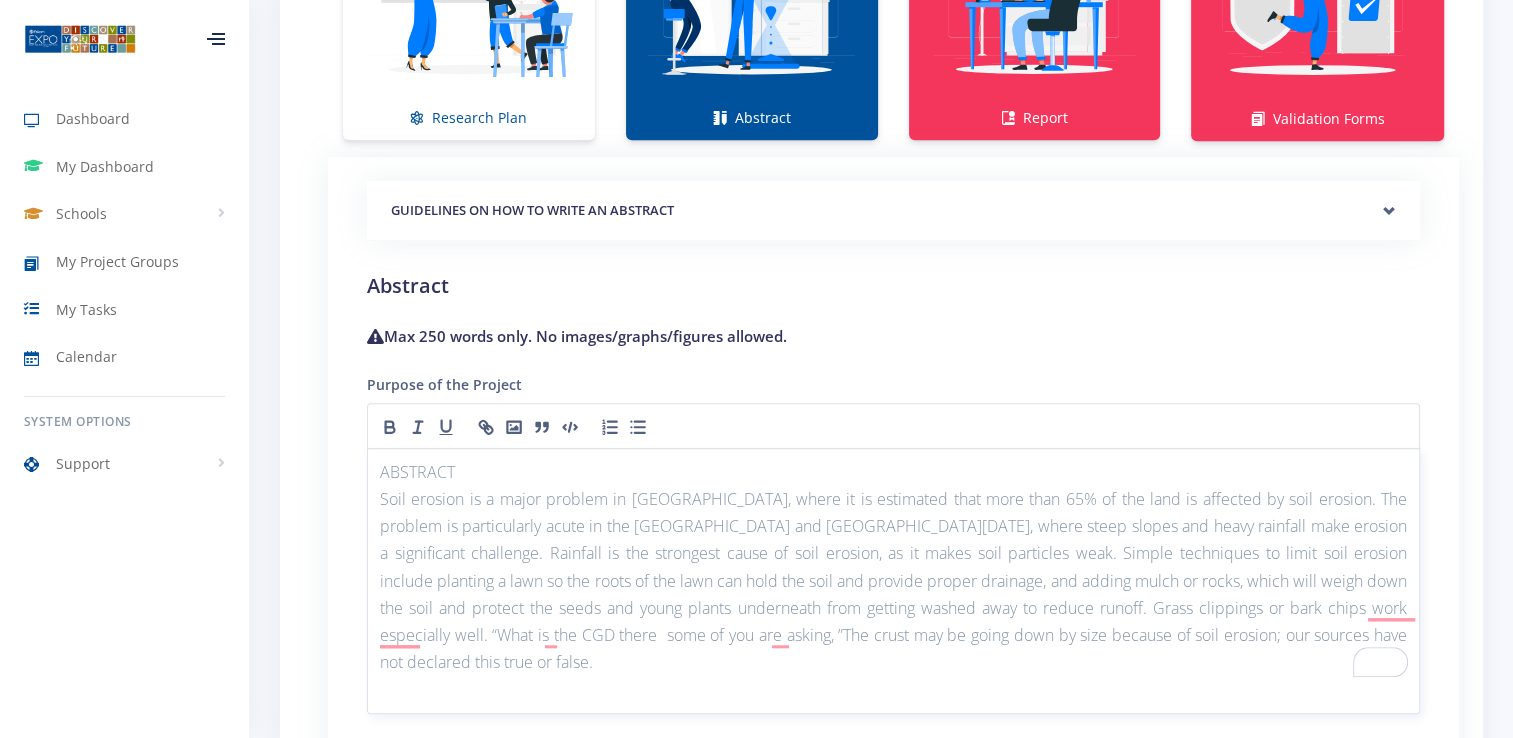 click on "asking." 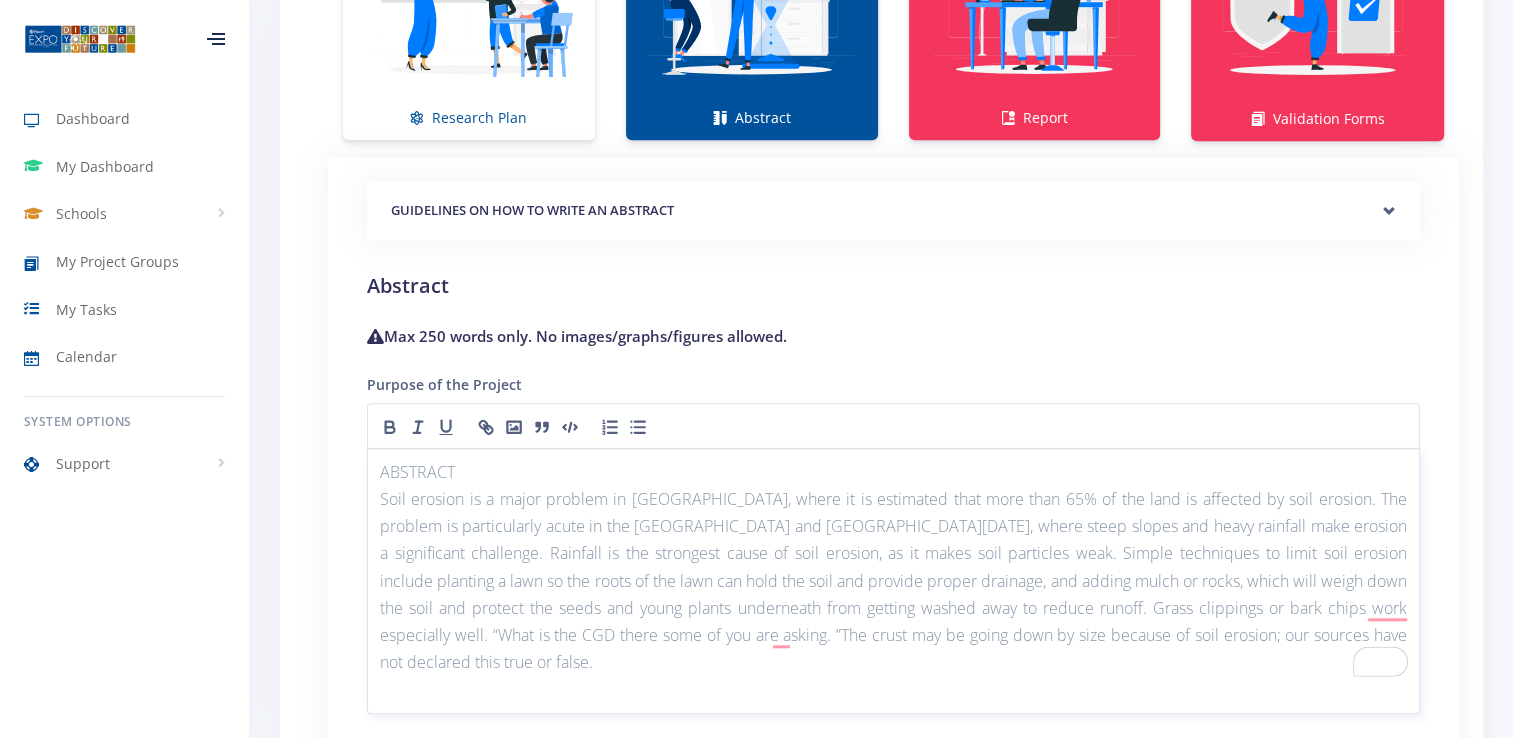 click on "drainage" 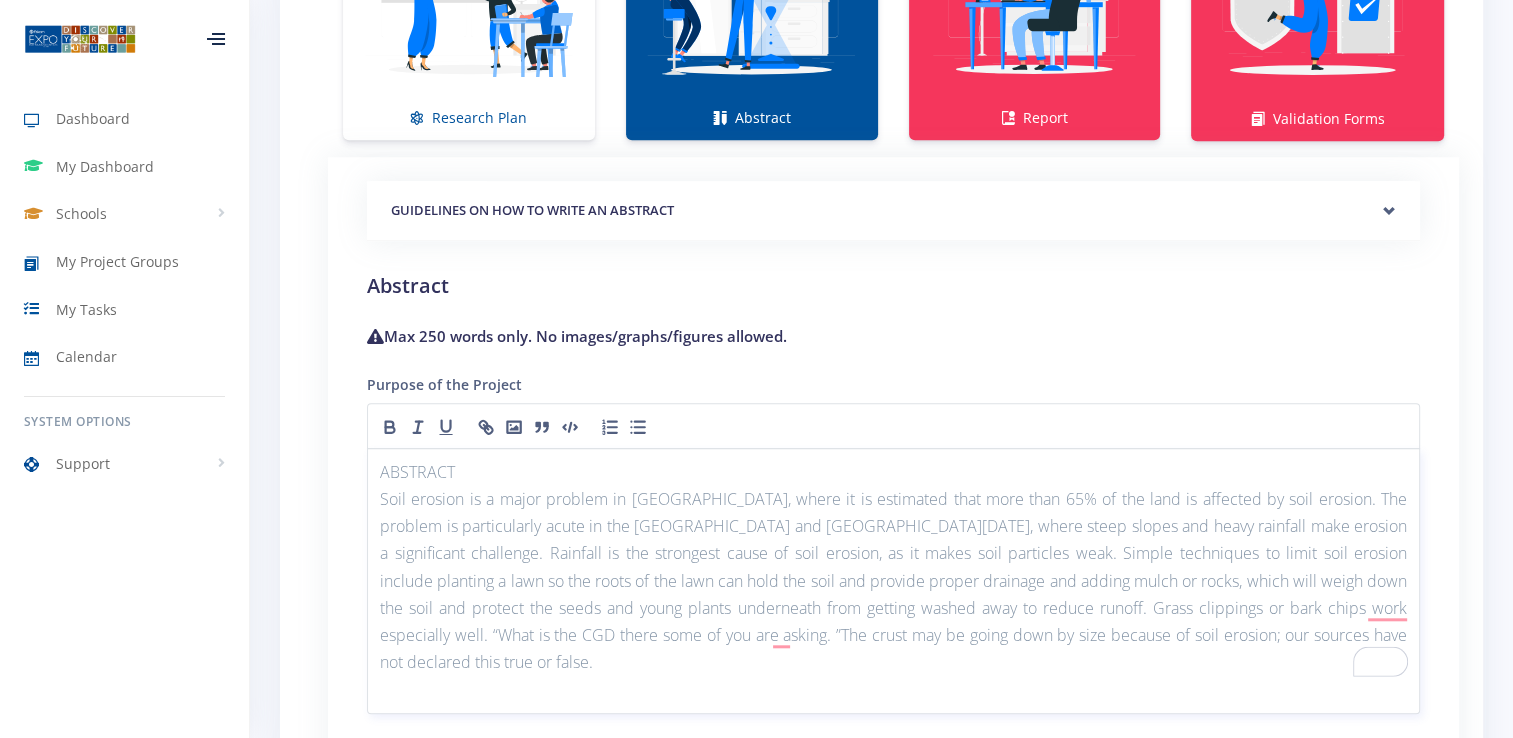 click on "in" 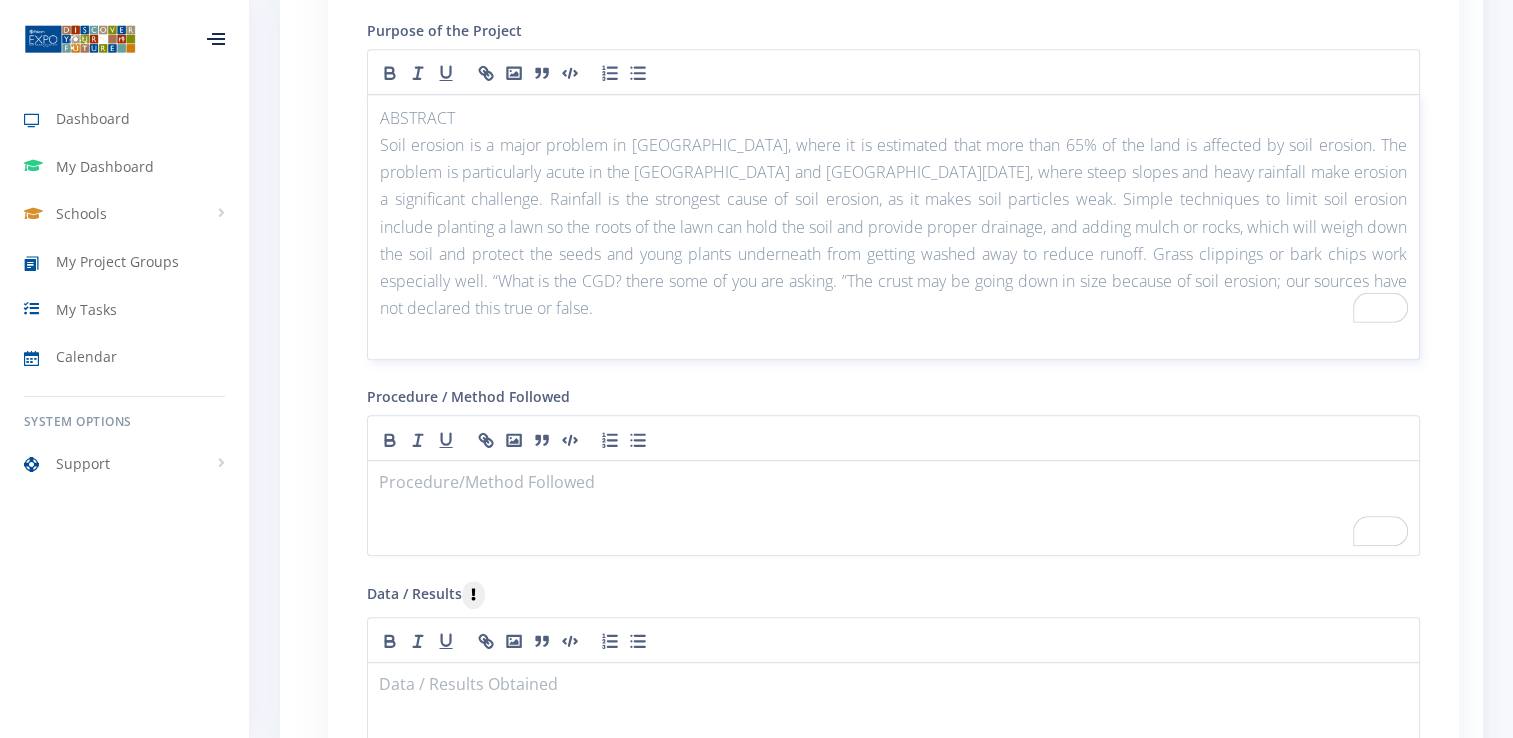 scroll, scrollTop: 1870, scrollLeft: 0, axis: vertical 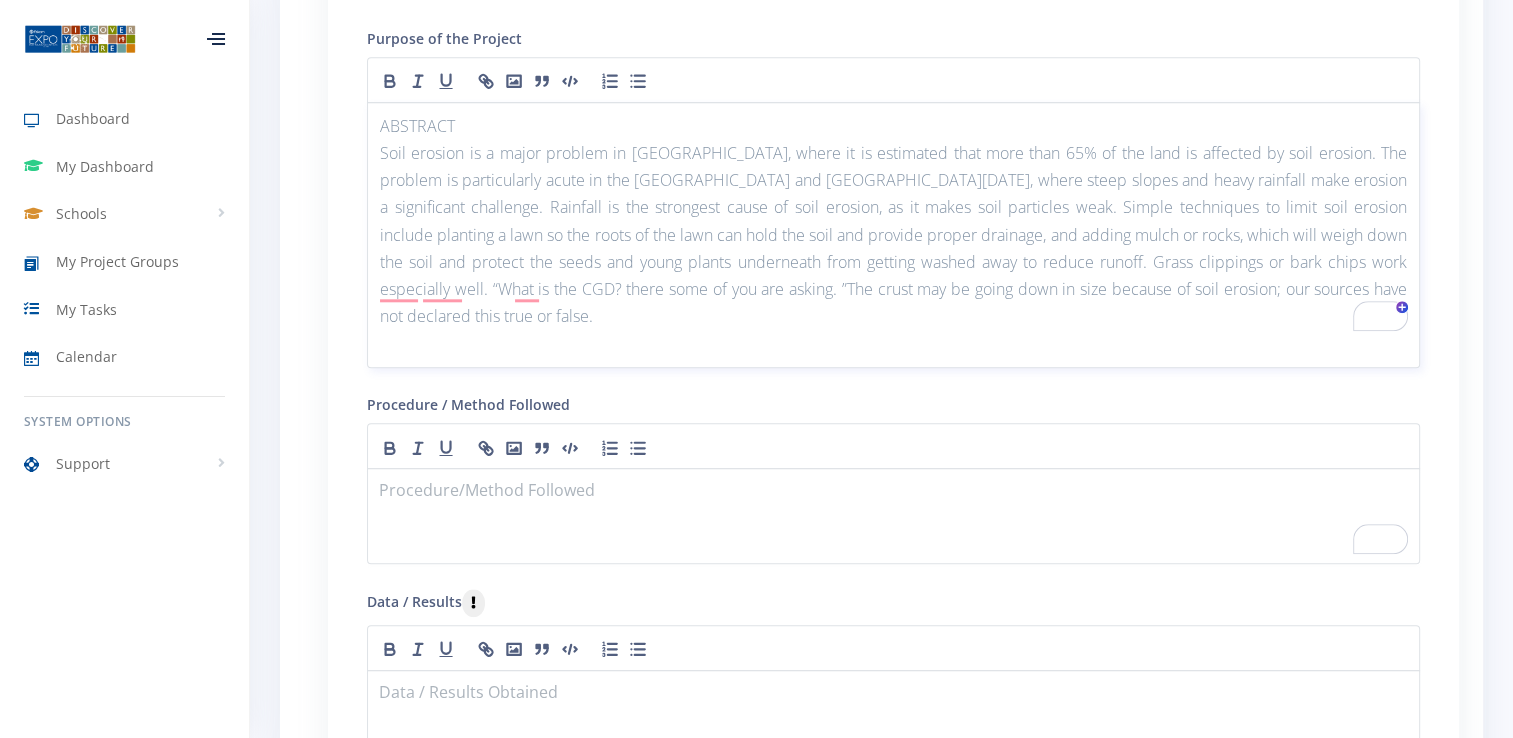 click on "drainage" 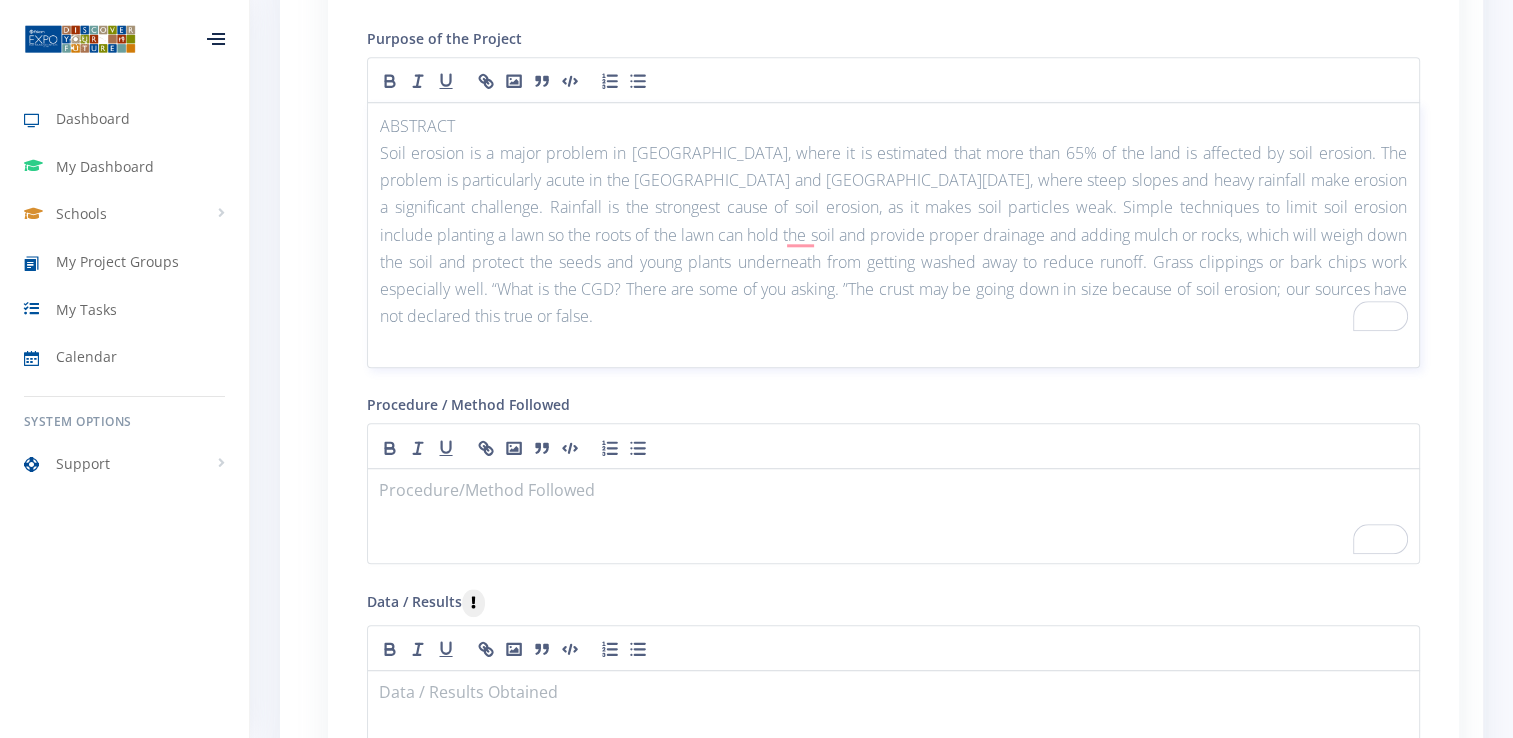 click on "”" 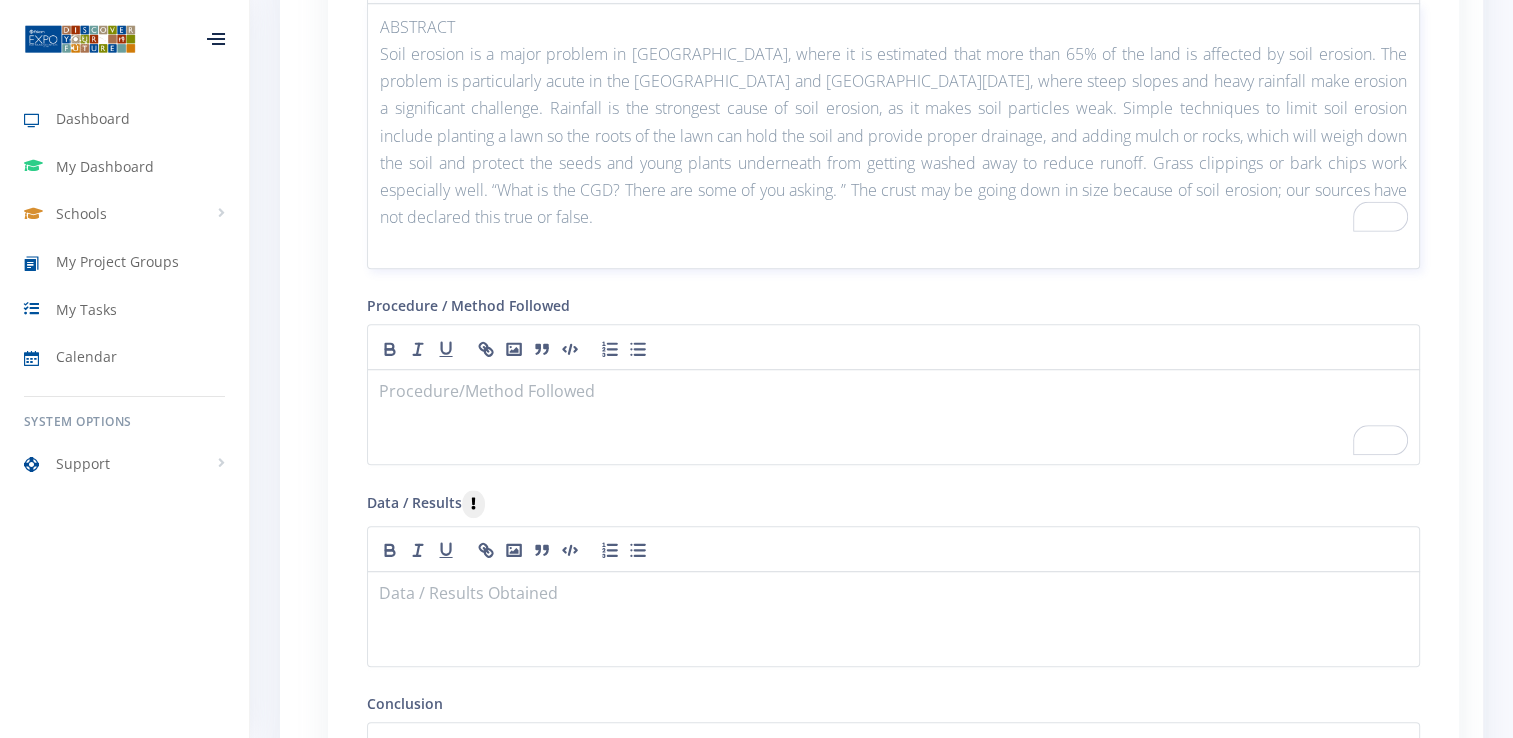 scroll, scrollTop: 1965, scrollLeft: 0, axis: vertical 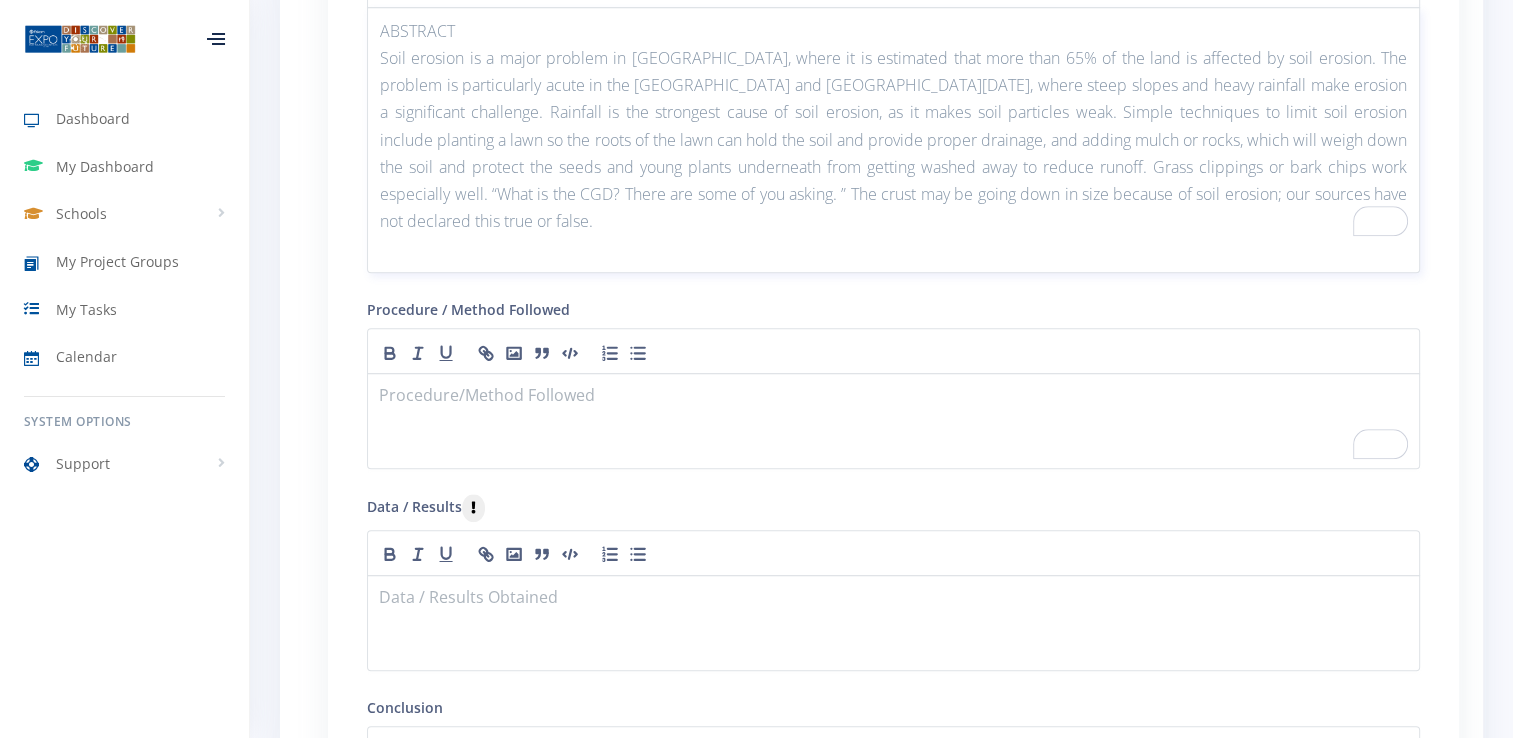 click on "Remove" 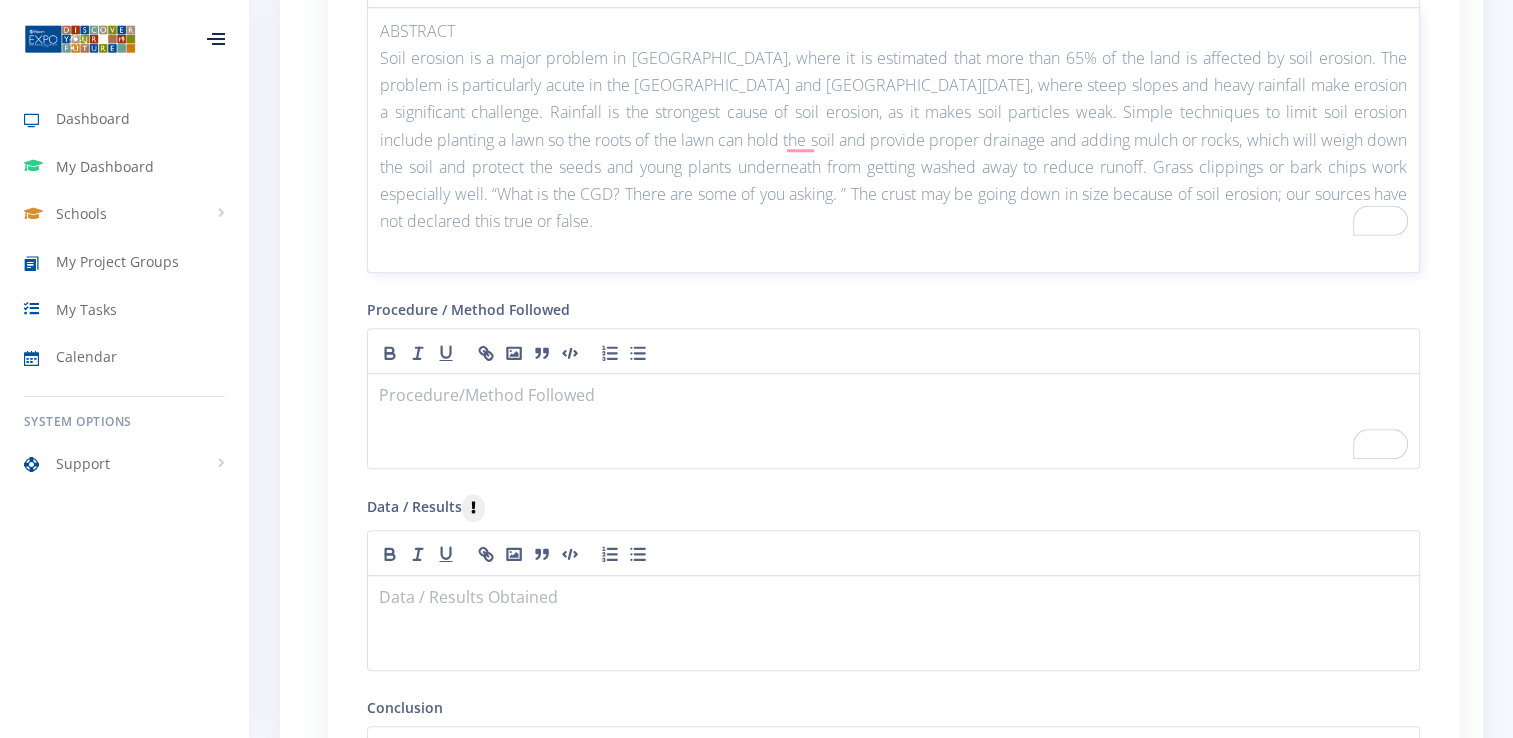 click on "”" 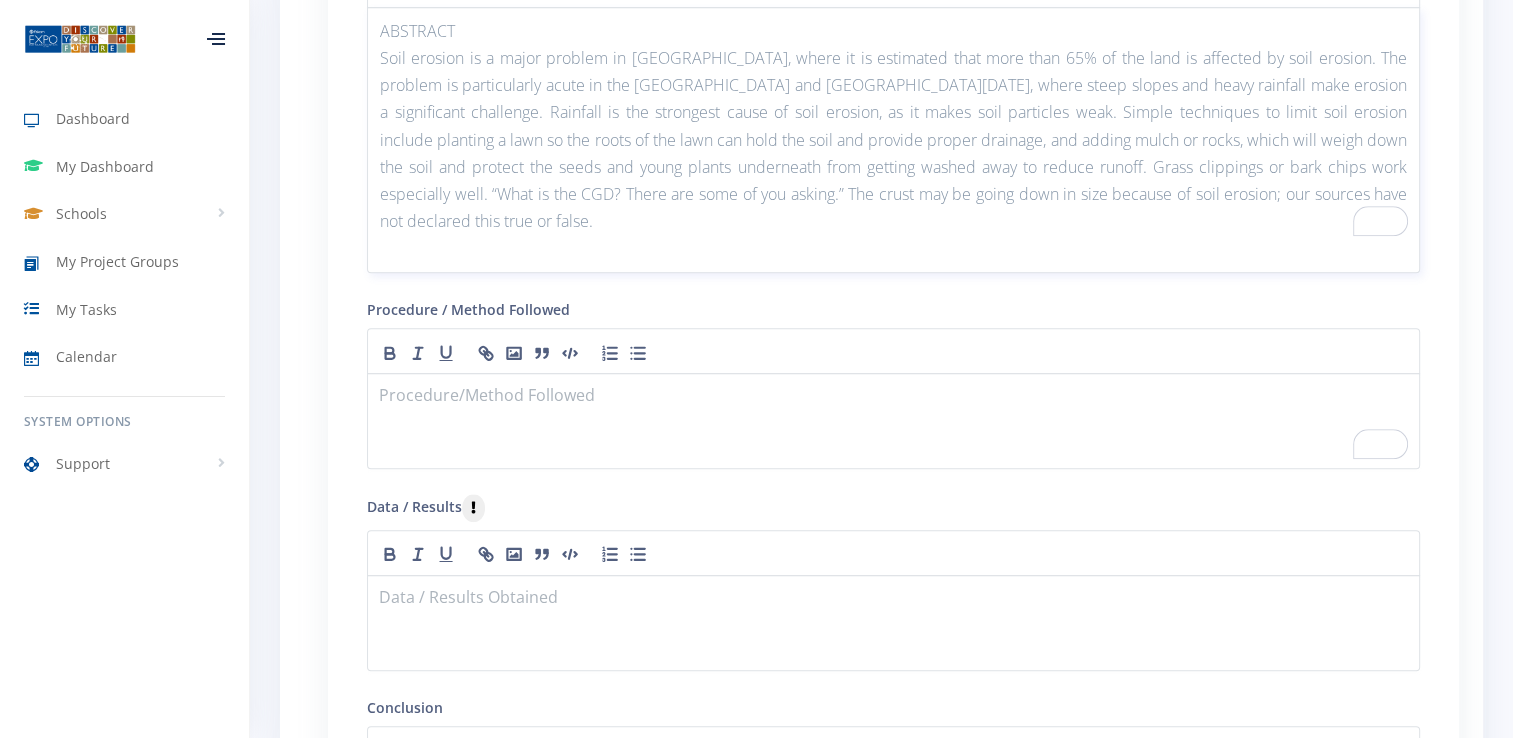 click on "drainage" 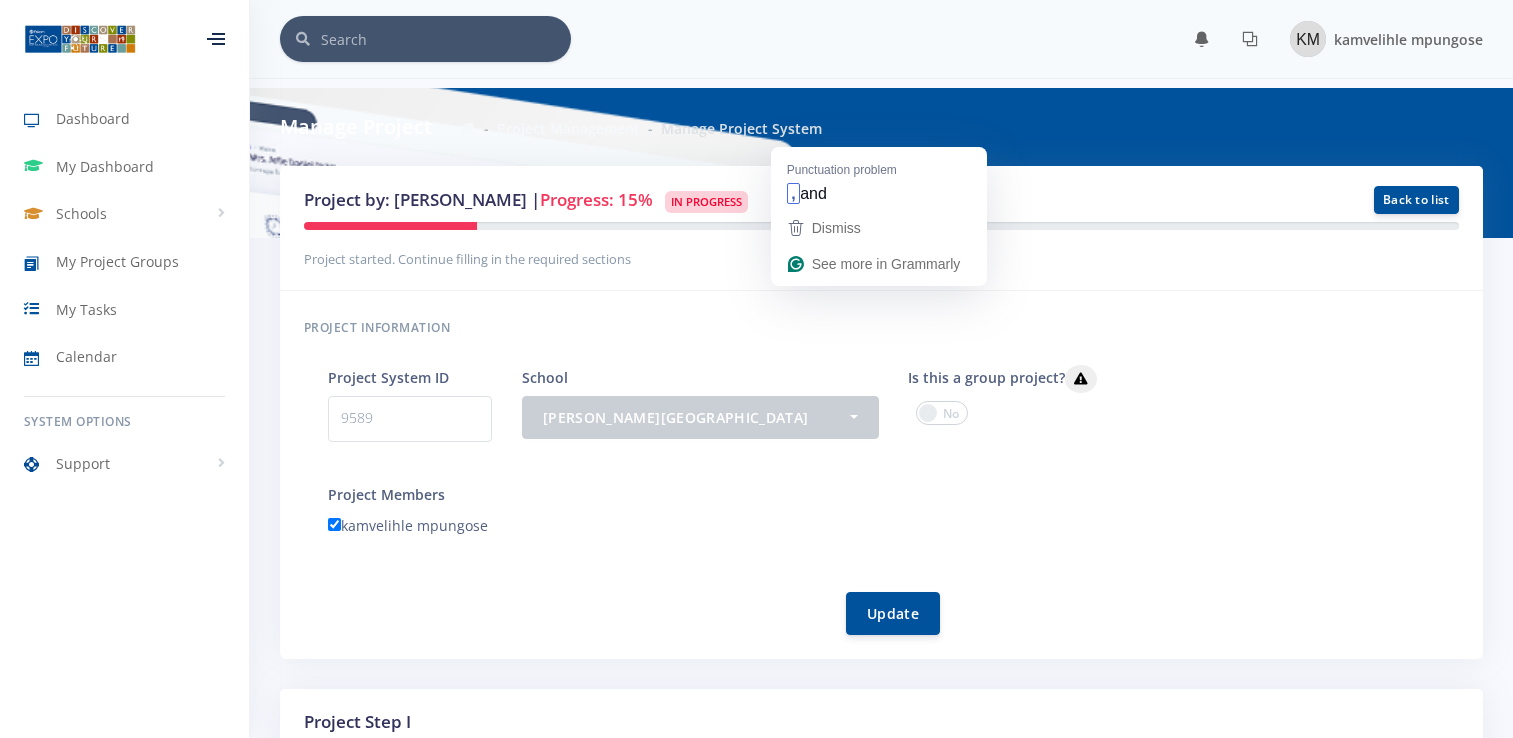 scroll, scrollTop: 1965, scrollLeft: 0, axis: vertical 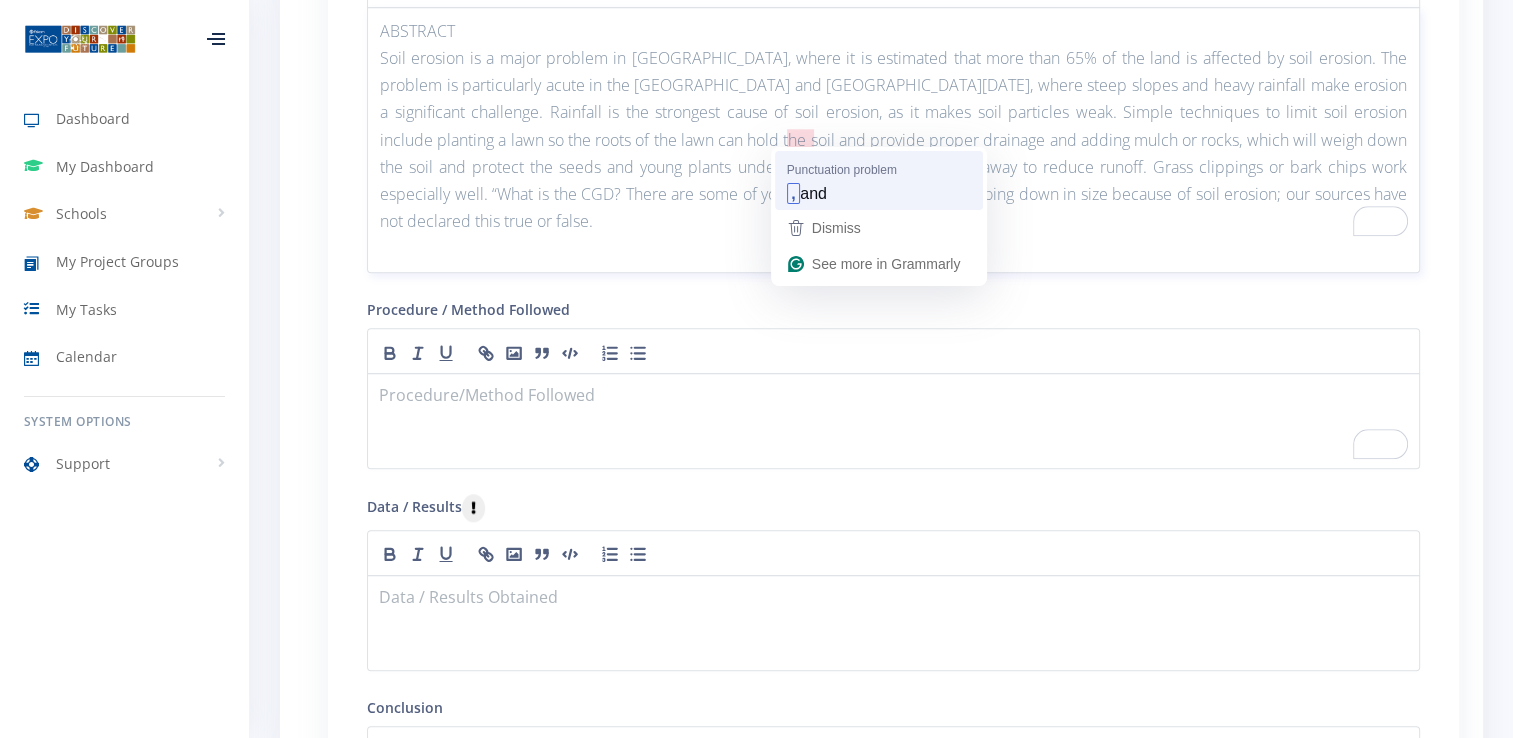 type 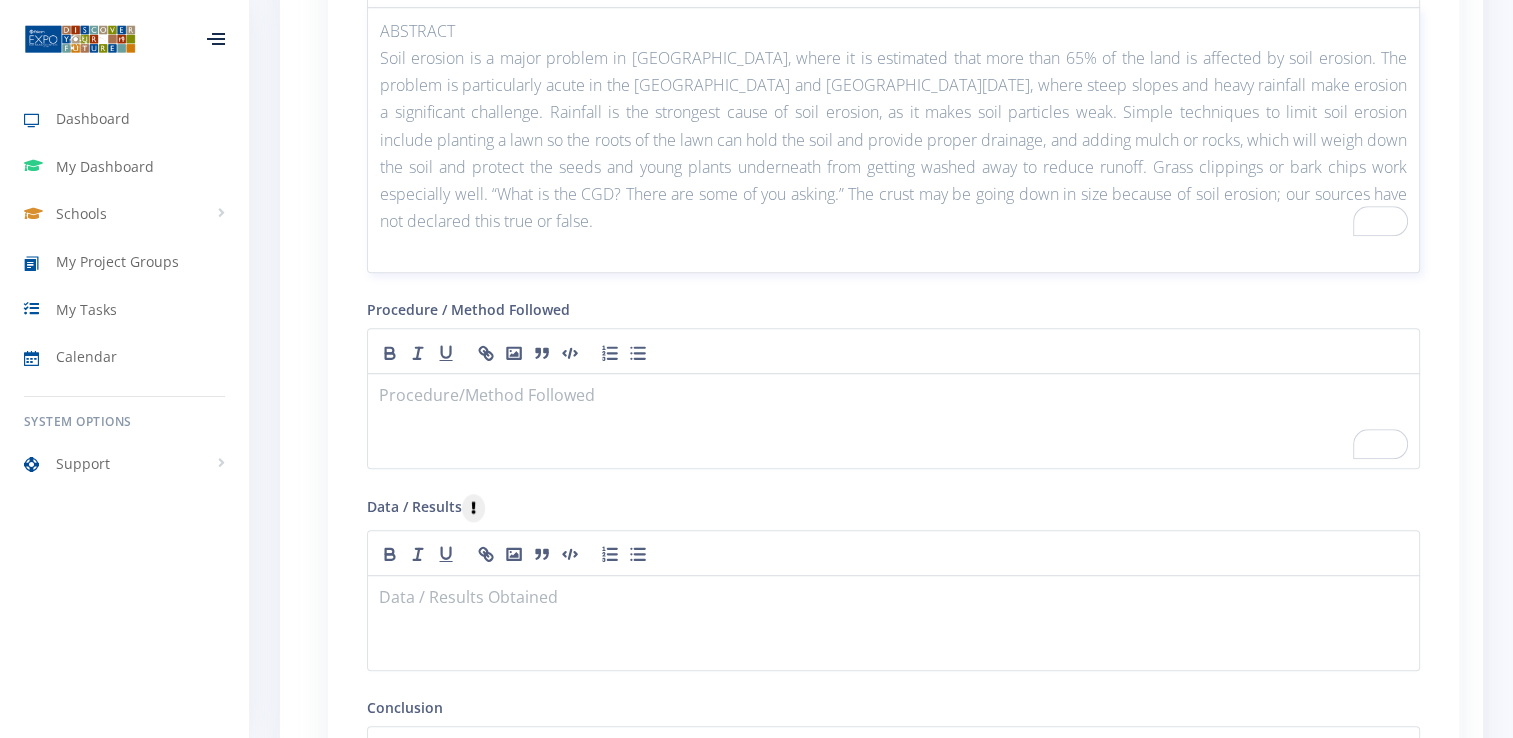 click on "drainage" 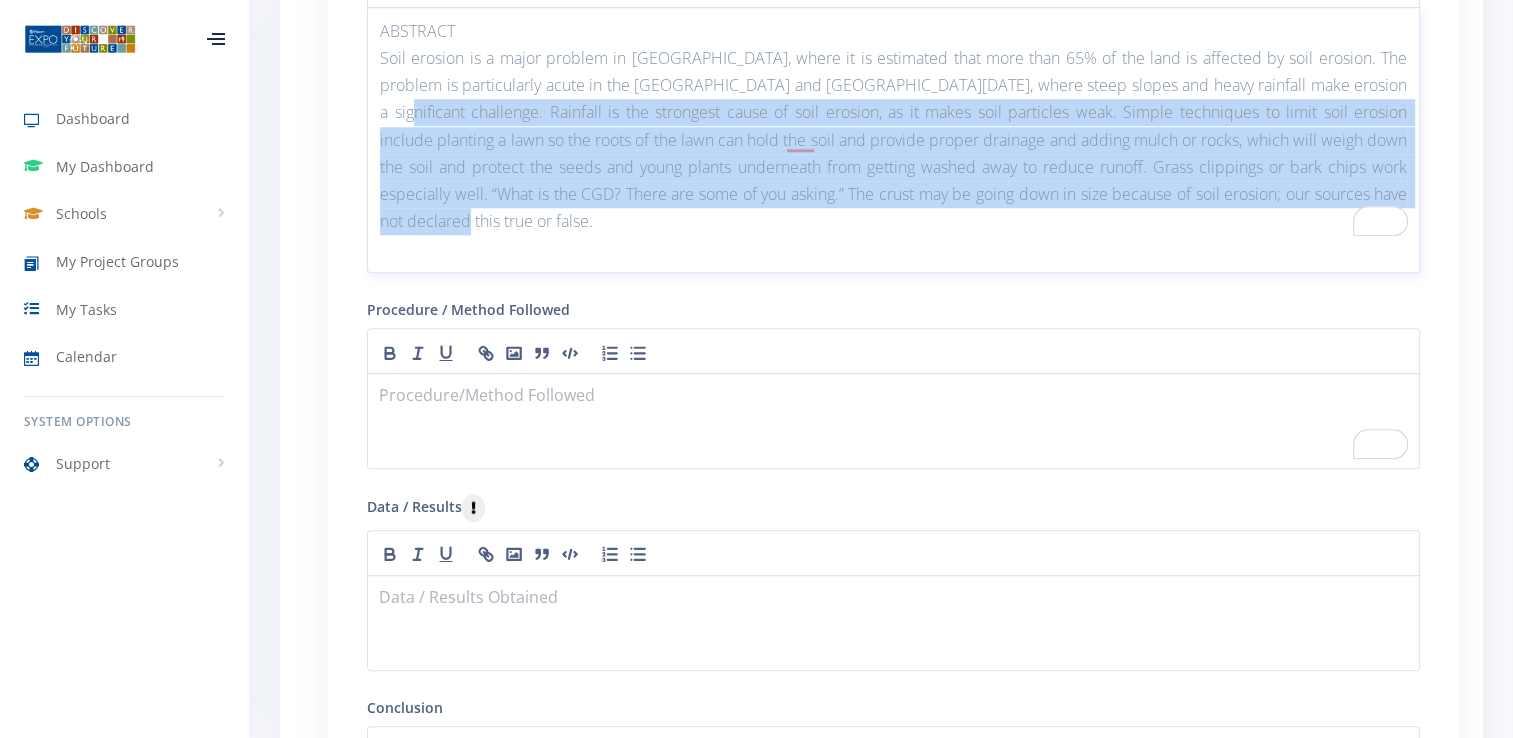 drag, startPoint x: 1343, startPoint y: 78, endPoint x: 1396, endPoint y: 182, distance: 116.72617 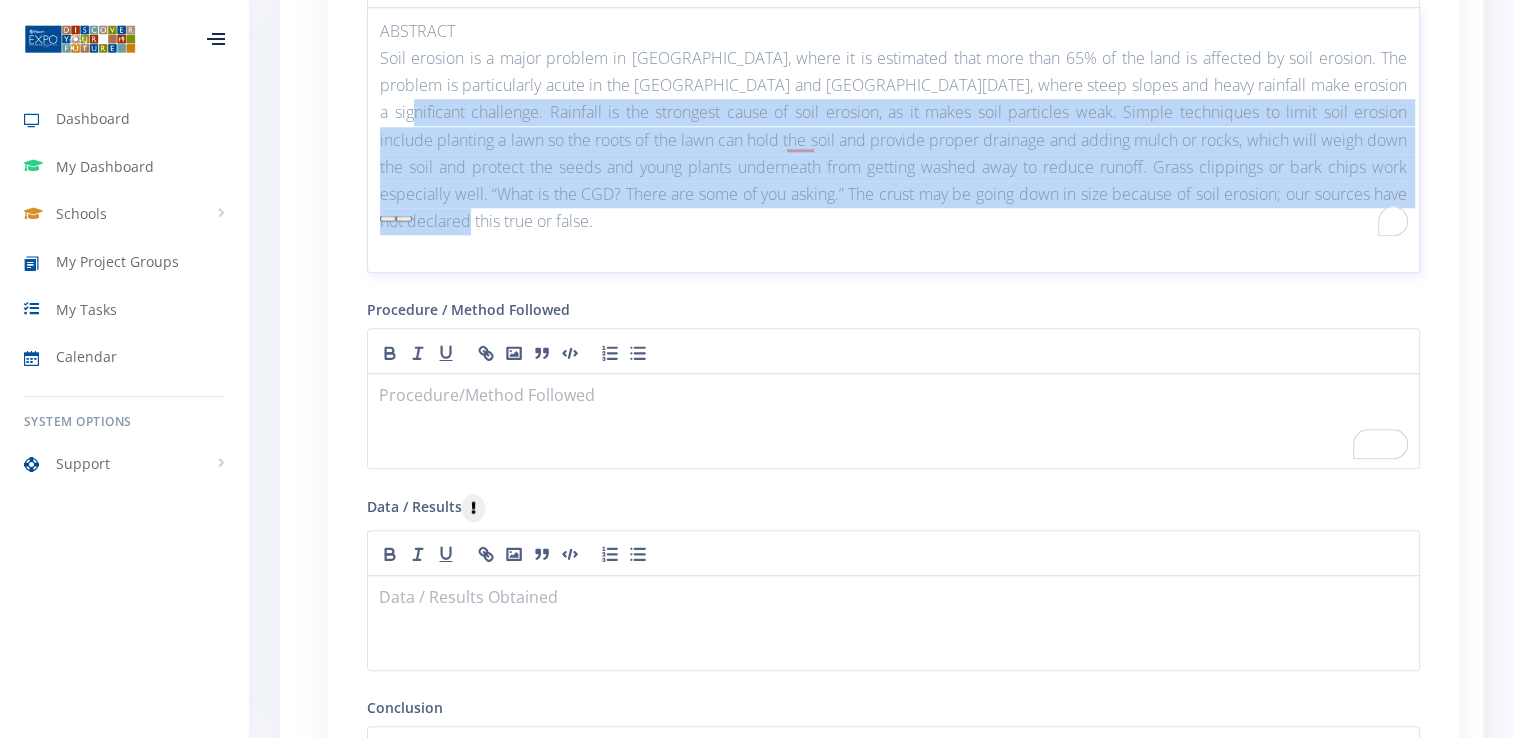 copy on "Rainfall is the strongest cause of soil erosion, as it makes soil particles weak. Simple techniques to limit soil erosion include planting a lawn so the roots of the lawn can hold the soil and provide proper drainage and adding mulch or rocks, which will weigh down the soil and protect the seeds and young plants underneath from getting washed away to reduce runoff. Grass clippings or bark chips work especially well. “What is the CGD? There are some of you asking.” The crust may be going down in size because of soil erosion; our sources have not declared this true or false." 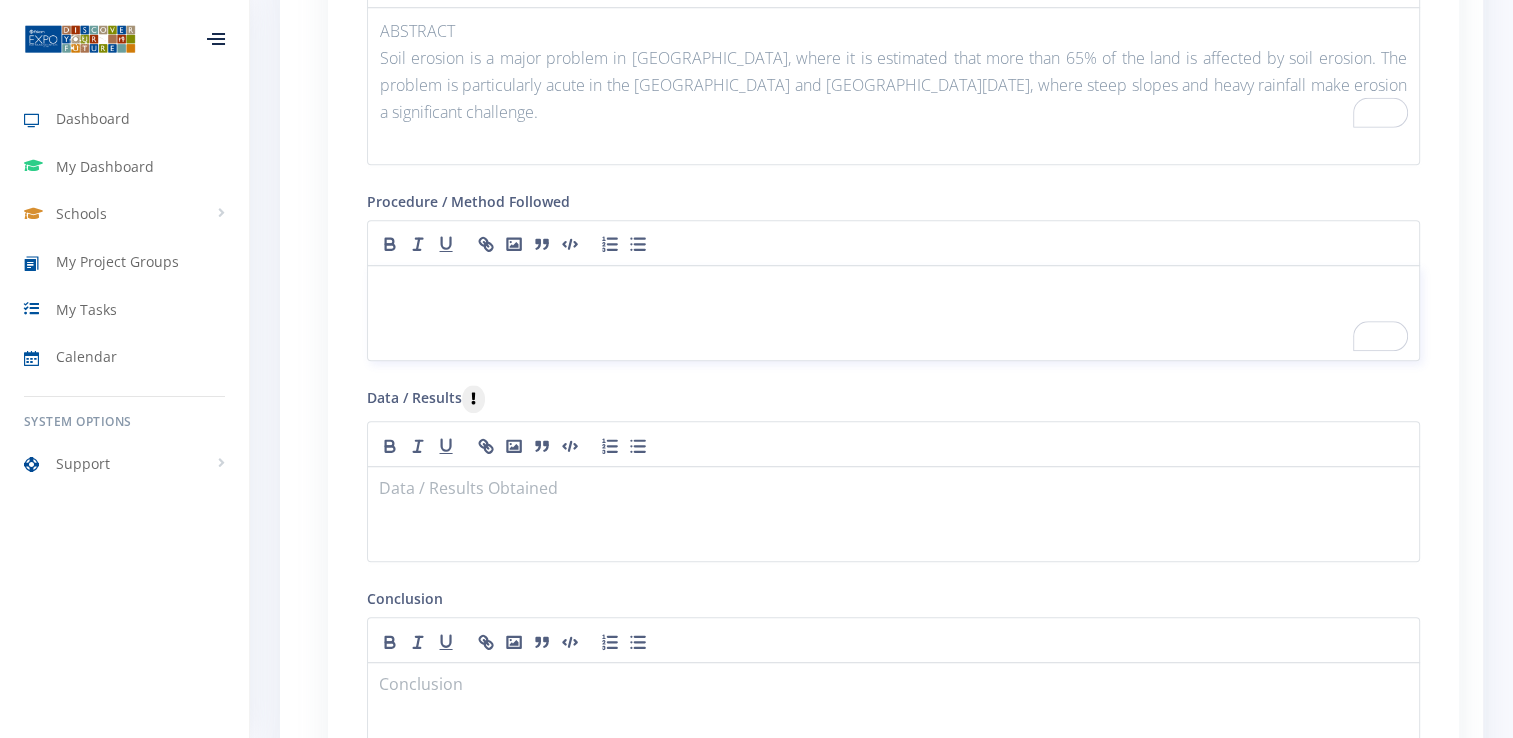 click at bounding box center [893, 289] 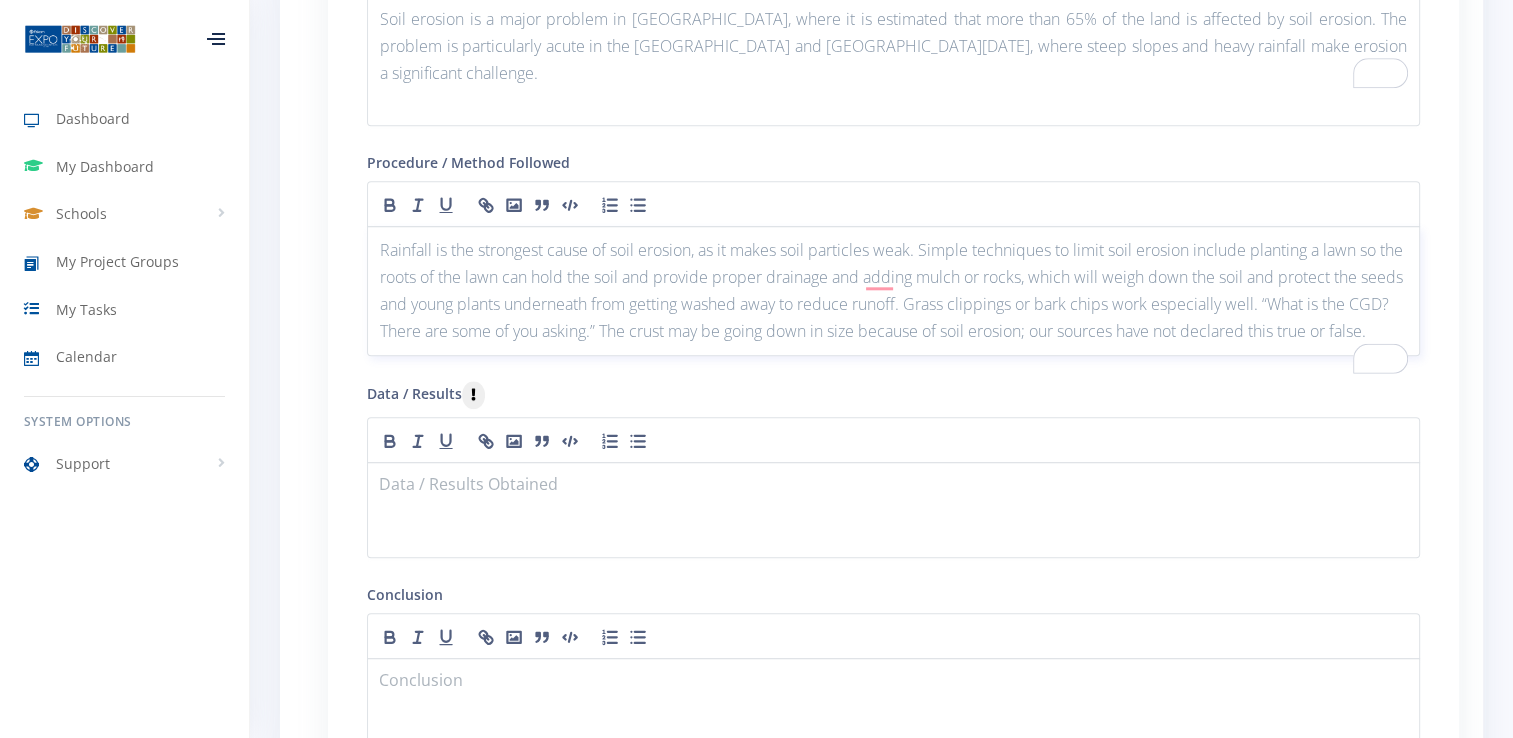 scroll, scrollTop: 2008, scrollLeft: 0, axis: vertical 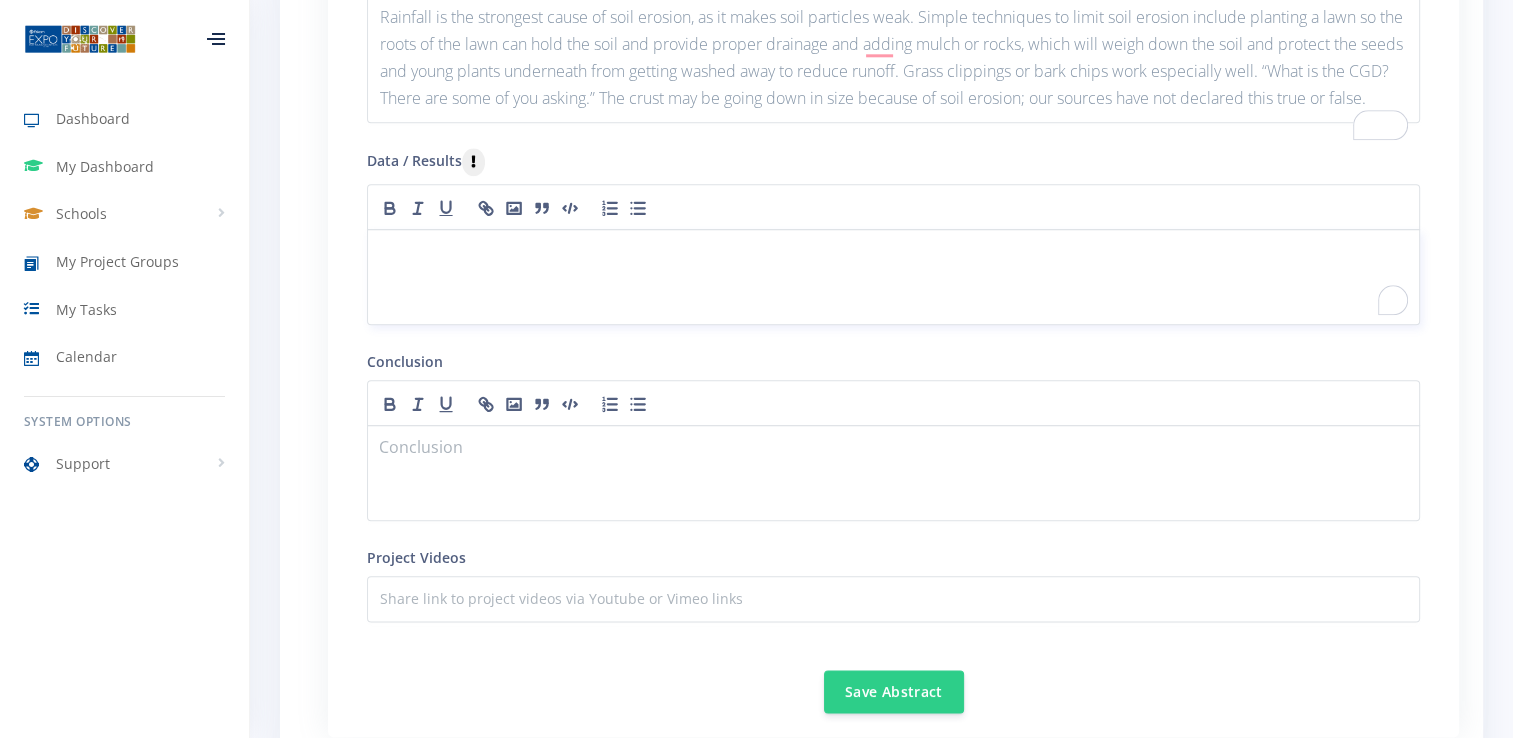click at bounding box center [893, 253] 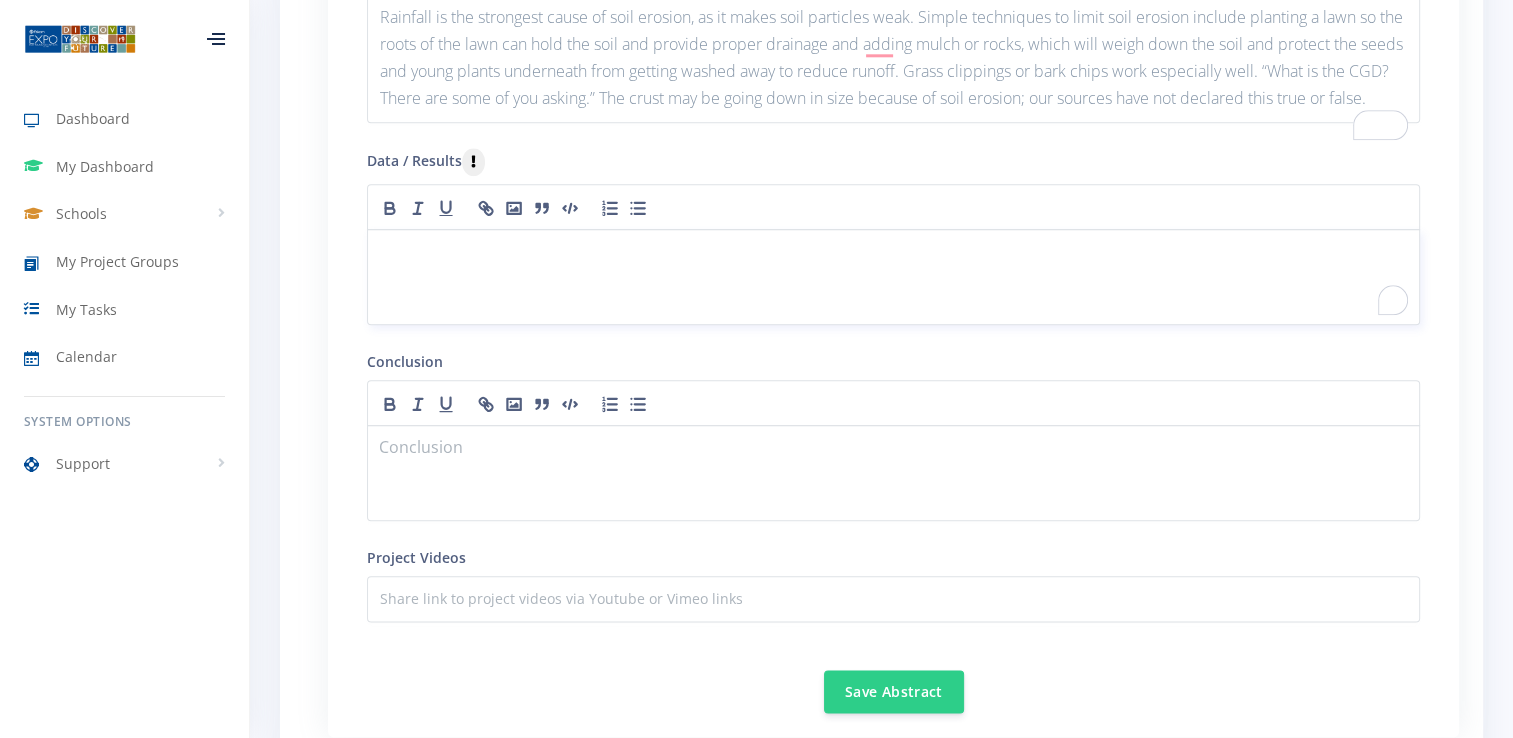type 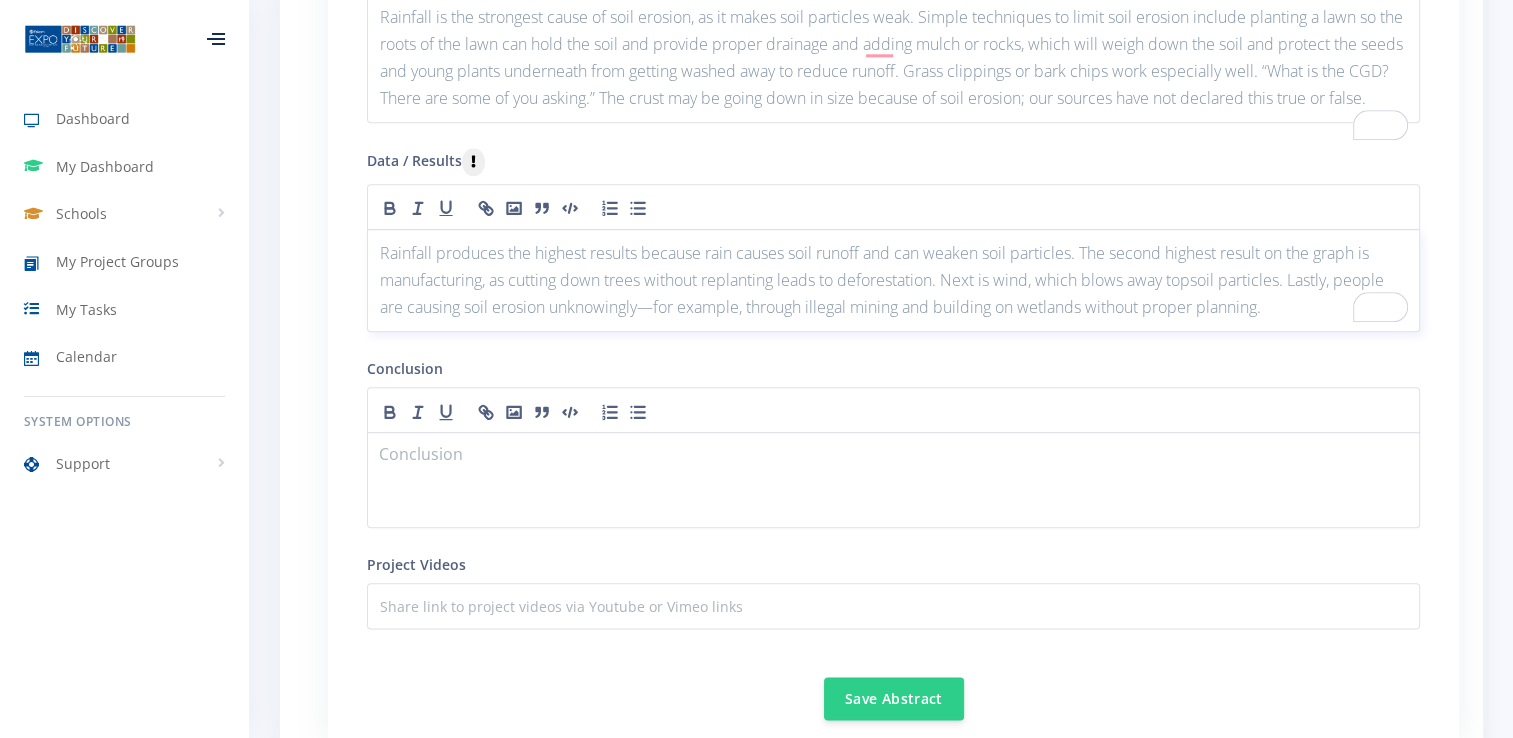 scroll, scrollTop: 0, scrollLeft: 0, axis: both 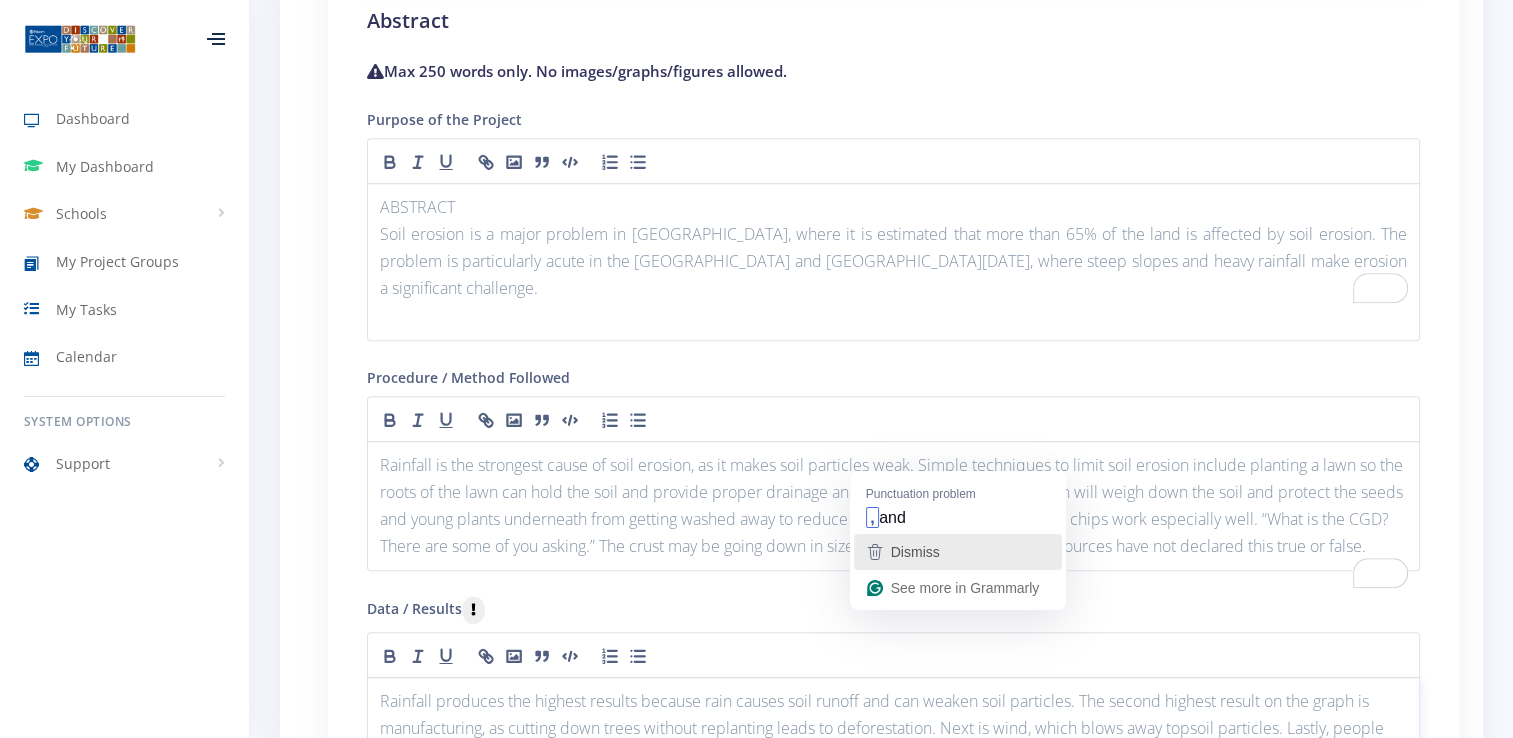click on "Dismiss" at bounding box center (958, 552) 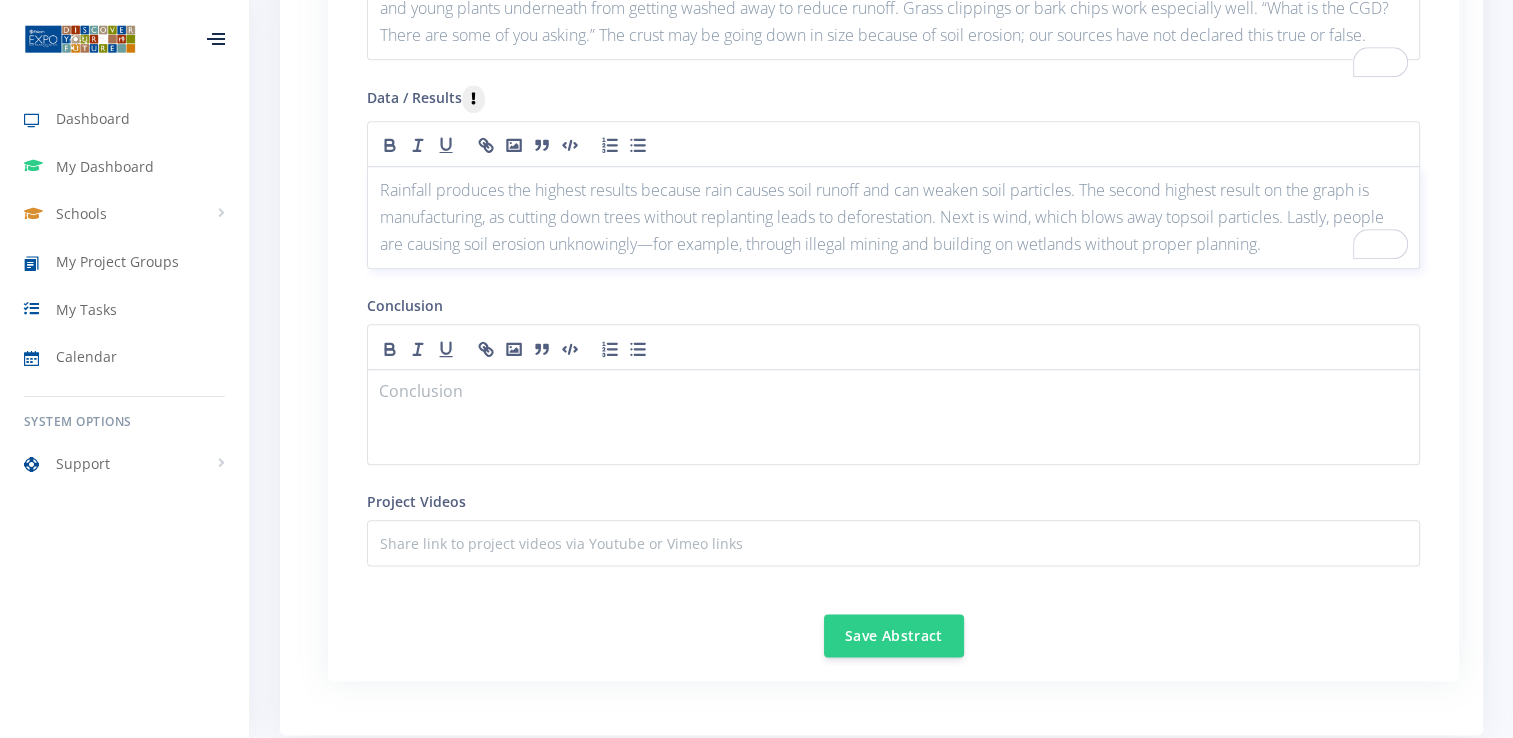 scroll, scrollTop: 2336, scrollLeft: 0, axis: vertical 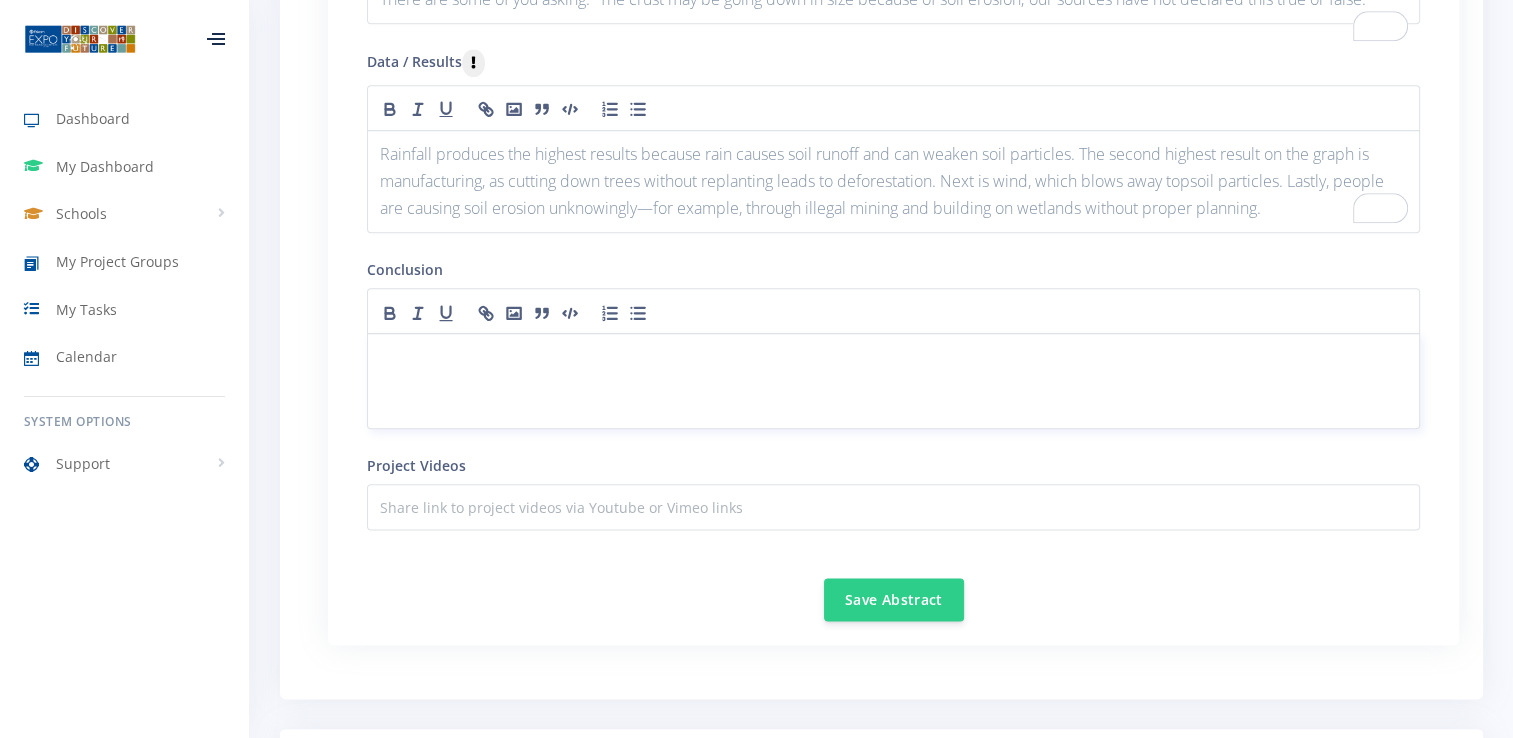 click at bounding box center [893, 357] 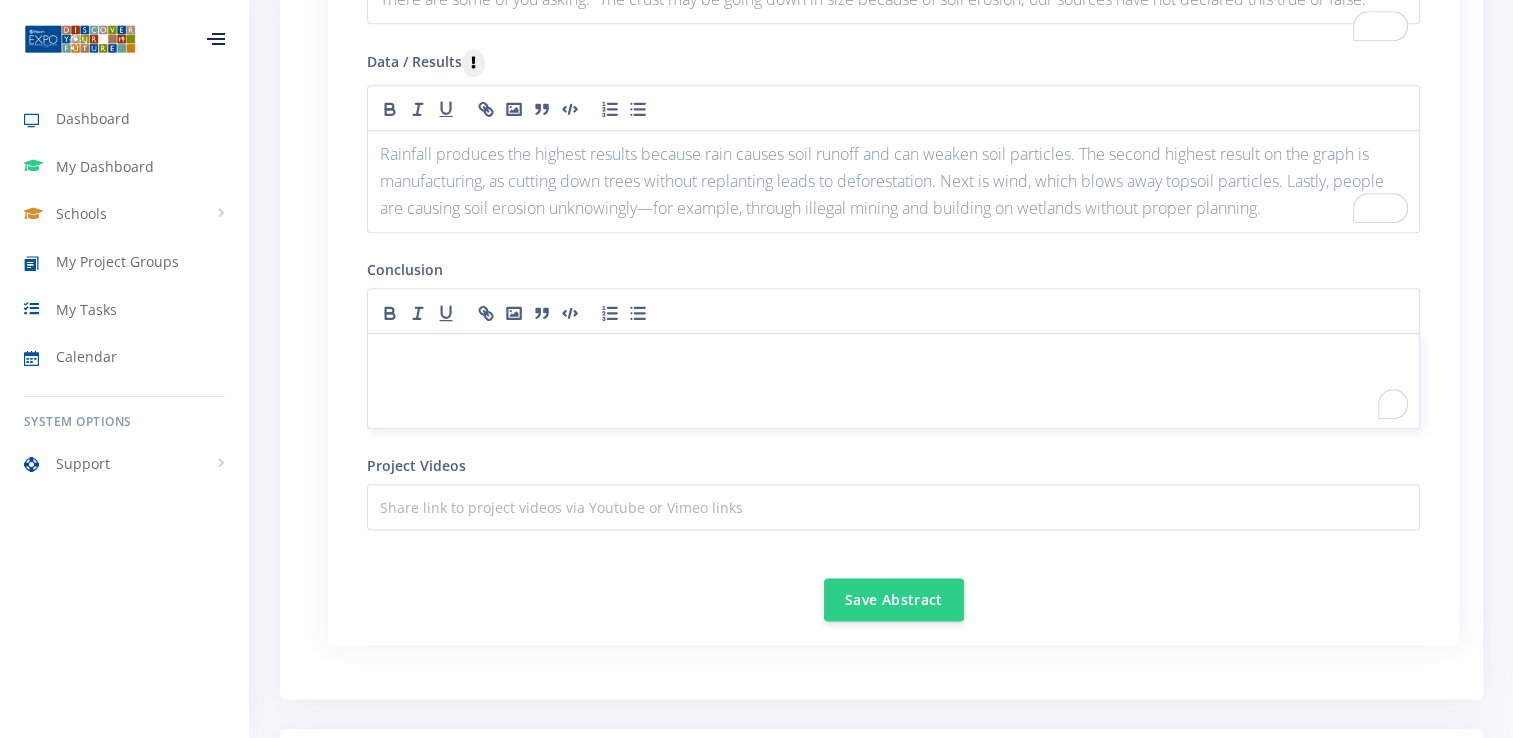 scroll, scrollTop: 0, scrollLeft: 0, axis: both 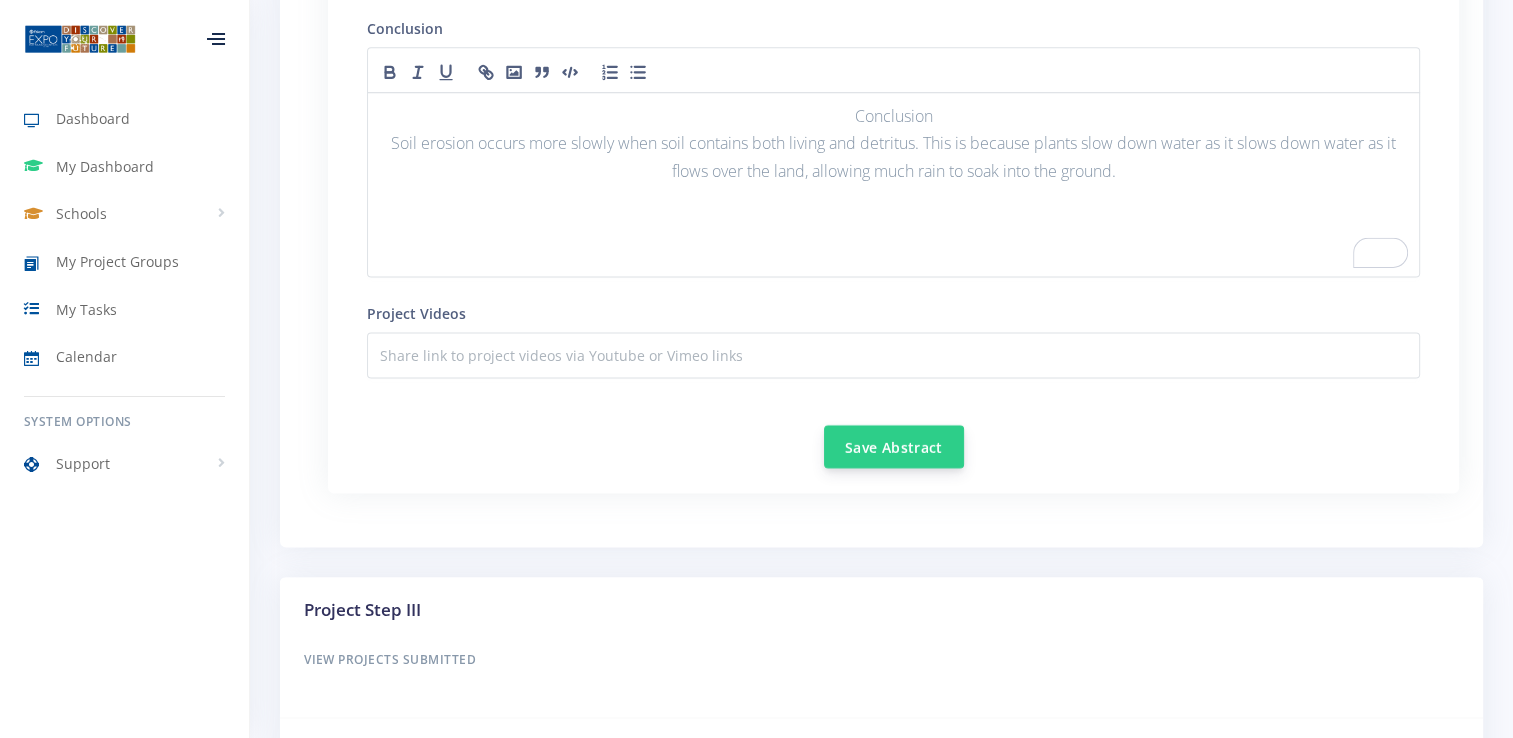 click on "Save Abstract" at bounding box center [894, 446] 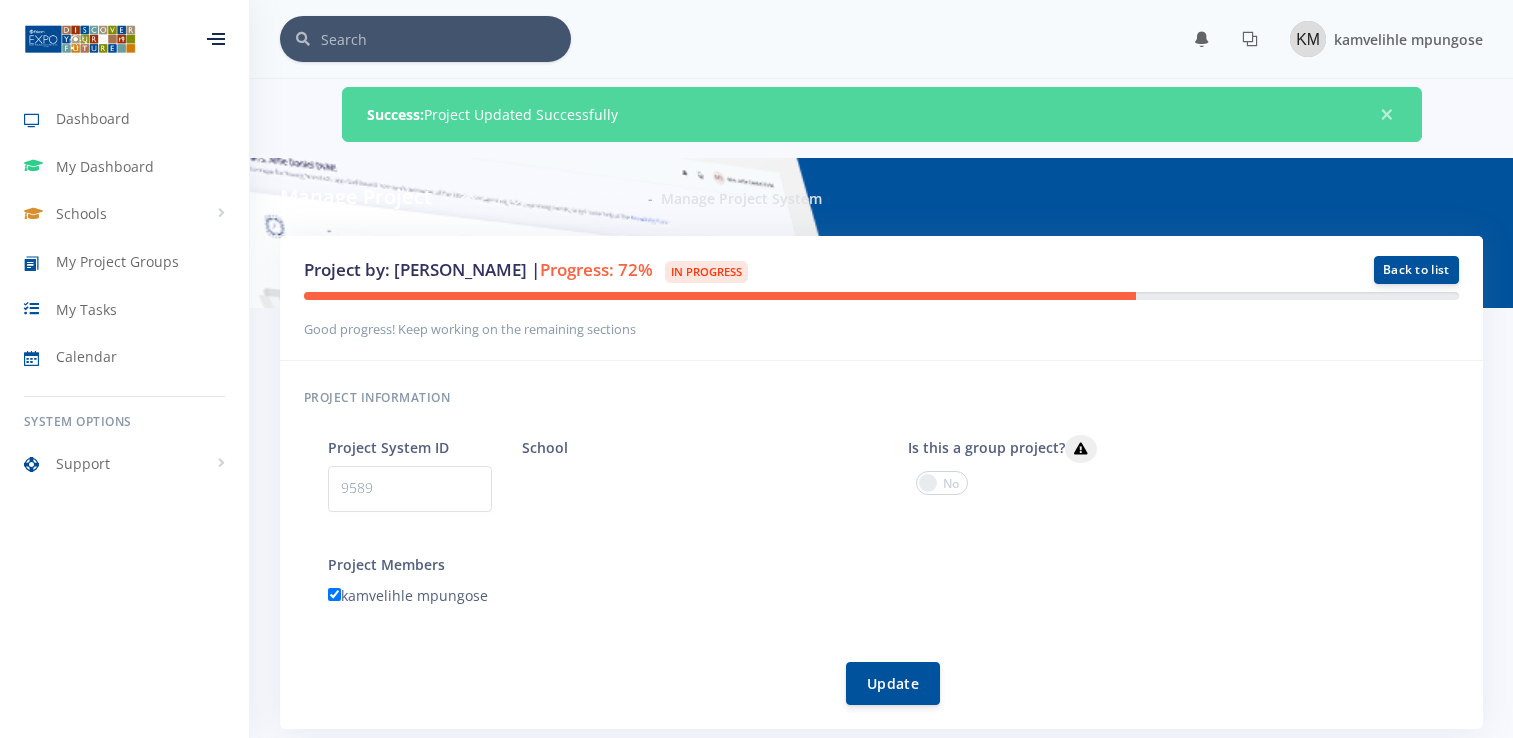 scroll, scrollTop: 0, scrollLeft: 0, axis: both 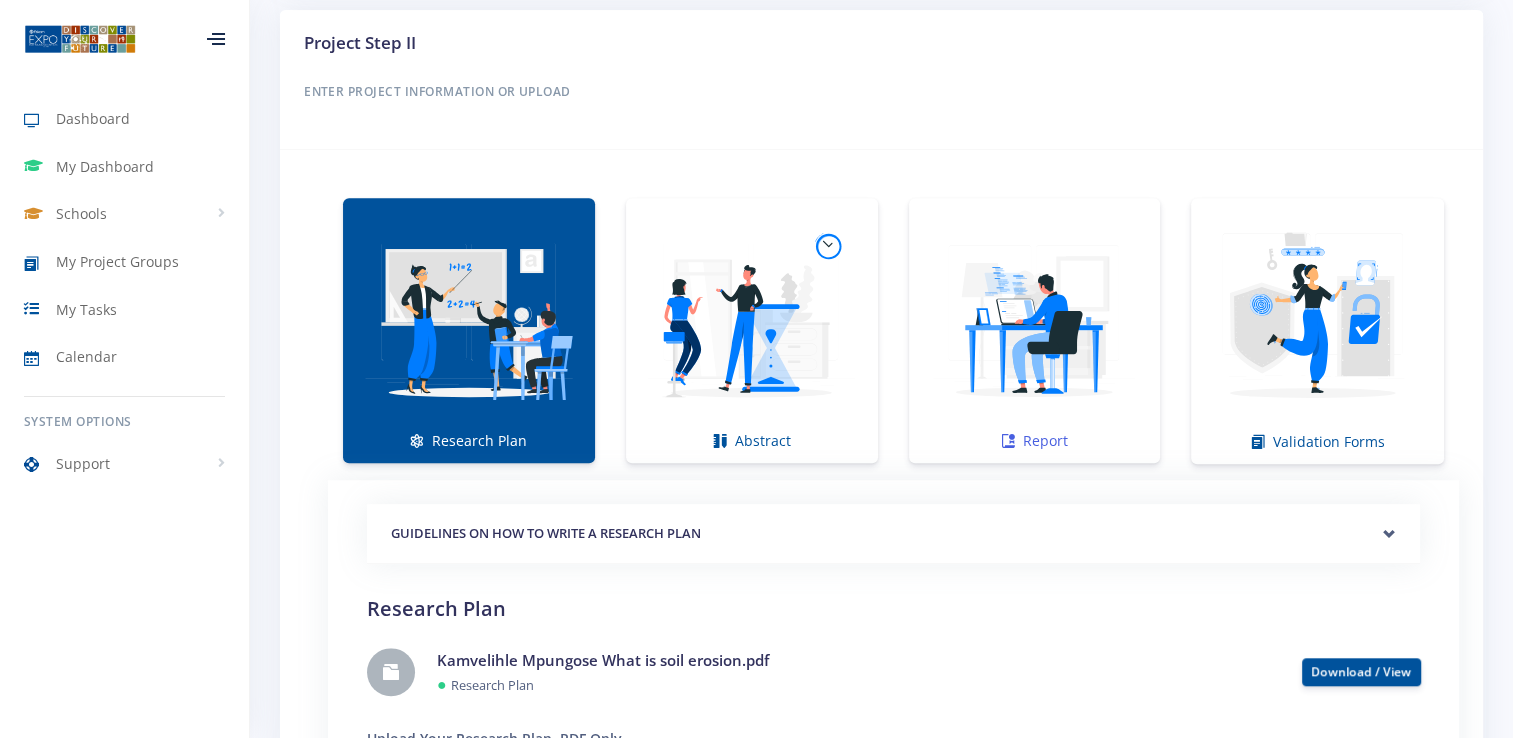 click at bounding box center [1035, 320] 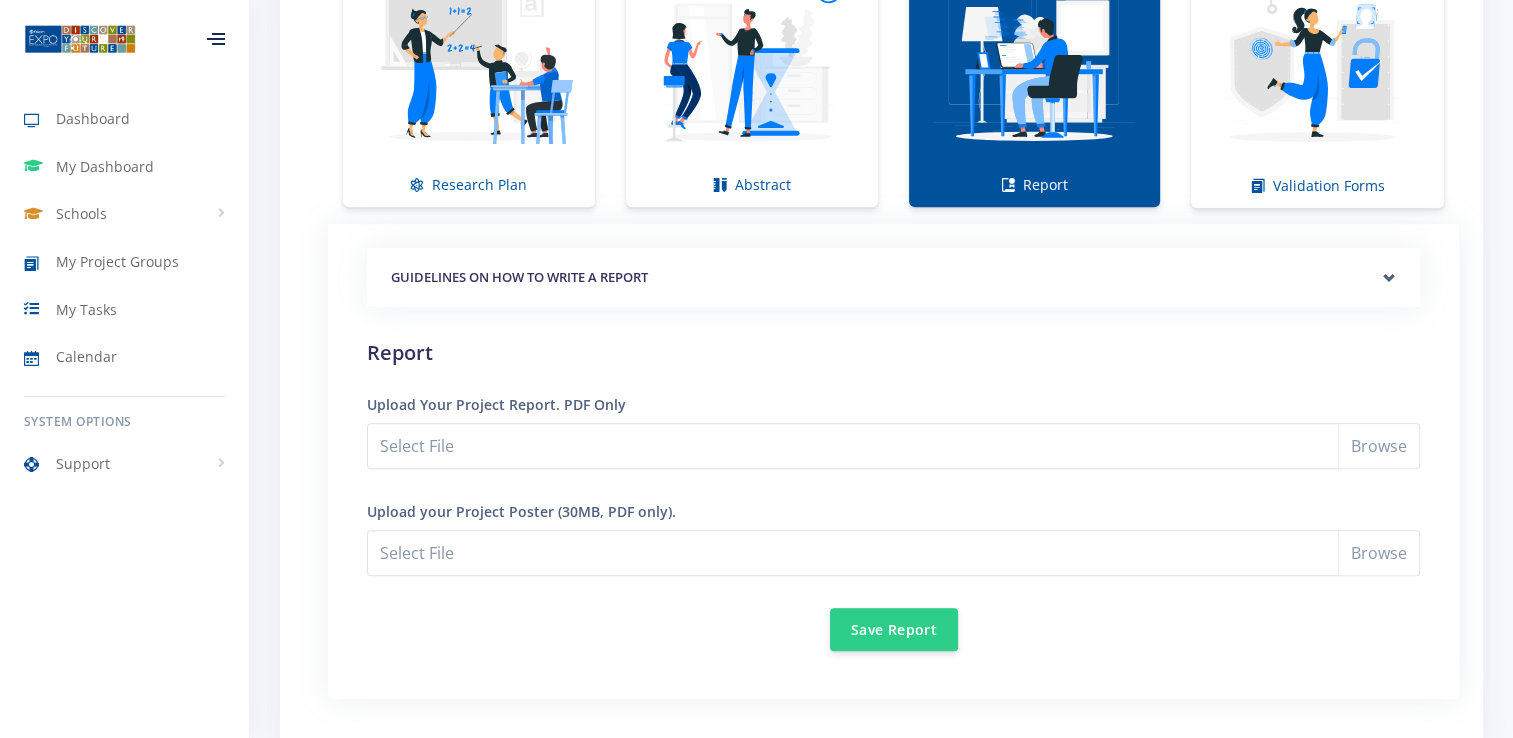 scroll, scrollTop: 1530, scrollLeft: 0, axis: vertical 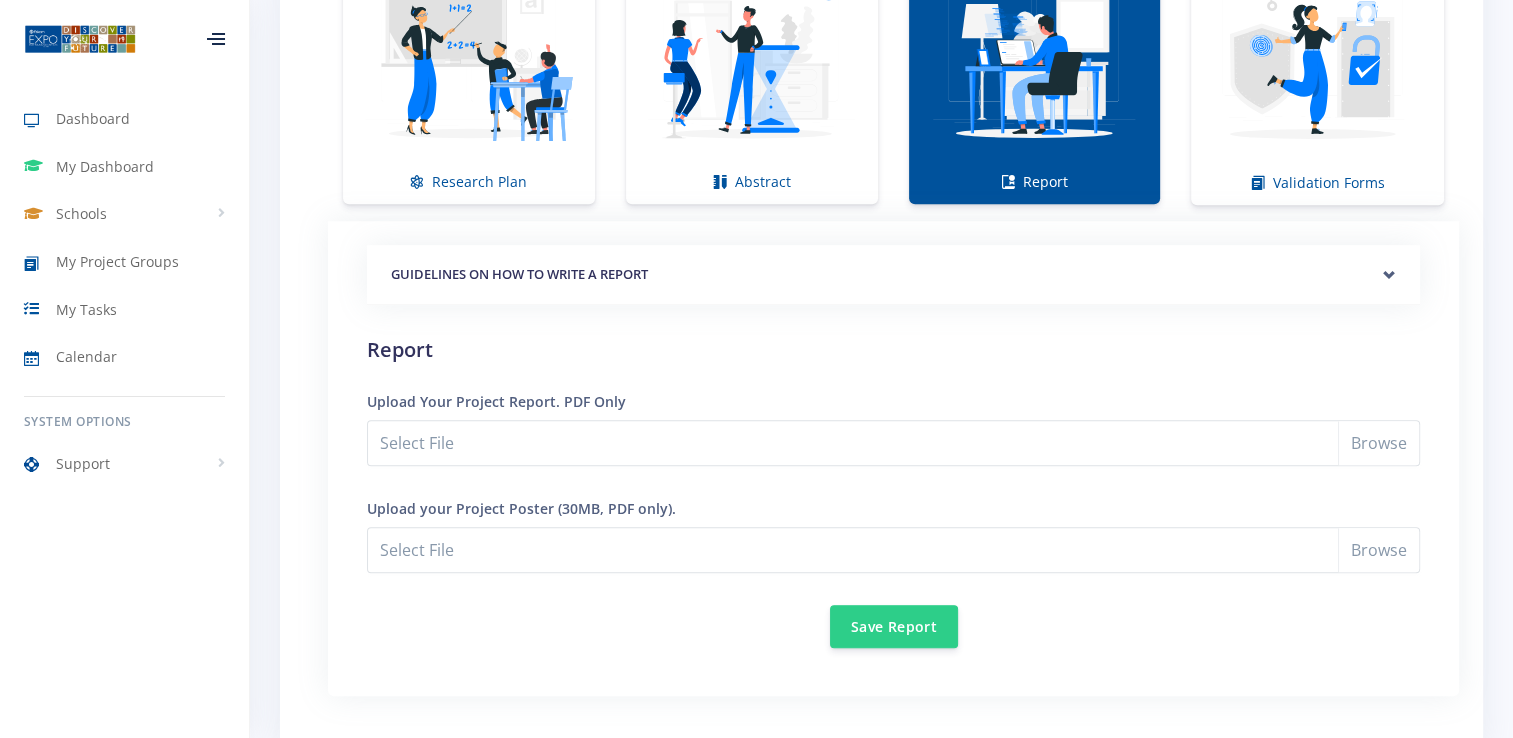 click on "GUIDELINES ON HOW TO WRITE A
REPORT" at bounding box center (893, 275) 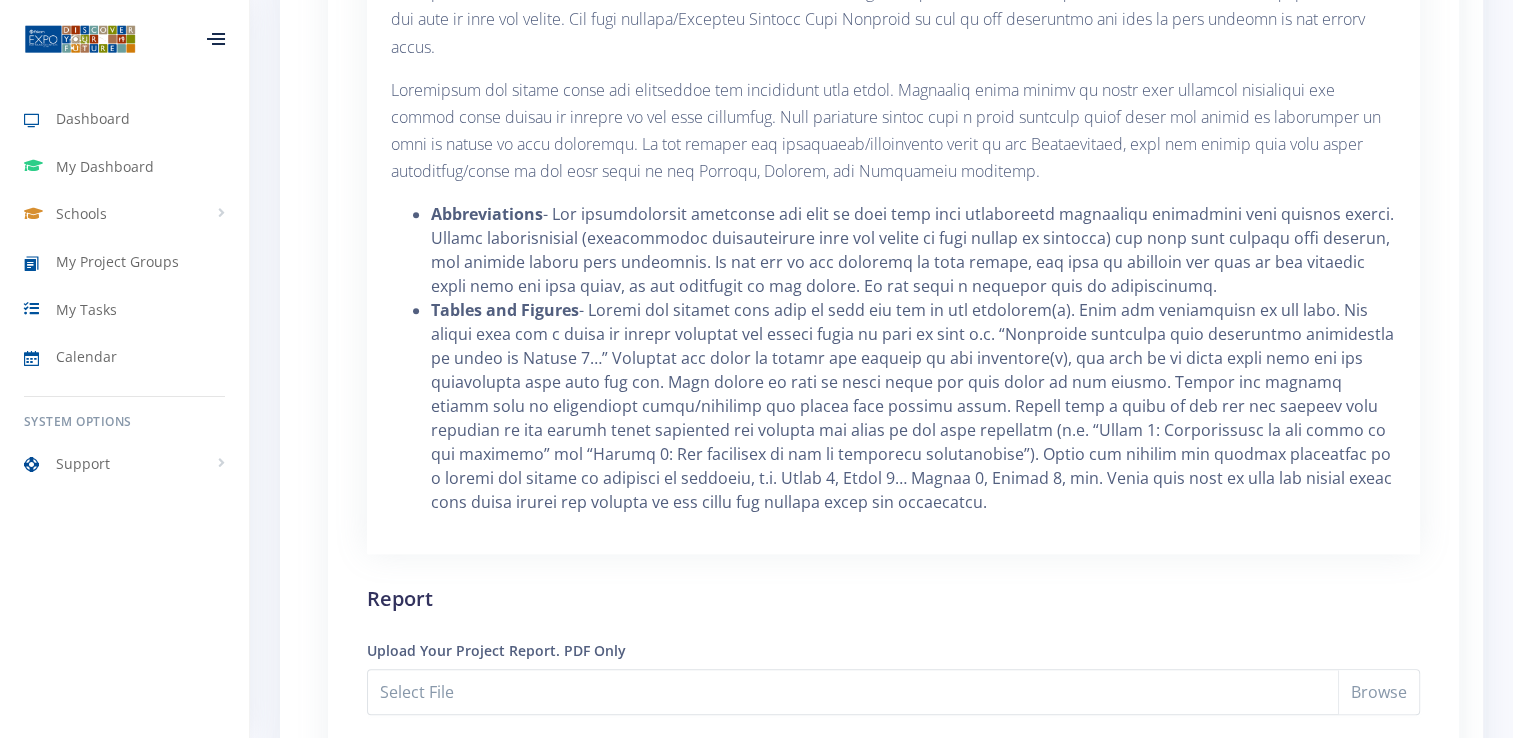 scroll, scrollTop: 1884, scrollLeft: 0, axis: vertical 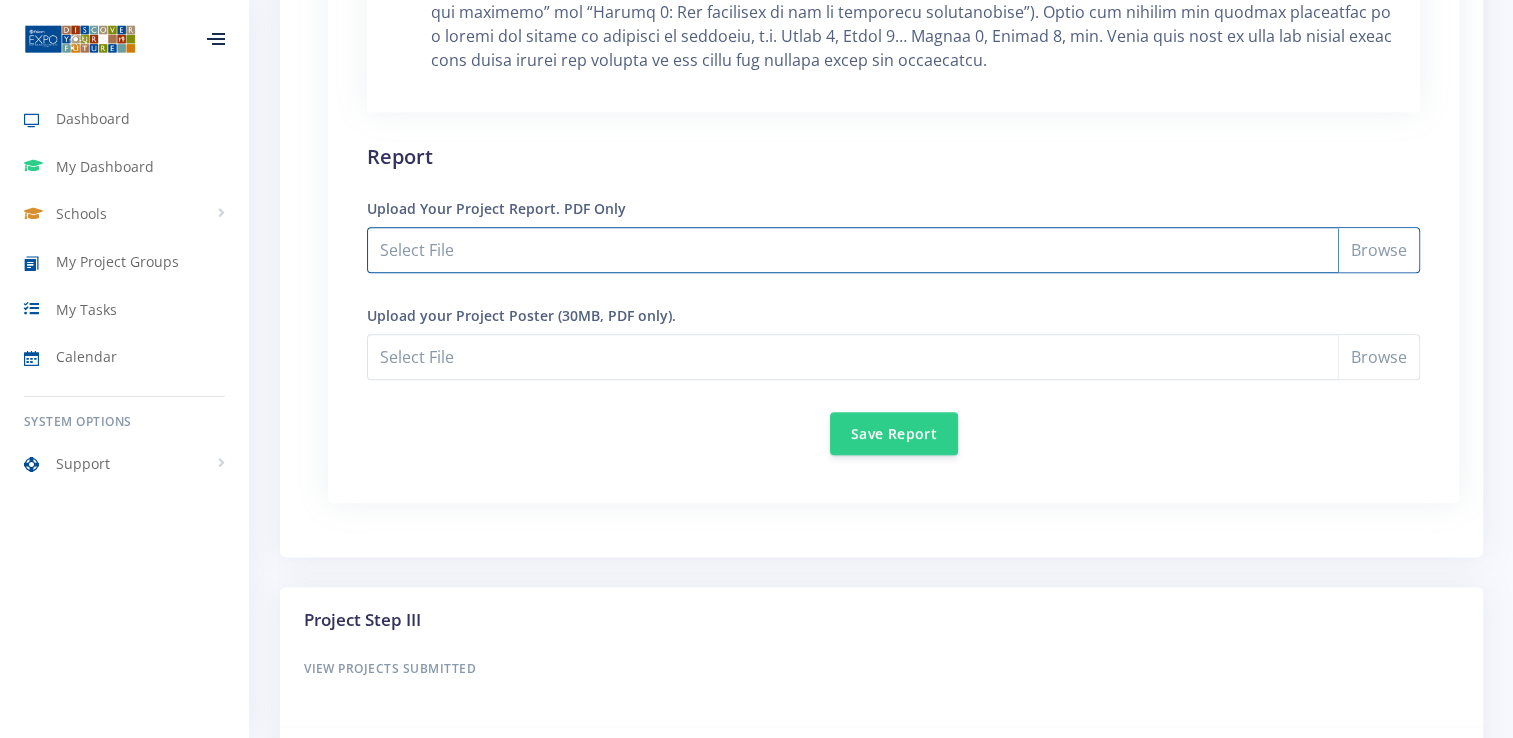 click on "Select File" at bounding box center (893, 250) 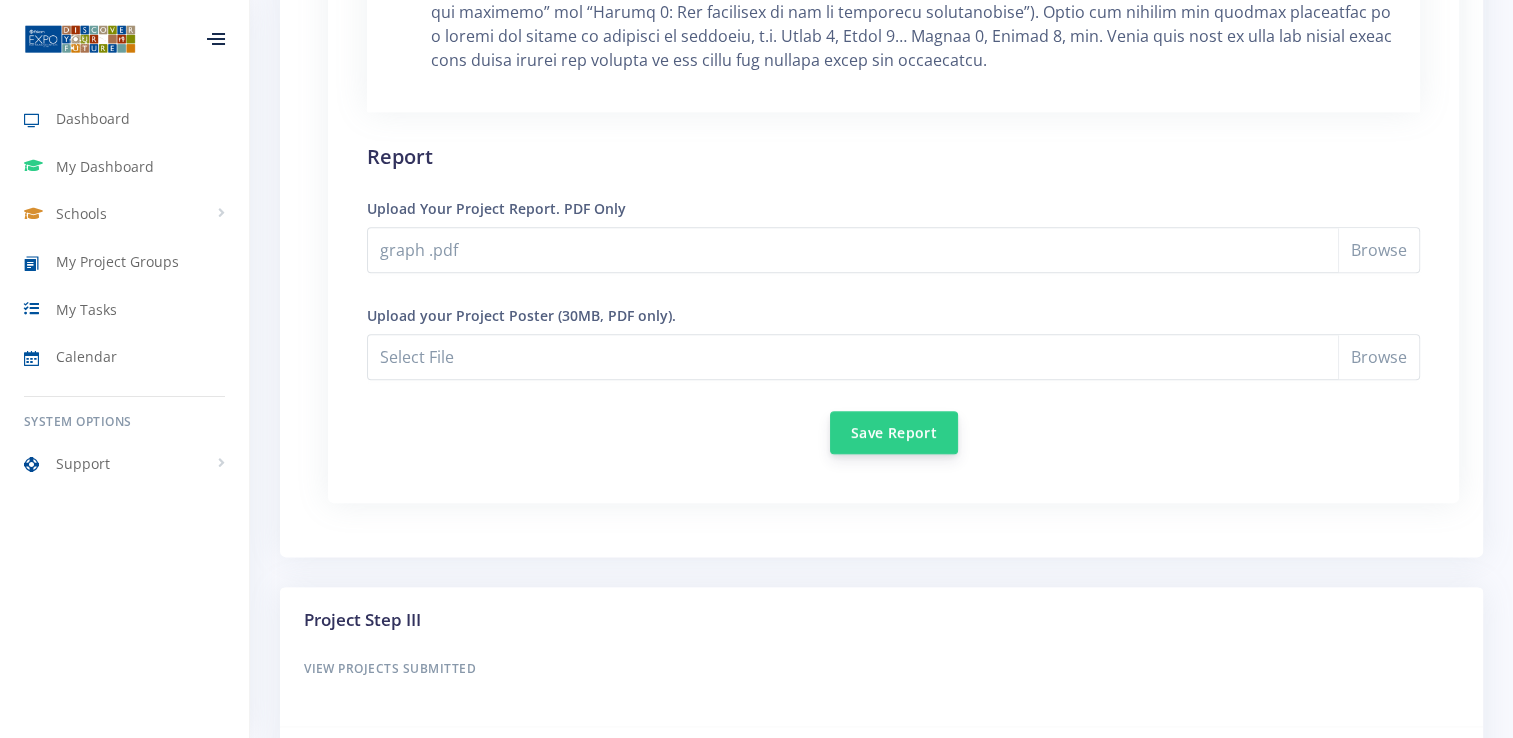 click on "Save Report" at bounding box center [894, 432] 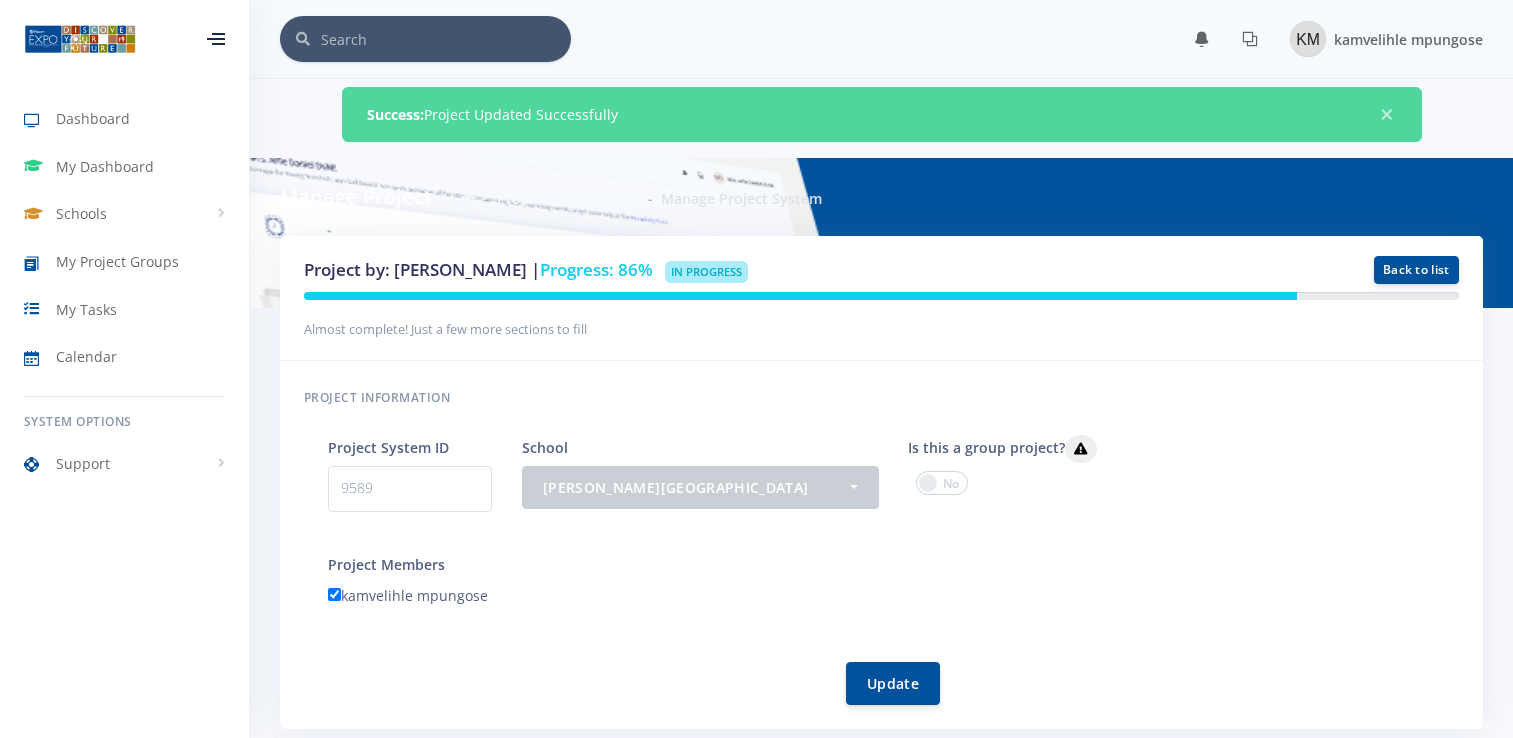 scroll, scrollTop: 0, scrollLeft: 0, axis: both 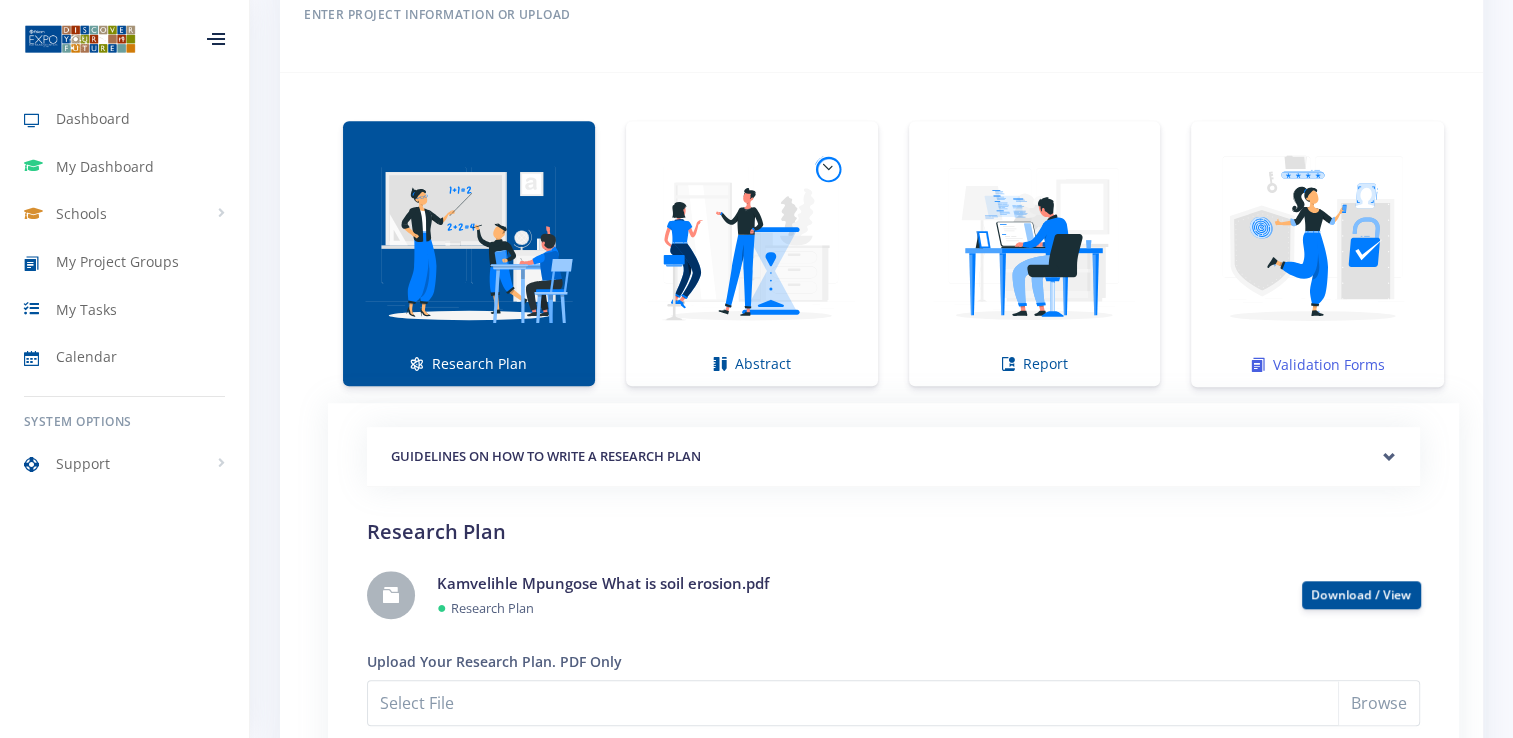 click at bounding box center [1317, 243] 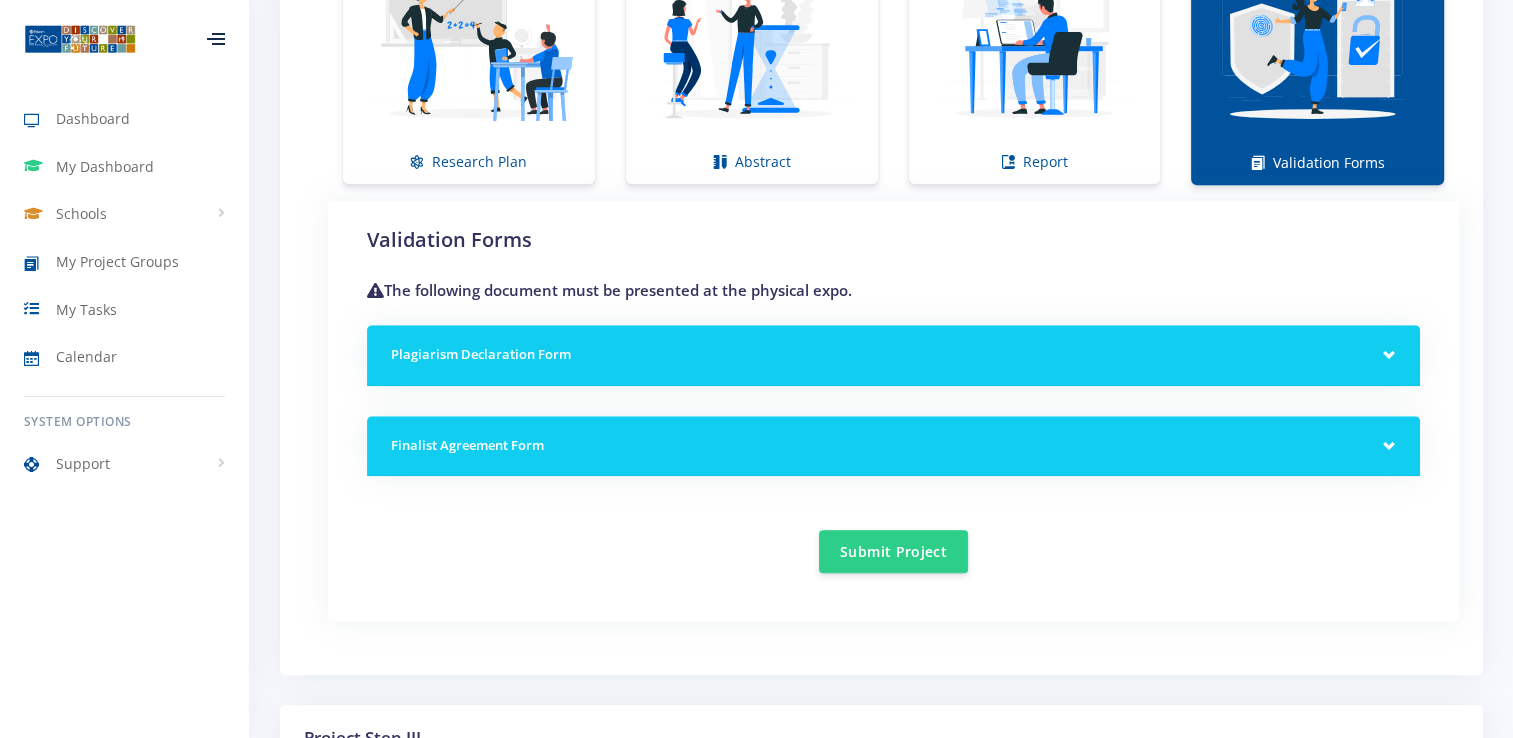 scroll, scrollTop: 1553, scrollLeft: 0, axis: vertical 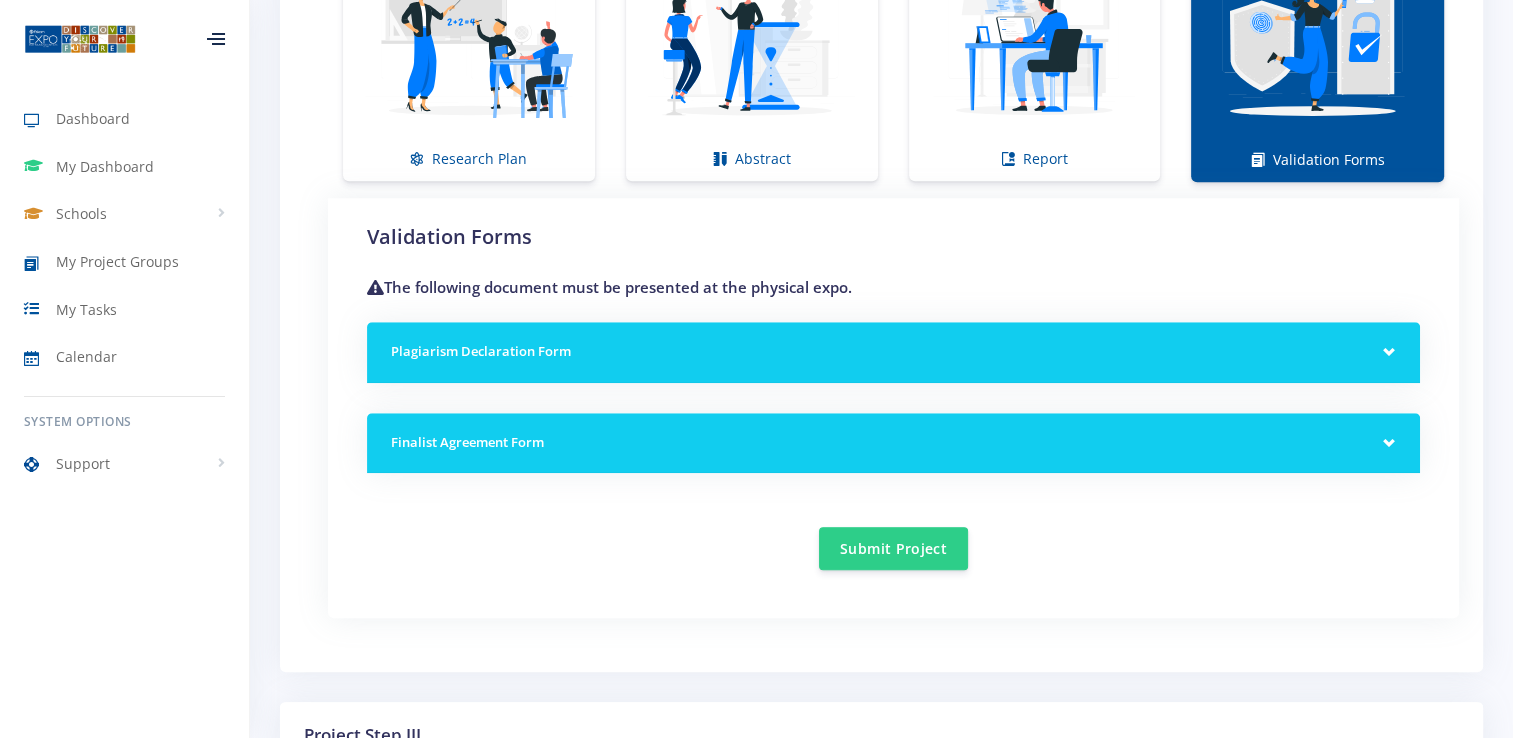 click on "Plagiarism
Declaration
Form" at bounding box center [893, 352] 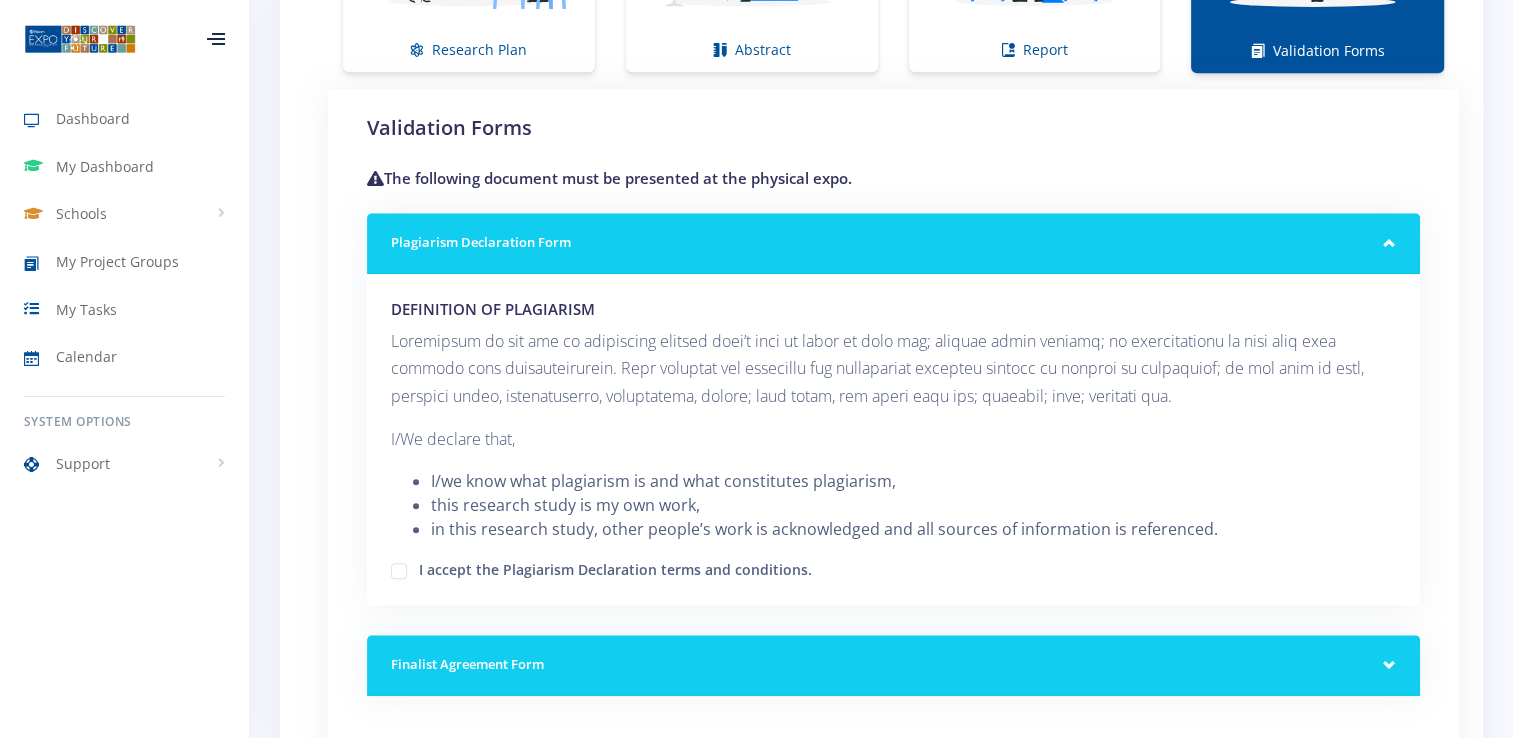 scroll, scrollTop: 1693, scrollLeft: 0, axis: vertical 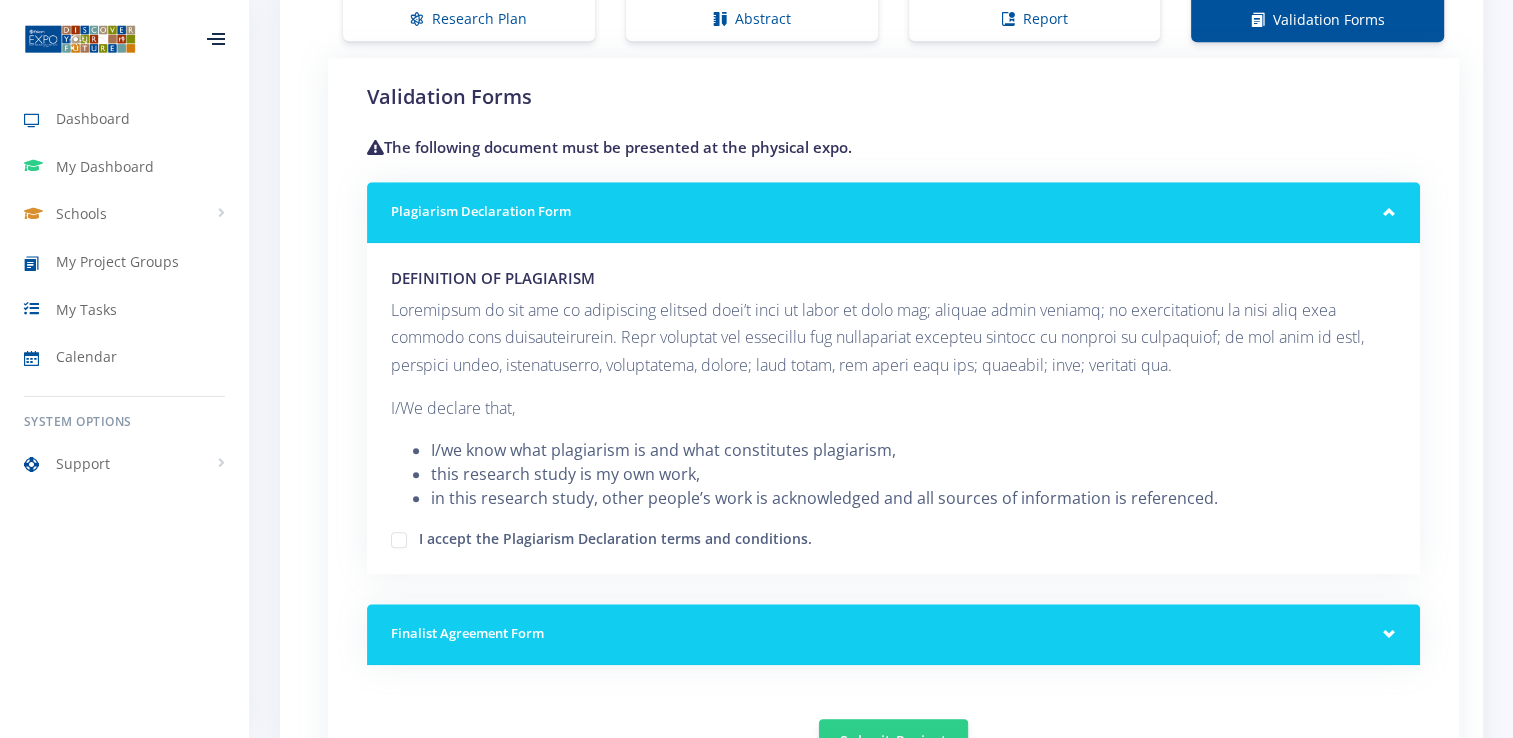 click on "I accept the
Plagiarism
Declaration terms and
conditions." at bounding box center (615, 536) 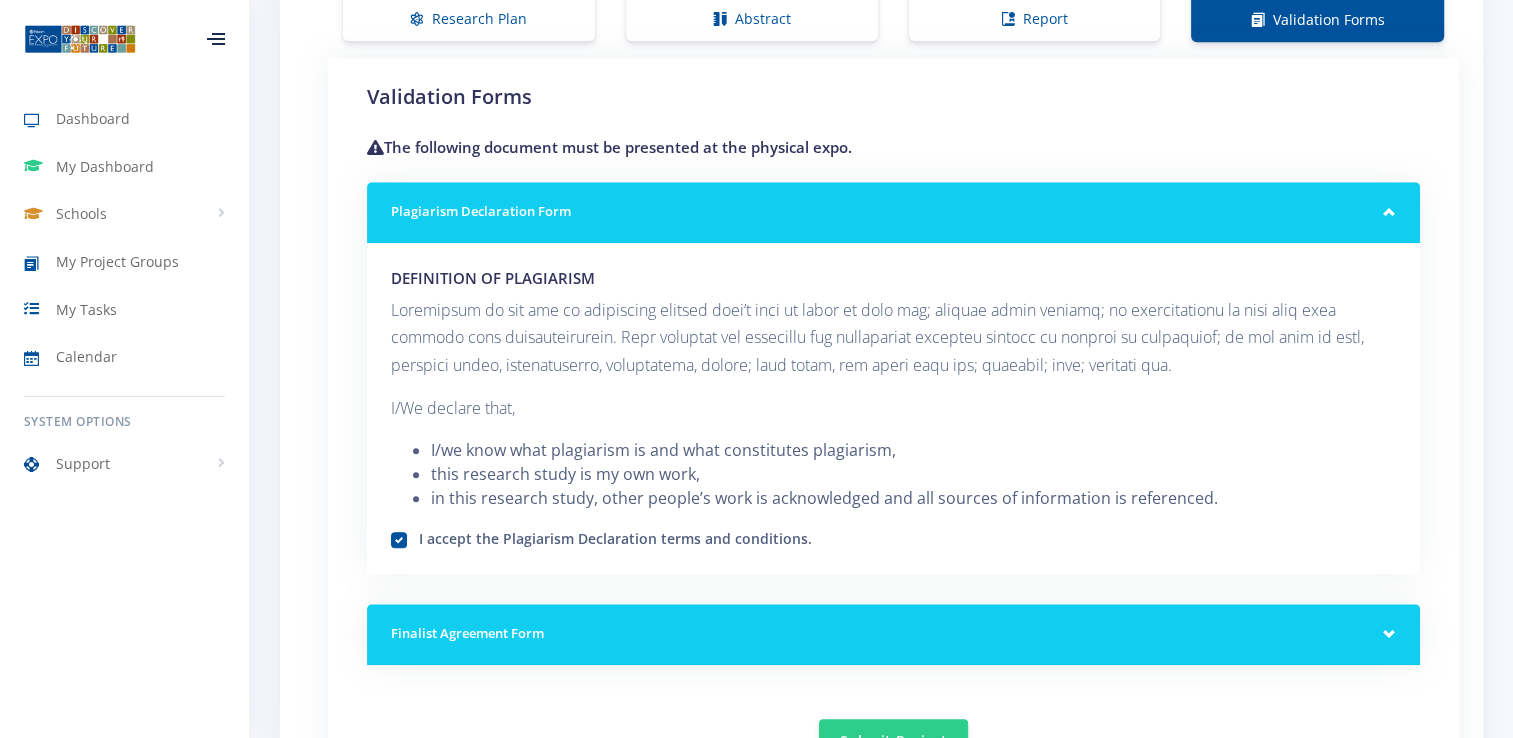 click on "Finalist Agreement
Form" at bounding box center [893, 634] 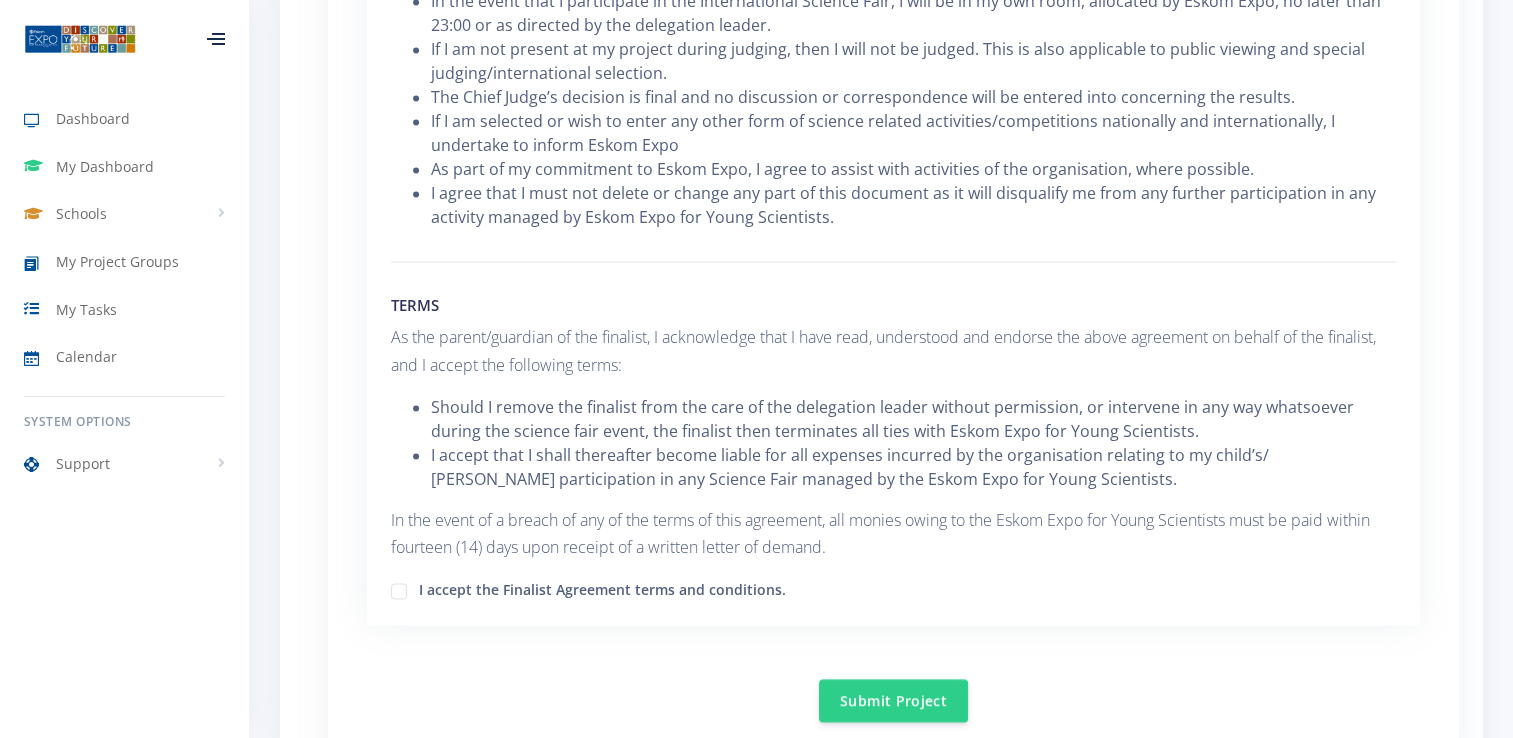 scroll, scrollTop: 2908, scrollLeft: 0, axis: vertical 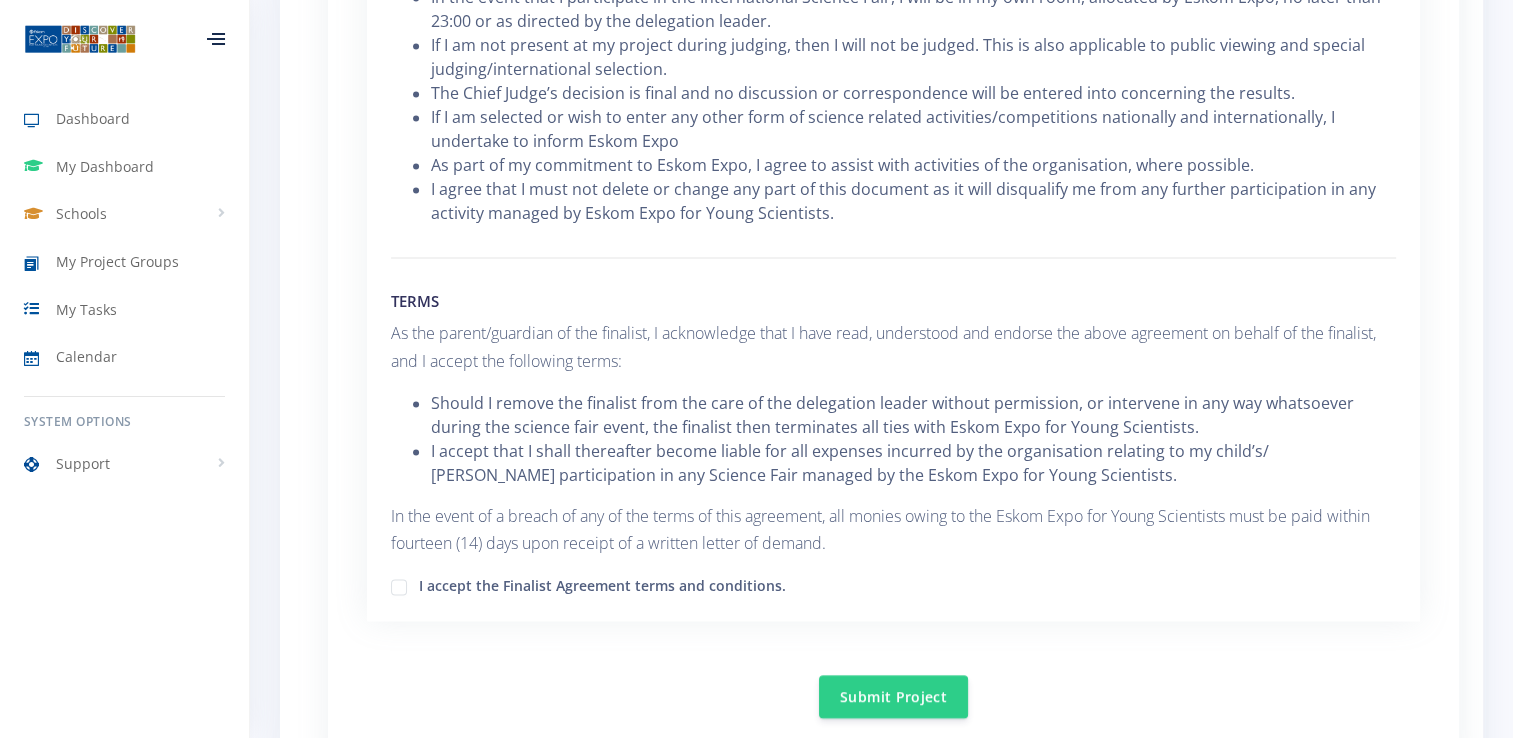 click on "I accept the
Finalist Agreement
terms and conditions." at bounding box center (602, 583) 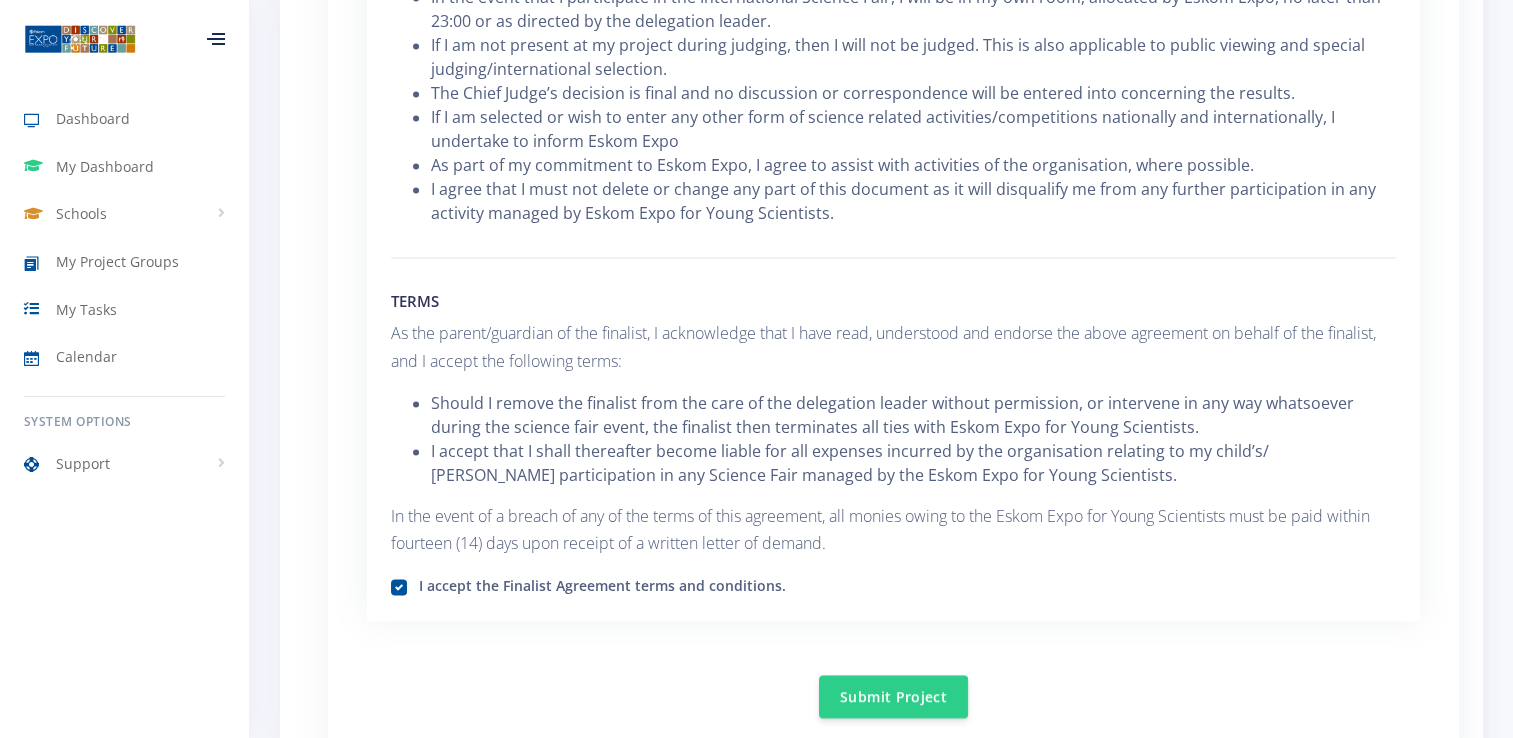 scroll, scrollTop: 2263, scrollLeft: 0, axis: vertical 